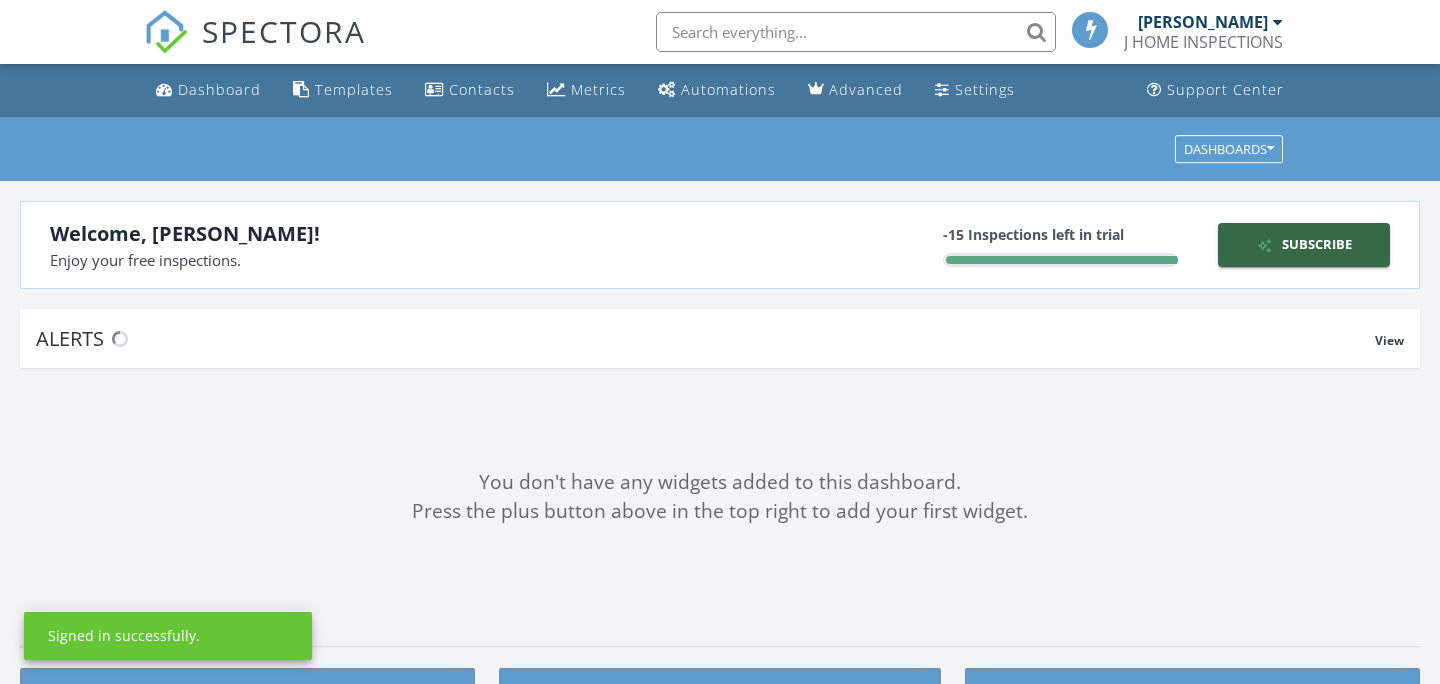scroll, scrollTop: 0, scrollLeft: 0, axis: both 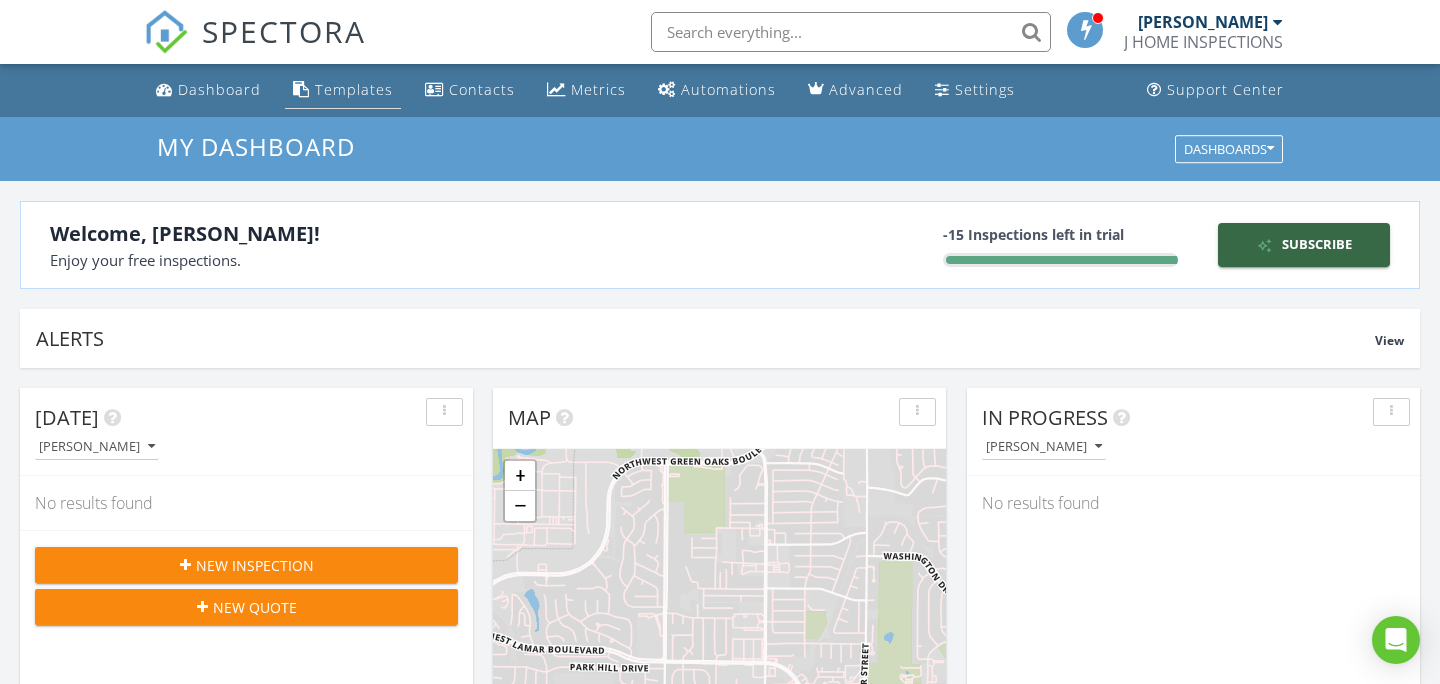 click on "Templates" at bounding box center (343, 90) 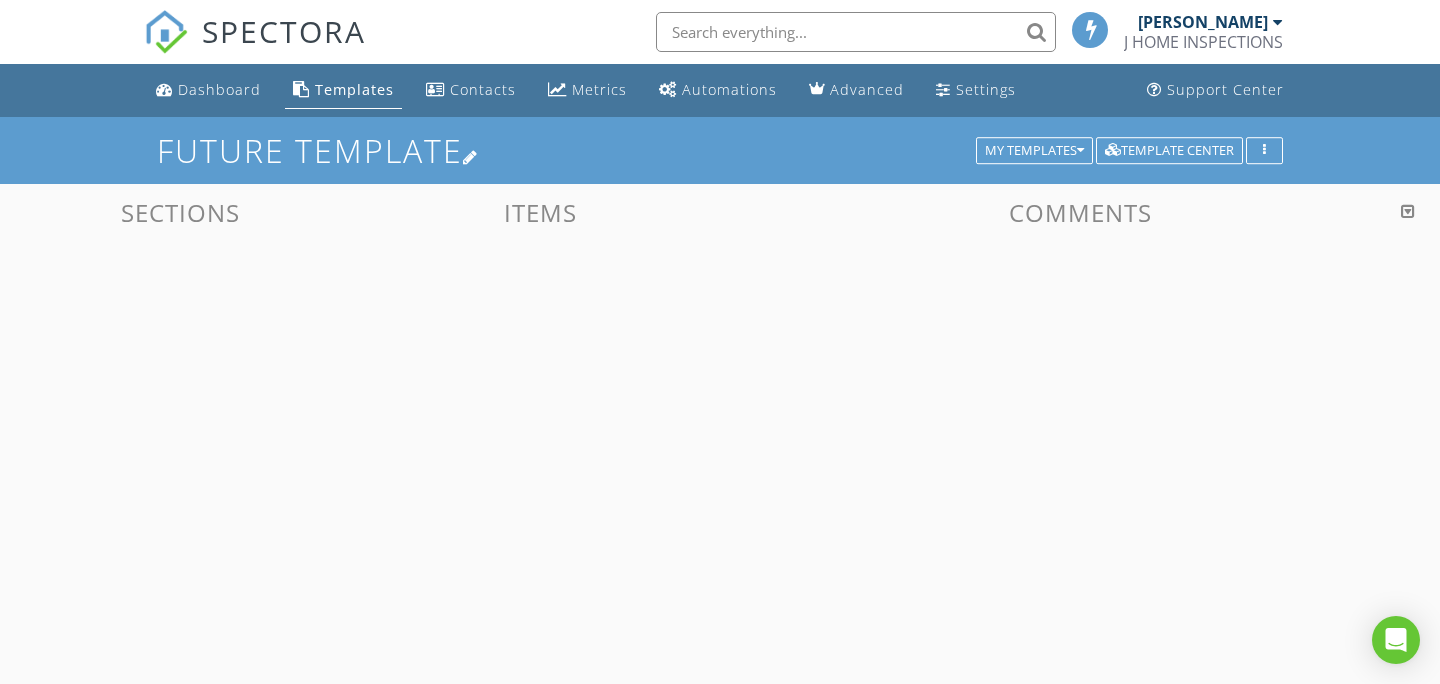scroll, scrollTop: 0, scrollLeft: 0, axis: both 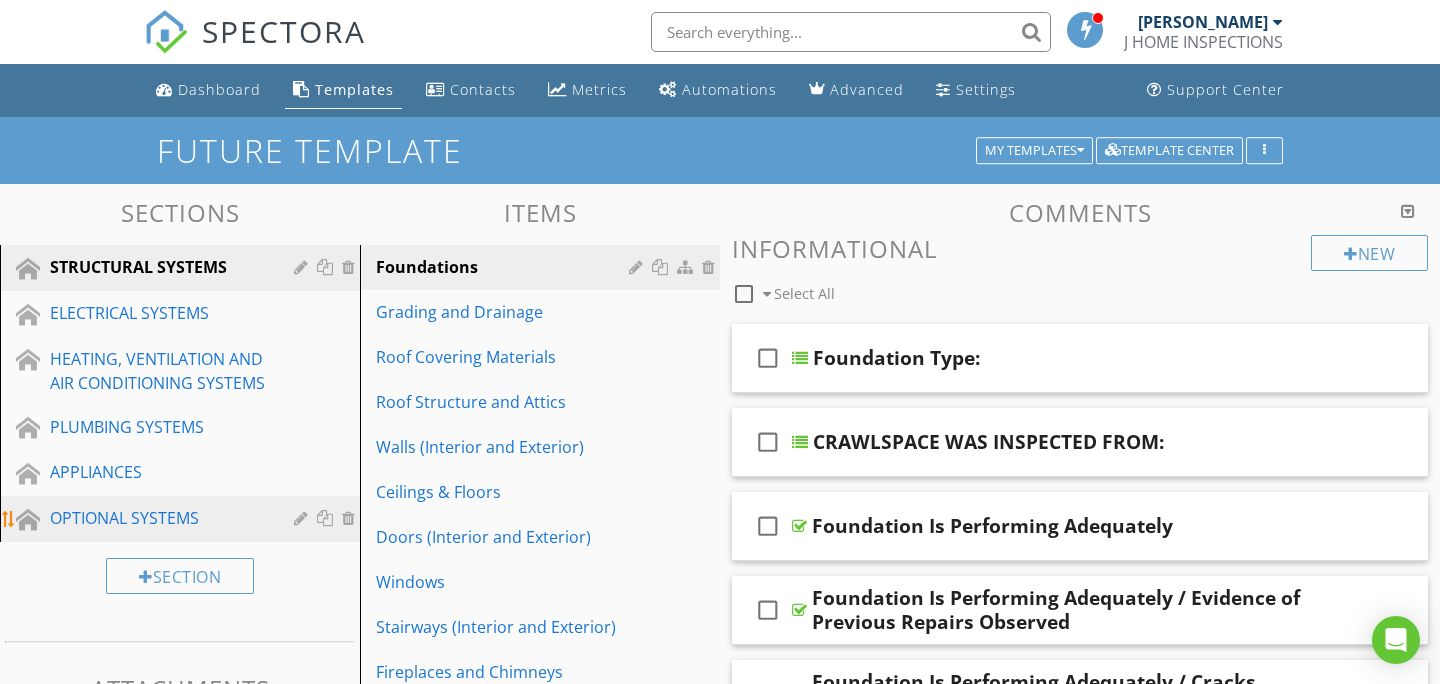 click on "OPTIONAL SYSTEMS" at bounding box center (157, 518) 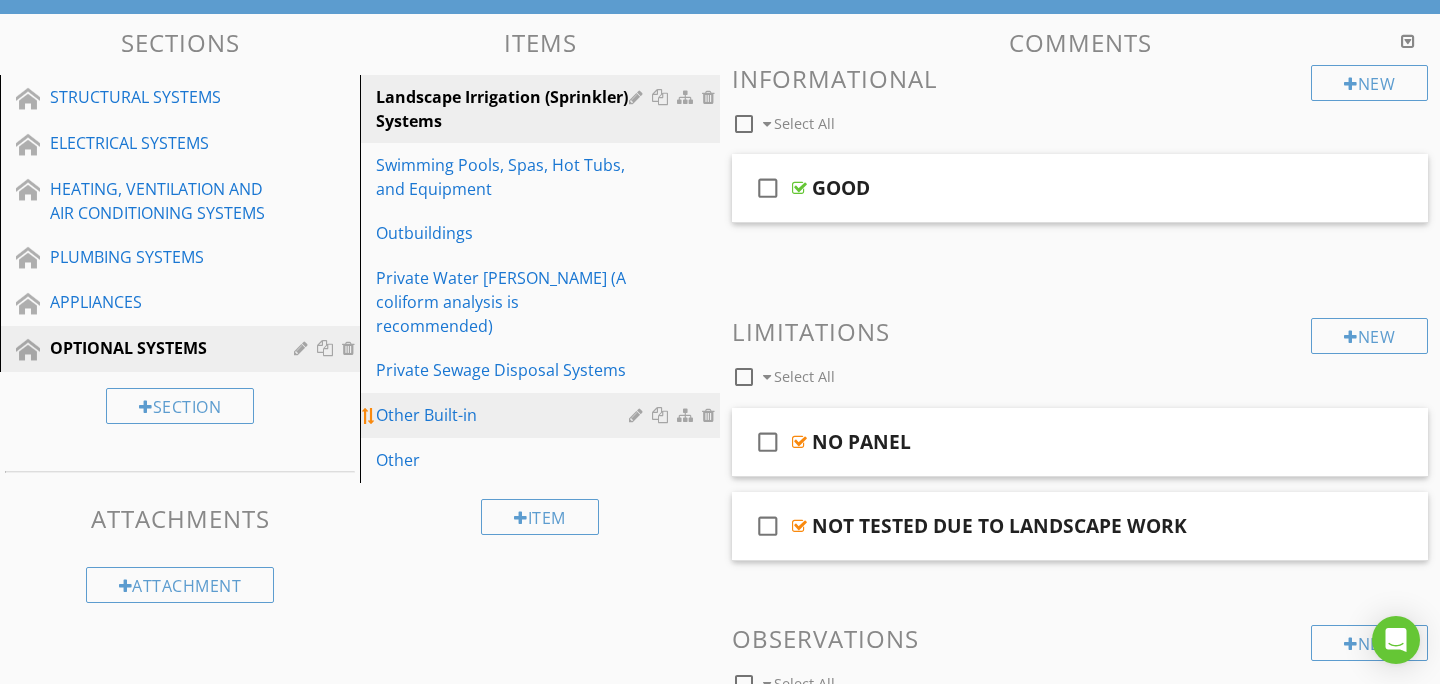 scroll, scrollTop: 174, scrollLeft: 0, axis: vertical 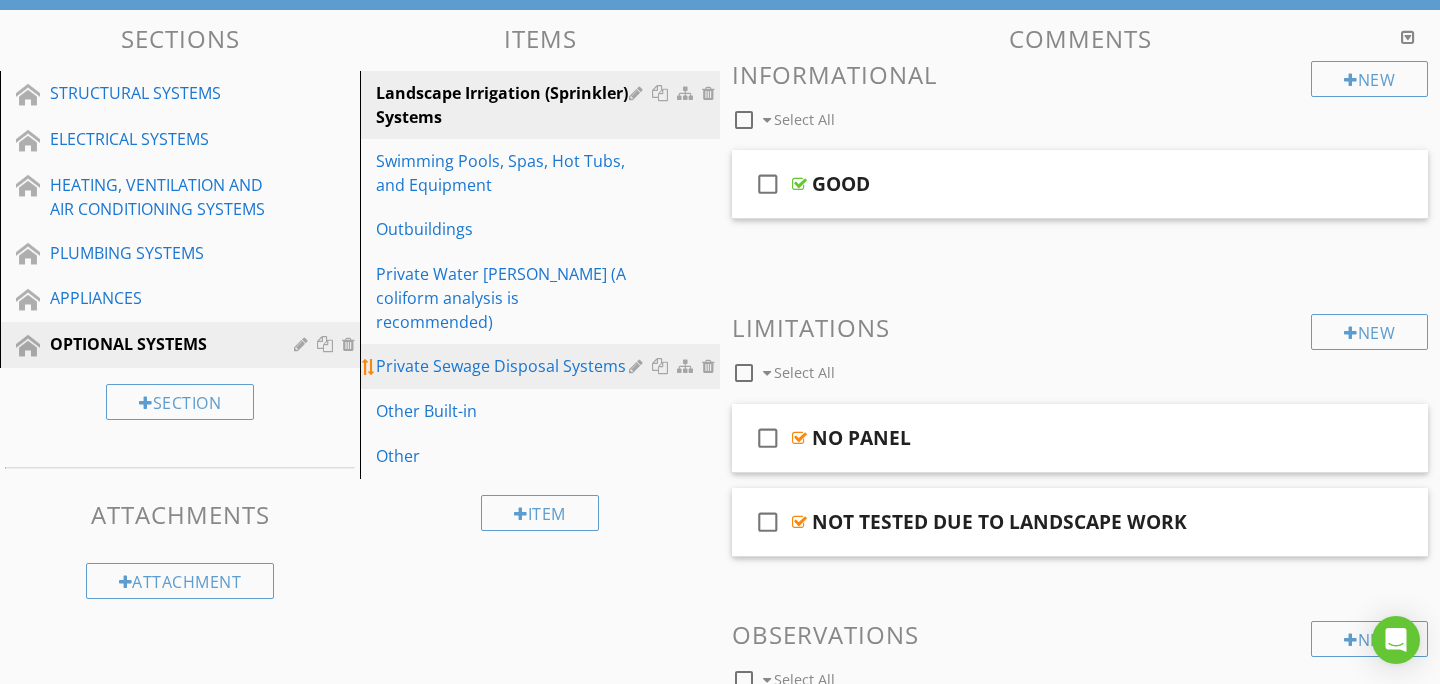 click on "Private Sewage Disposal Systems" at bounding box center [505, 366] 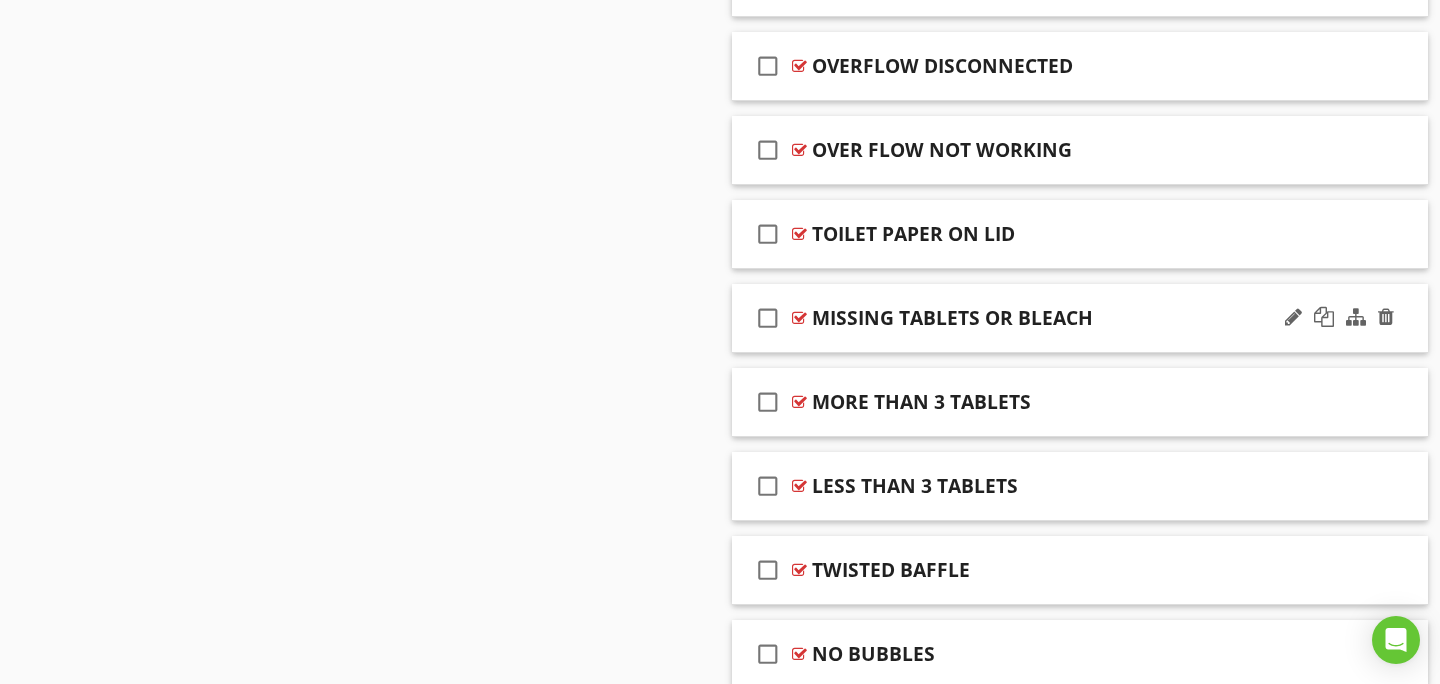 scroll, scrollTop: 2405, scrollLeft: 0, axis: vertical 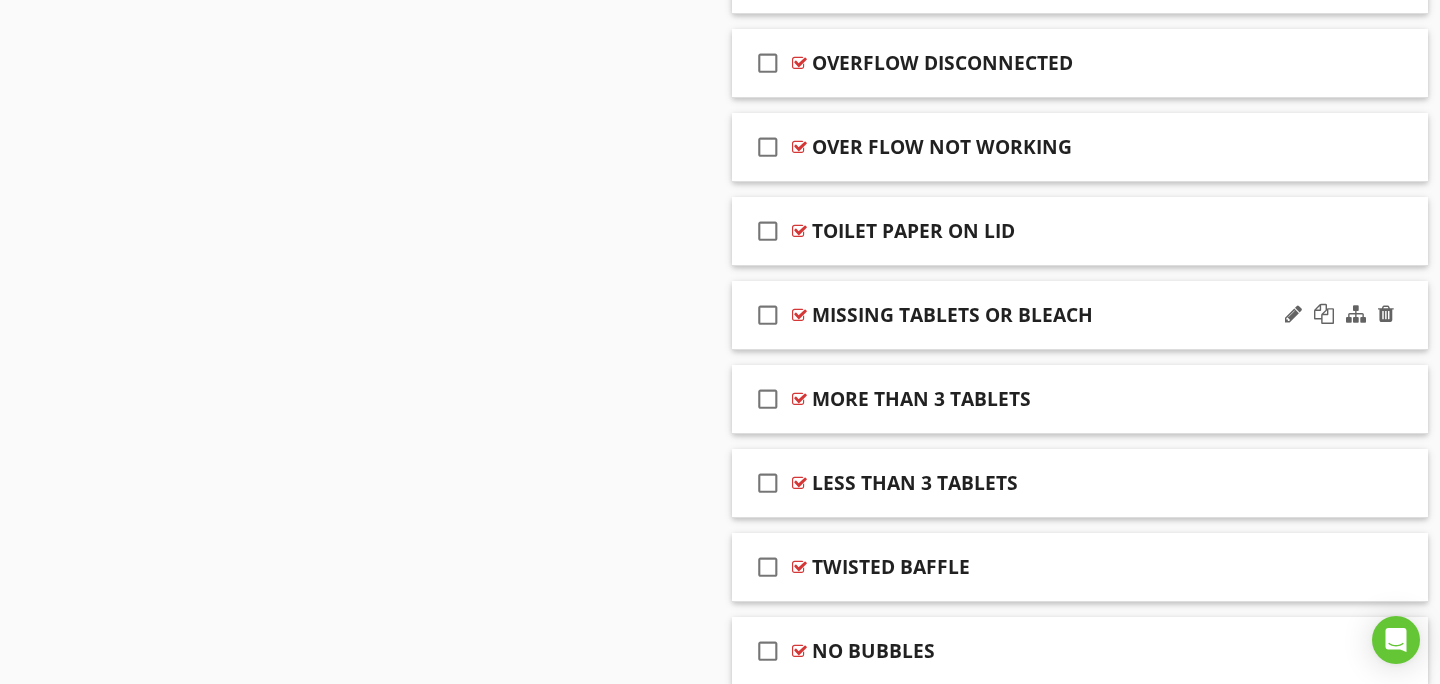 click on "check_box_outline_blank
MISSING TABLETS OR BLEACH" at bounding box center (1080, 315) 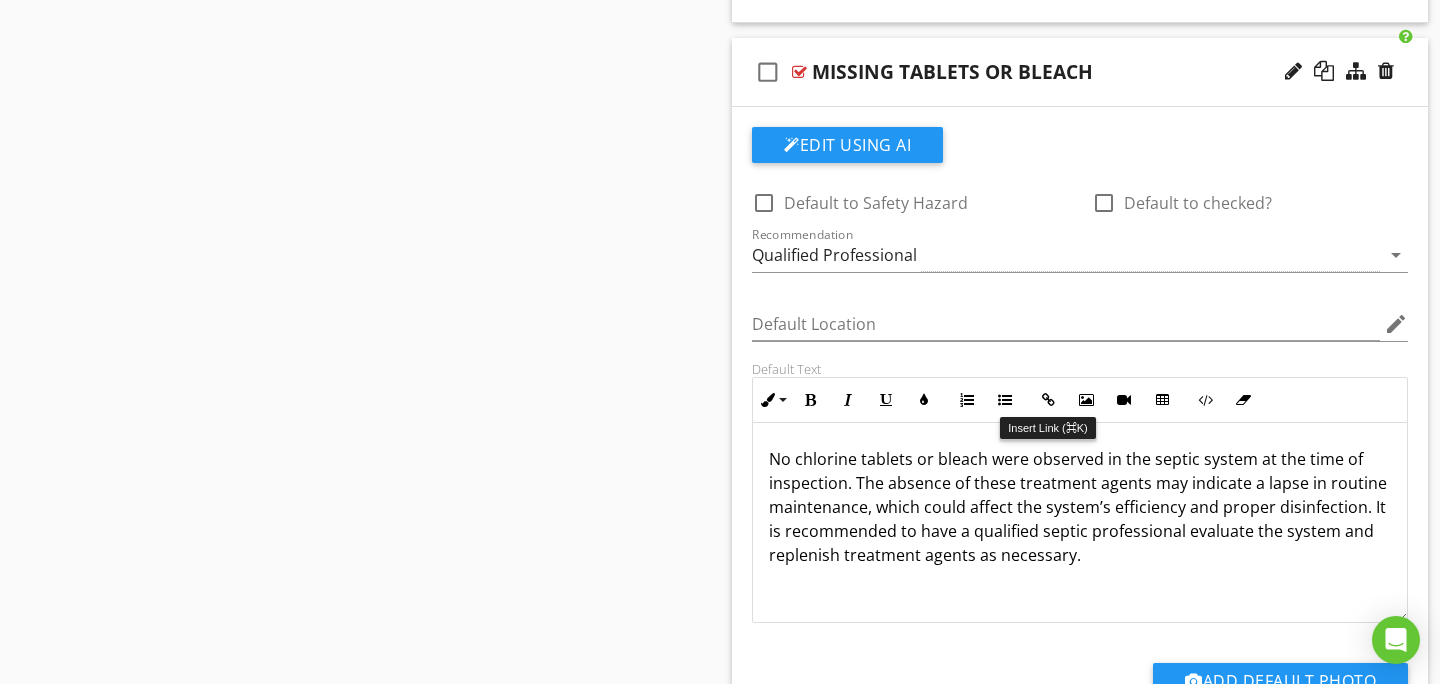 scroll, scrollTop: 2656, scrollLeft: 0, axis: vertical 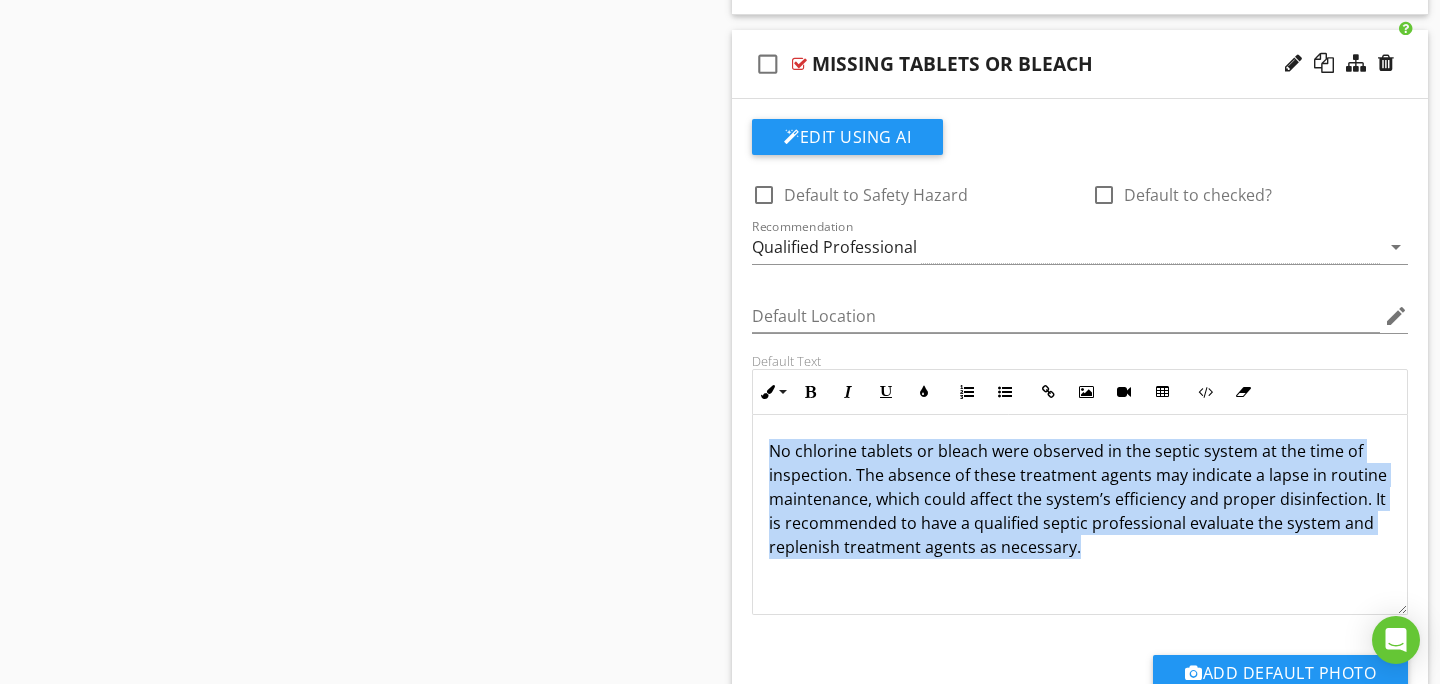 drag, startPoint x: 1095, startPoint y: 560, endPoint x: 768, endPoint y: 449, distance: 345.32593 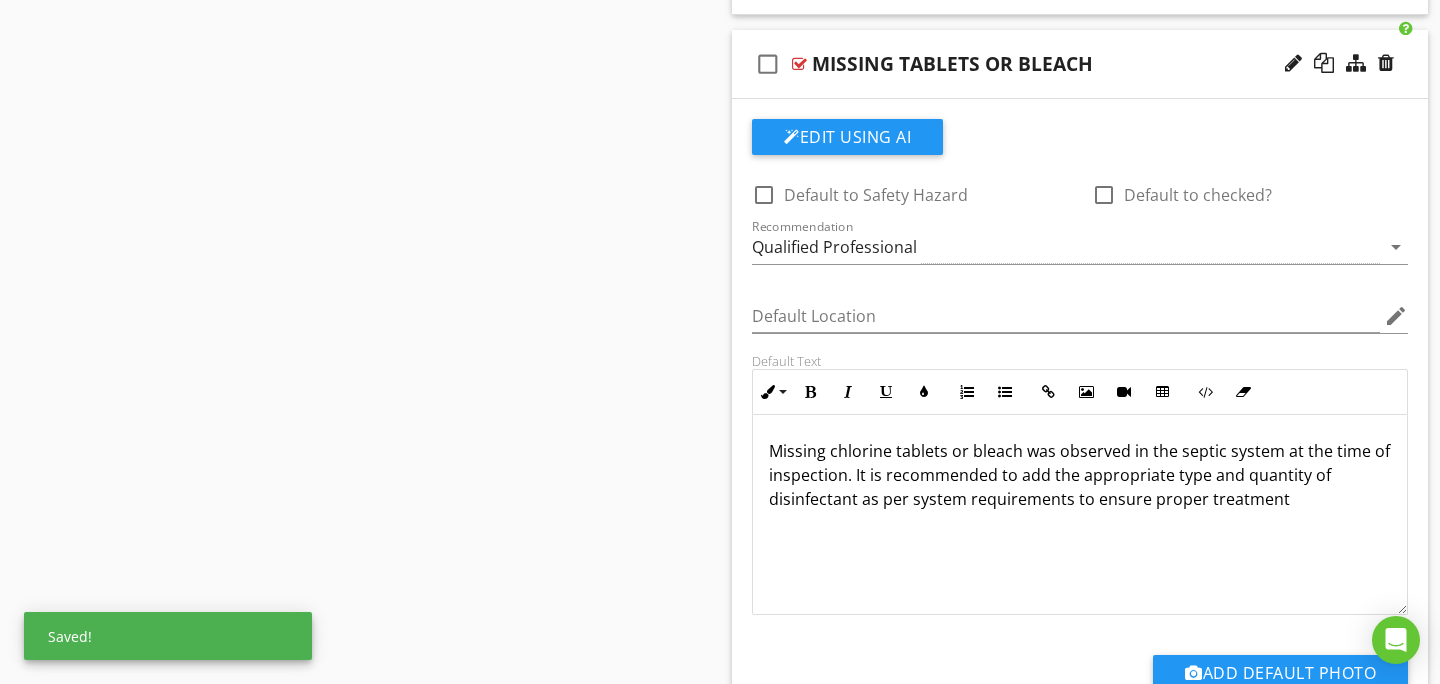 type 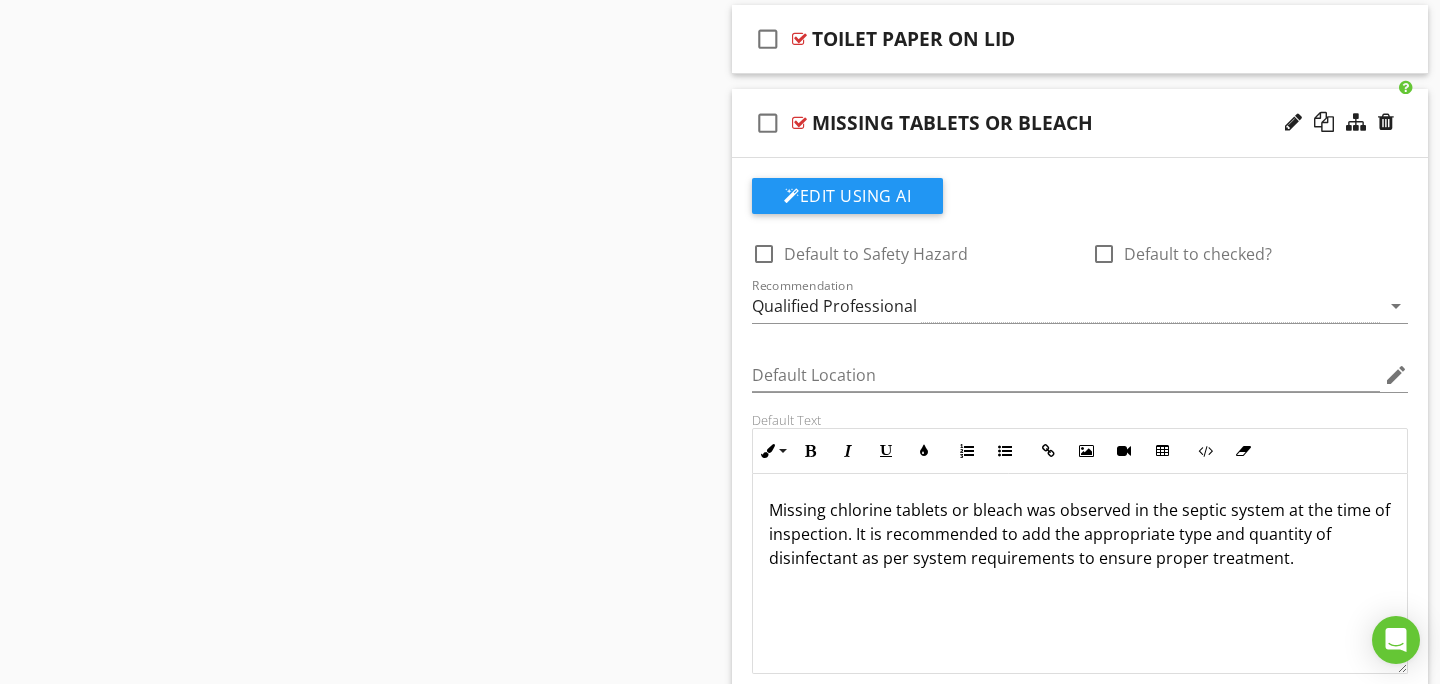 scroll, scrollTop: 2593, scrollLeft: 0, axis: vertical 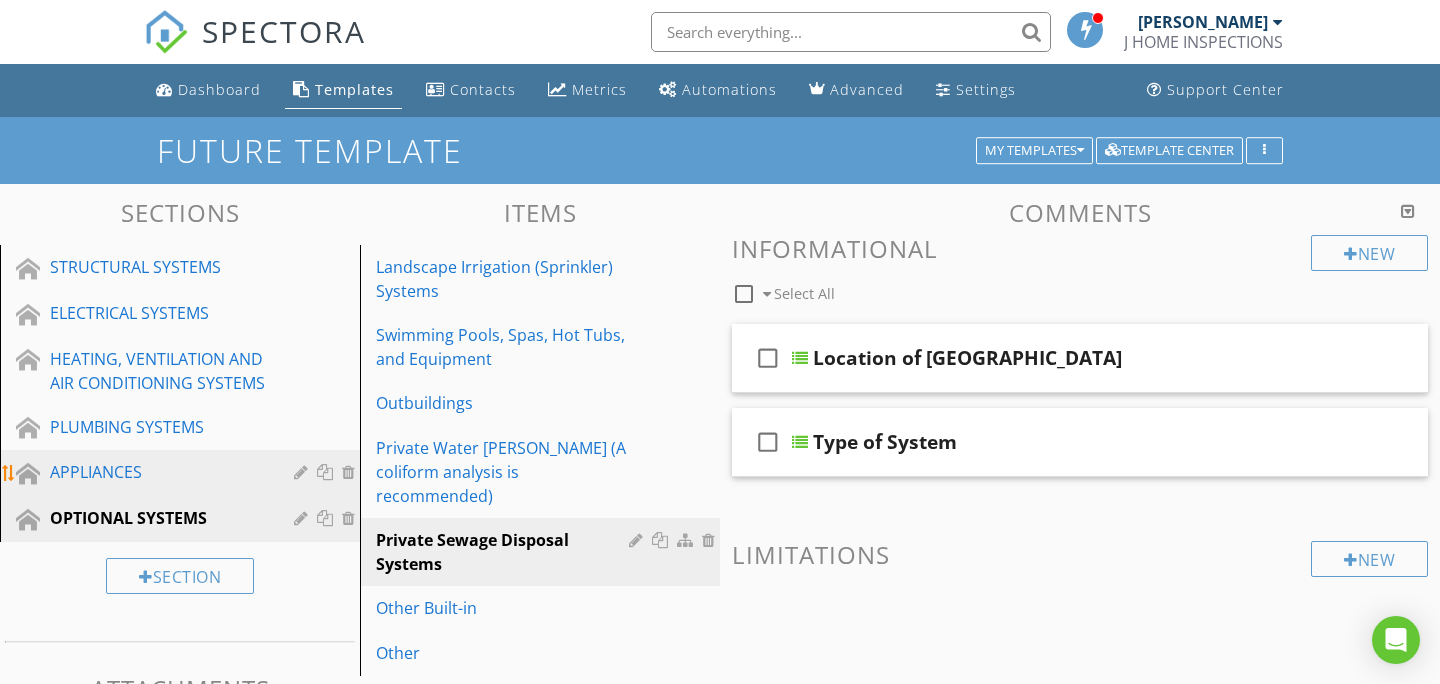 click on "APPLIANCES" at bounding box center (157, 472) 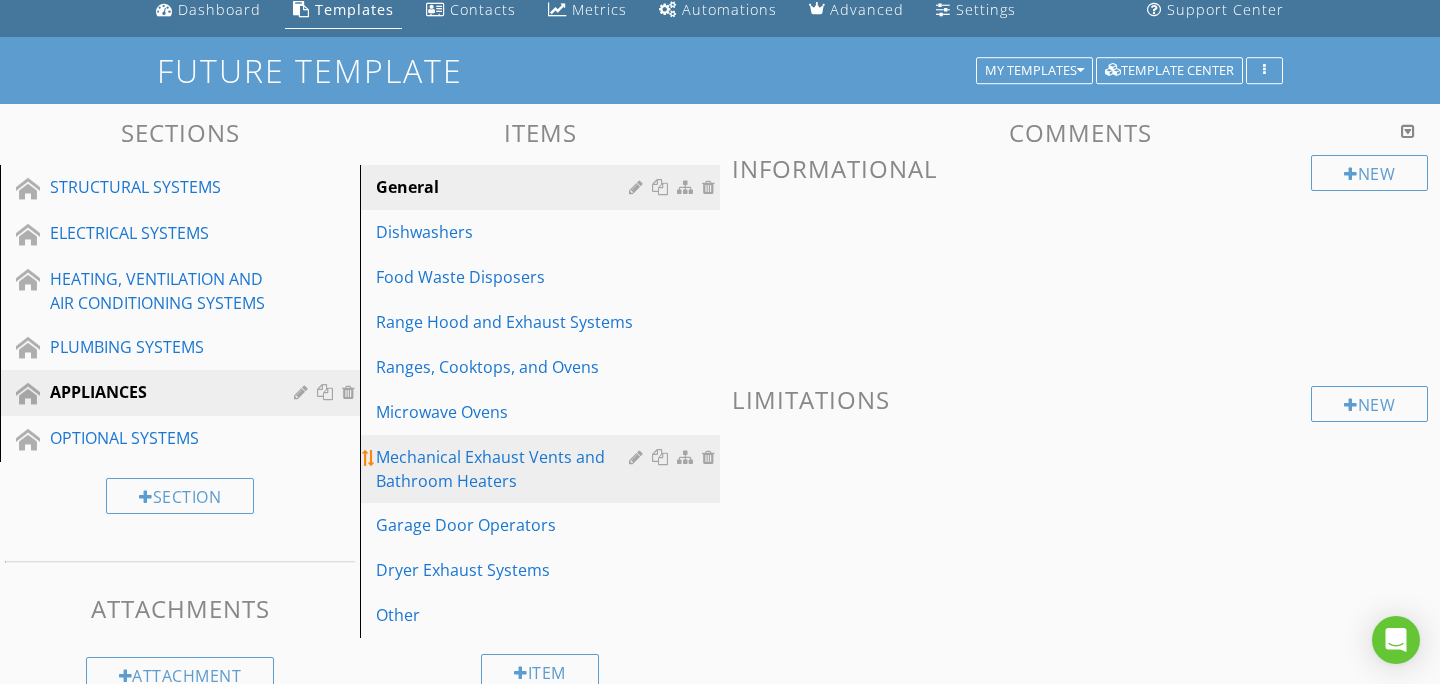 scroll, scrollTop: 83, scrollLeft: 0, axis: vertical 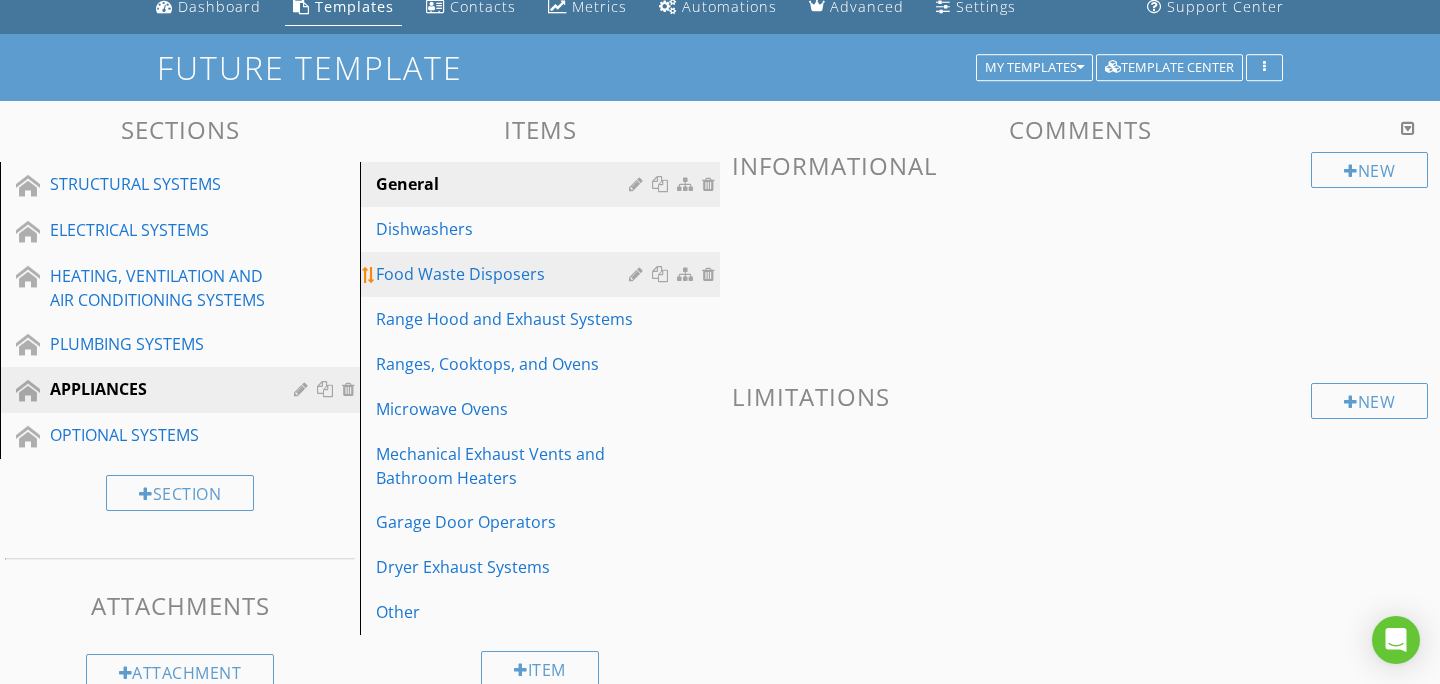 click on "Food Waste Disposers" at bounding box center (543, 274) 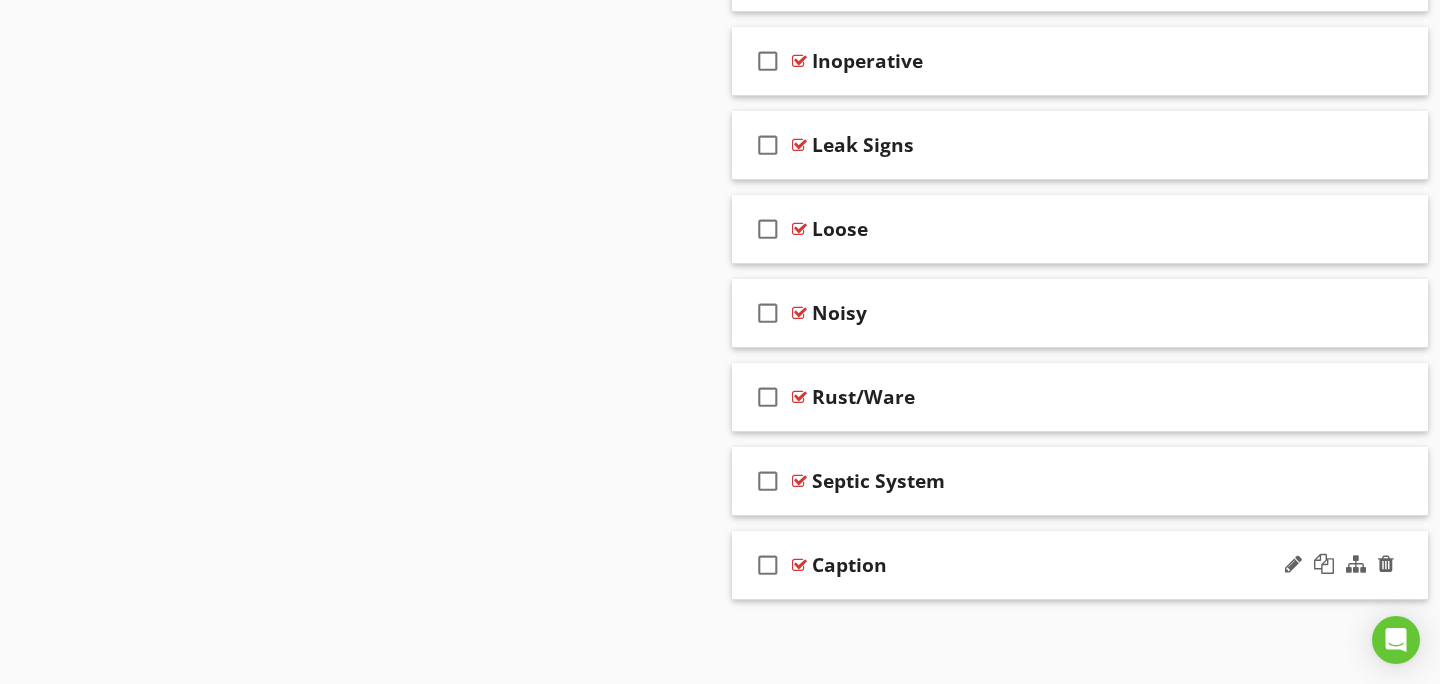 scroll, scrollTop: 1574, scrollLeft: 0, axis: vertical 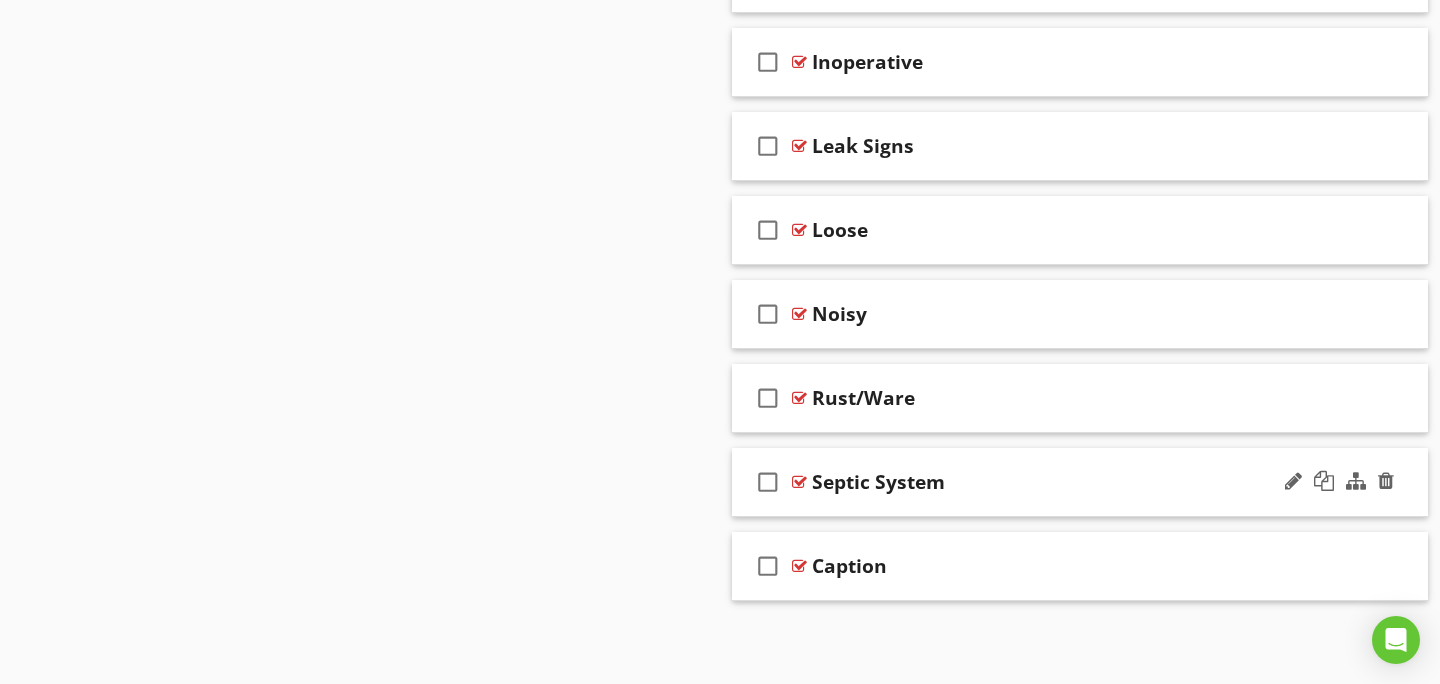 click on "check_box_outline_blank
Septic System" at bounding box center (1080, 482) 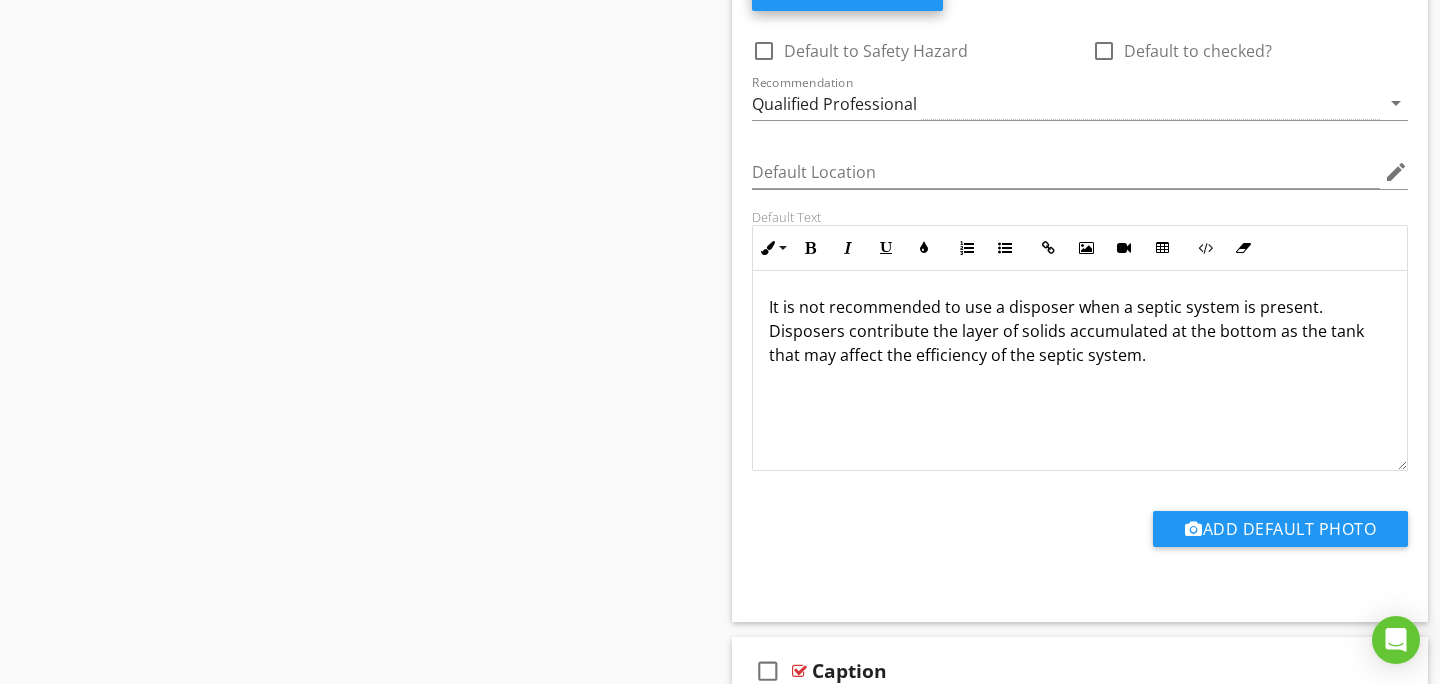 scroll, scrollTop: 2142, scrollLeft: 0, axis: vertical 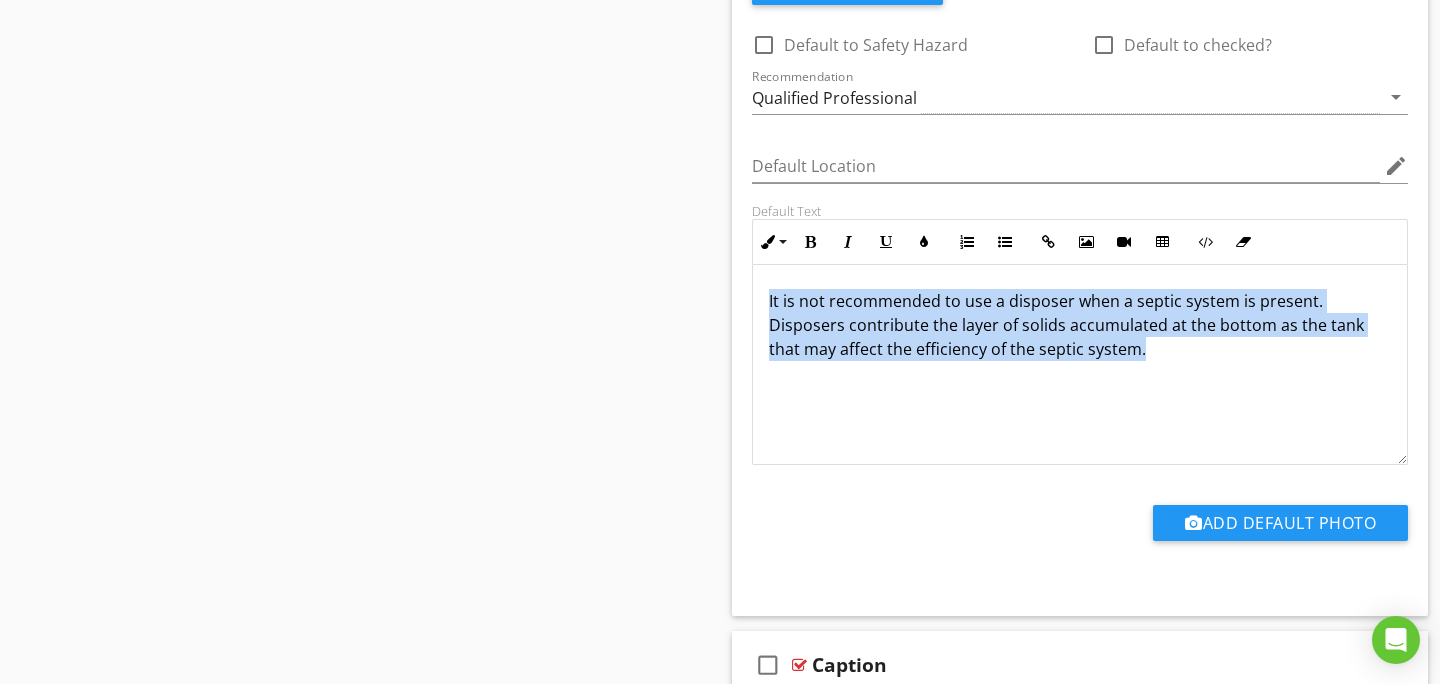 drag, startPoint x: 1117, startPoint y: 361, endPoint x: 757, endPoint y: 302, distance: 364.80267 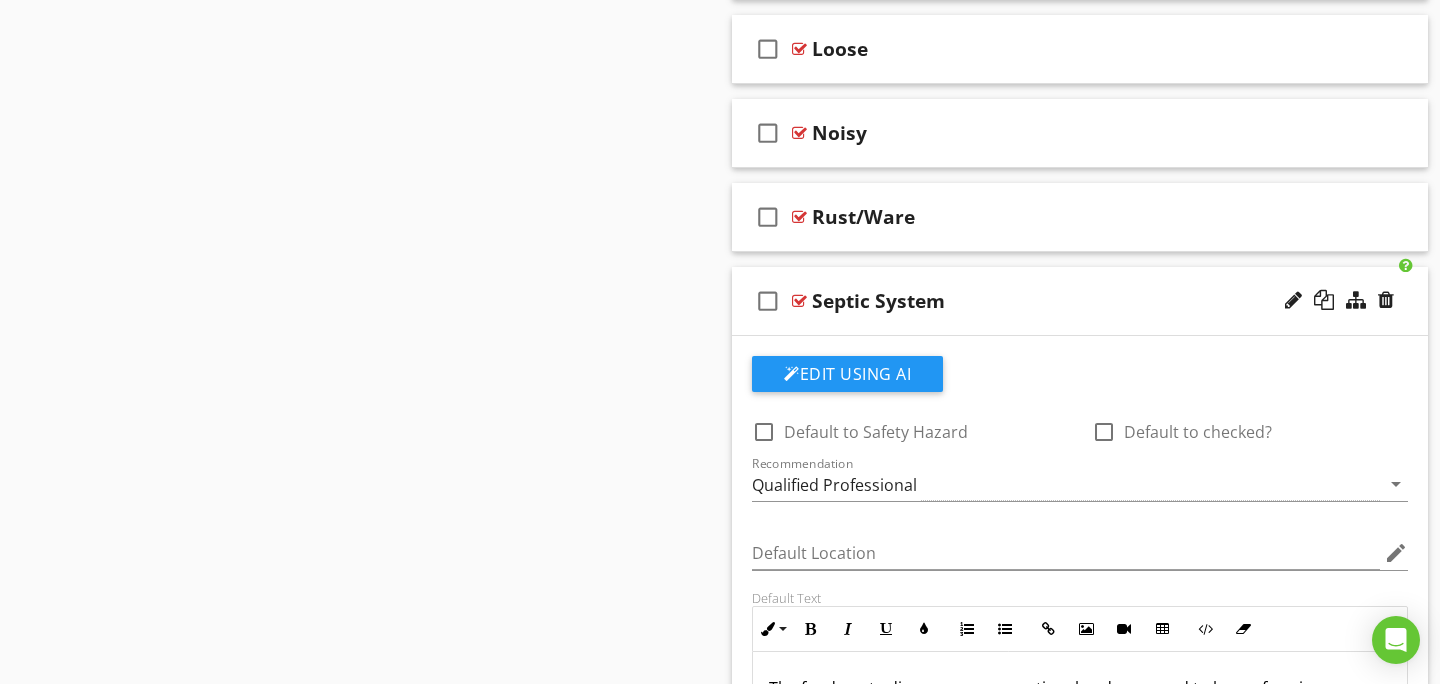 scroll, scrollTop: 1748, scrollLeft: 0, axis: vertical 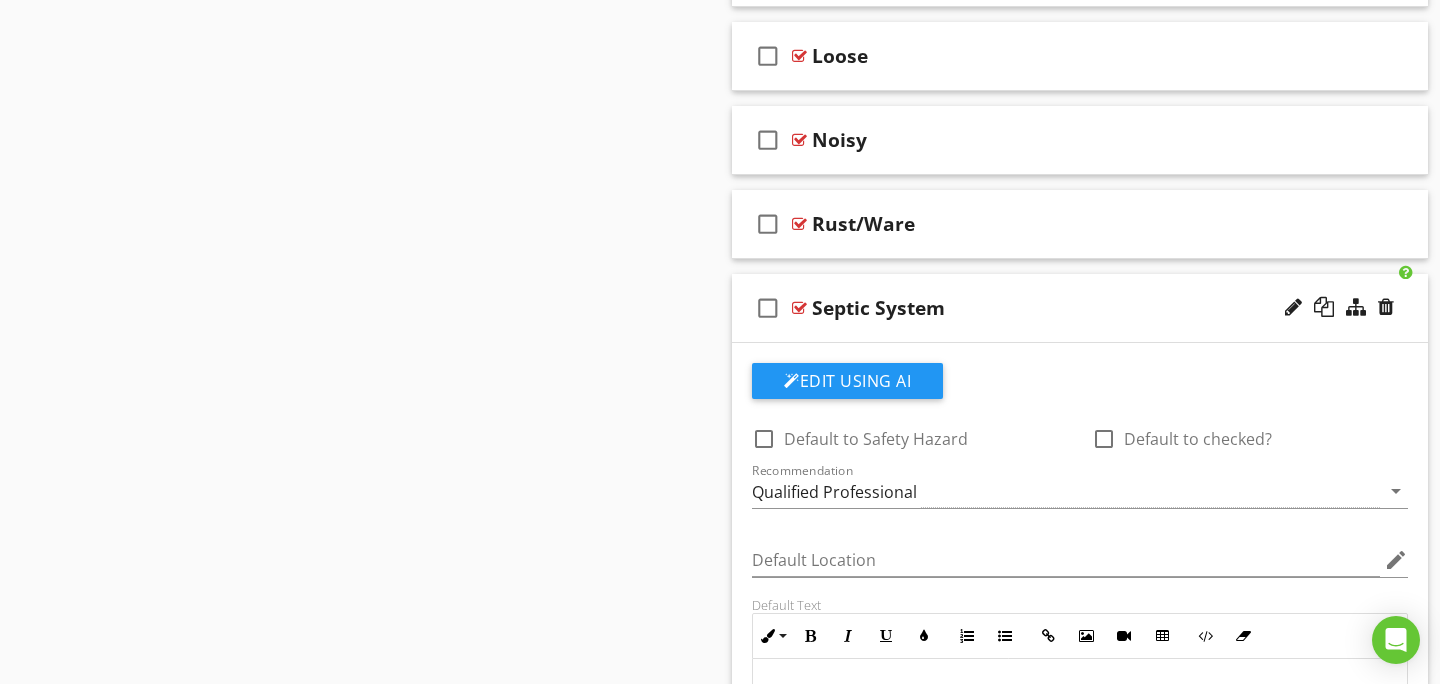 click on "check_box_outline_blank
Septic System" at bounding box center [1080, 308] 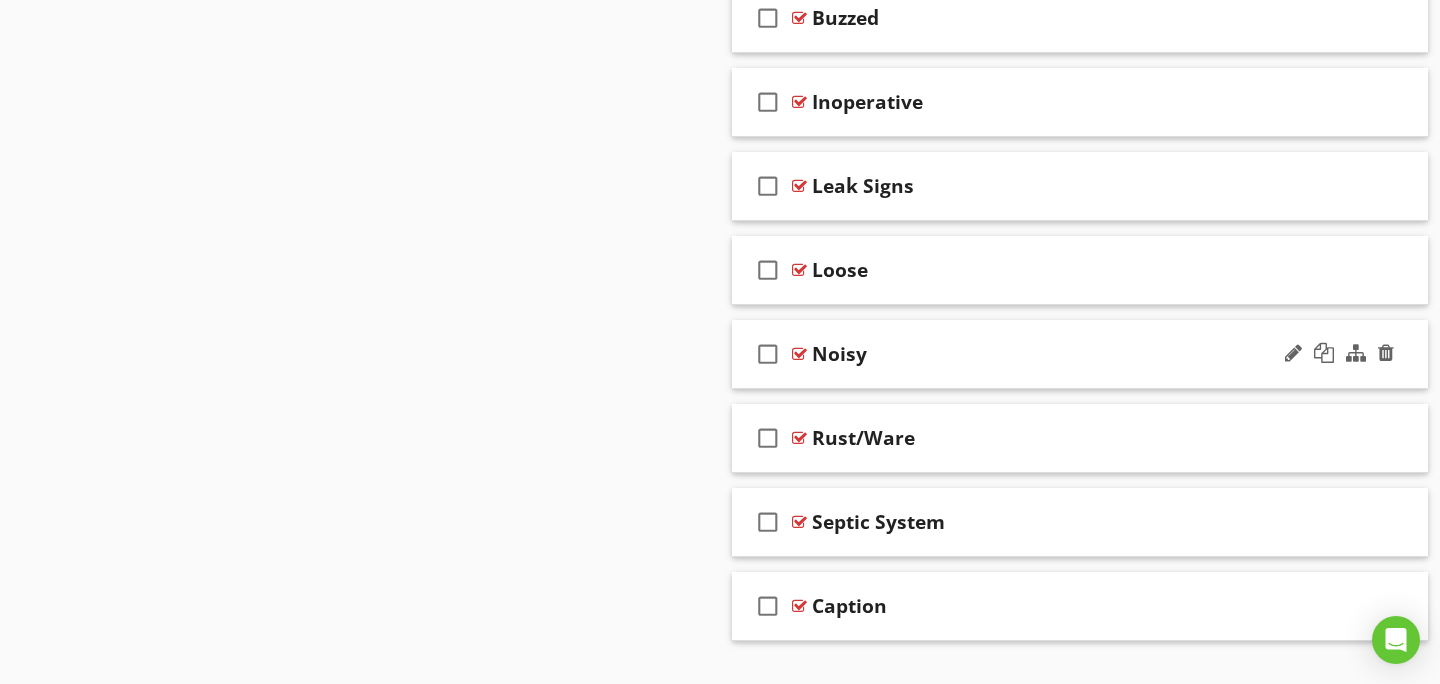 scroll, scrollTop: 1527, scrollLeft: 0, axis: vertical 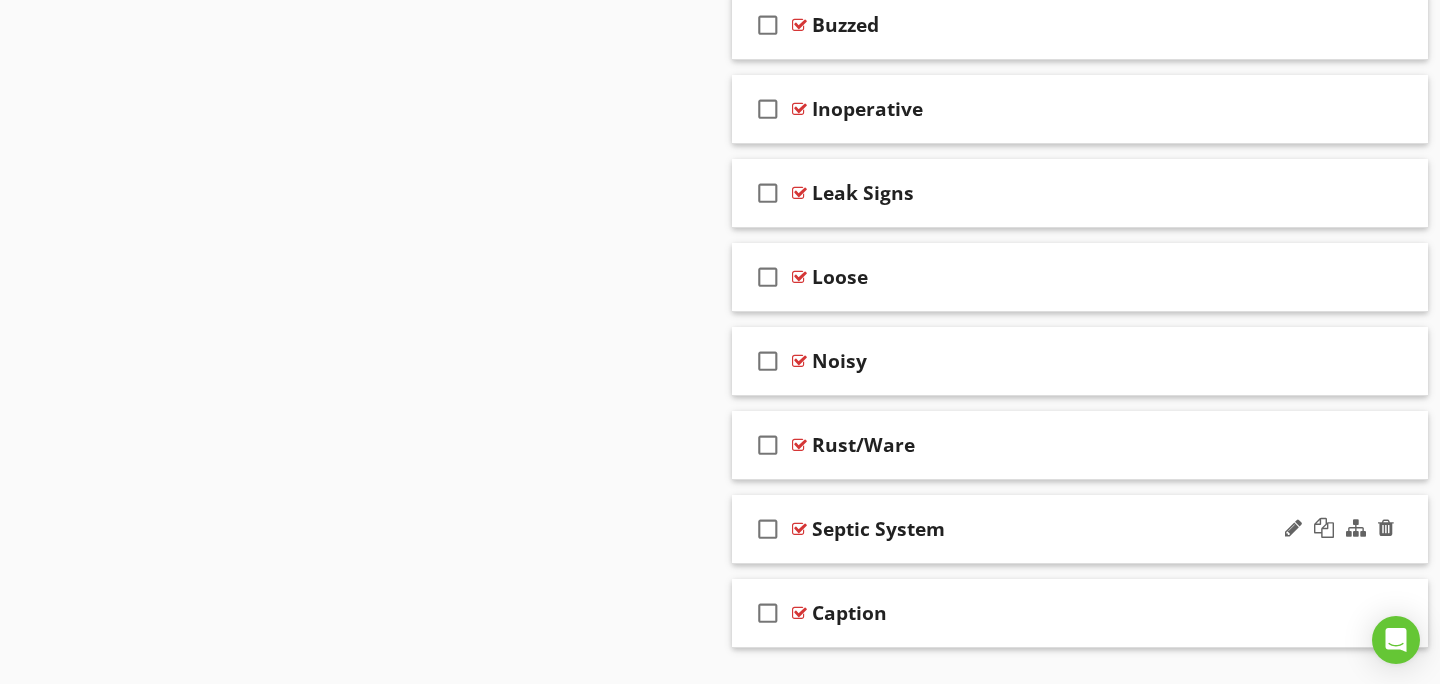 type 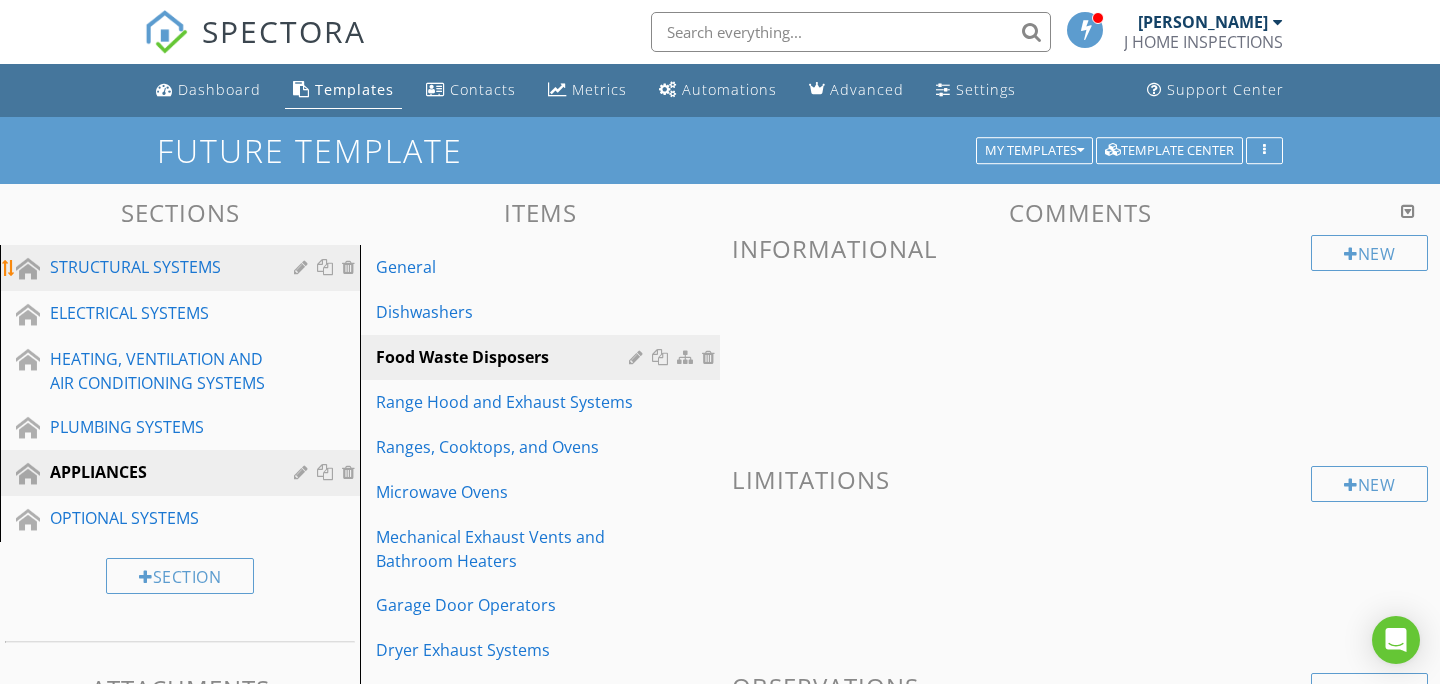 scroll, scrollTop: 0, scrollLeft: 0, axis: both 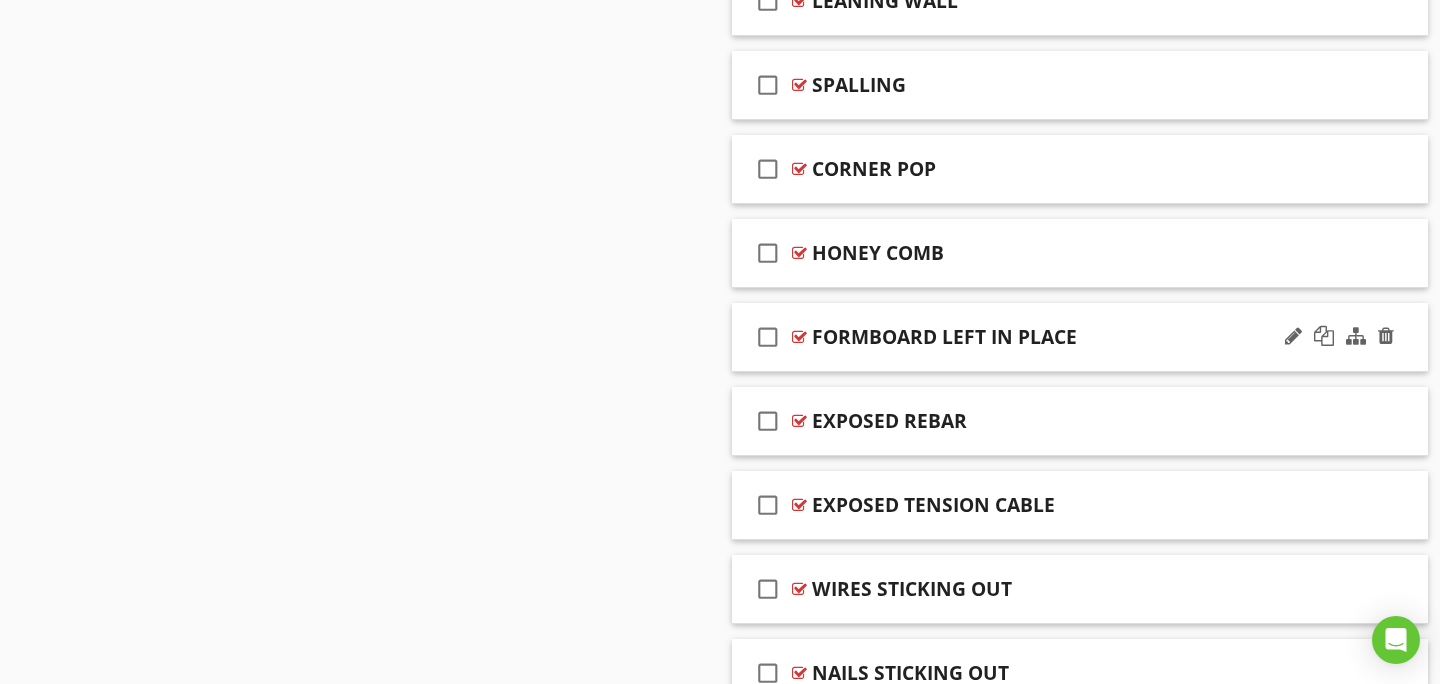 click on "check_box_outline_blank
FORMBOARD LEFT IN PLACE" at bounding box center (1080, 337) 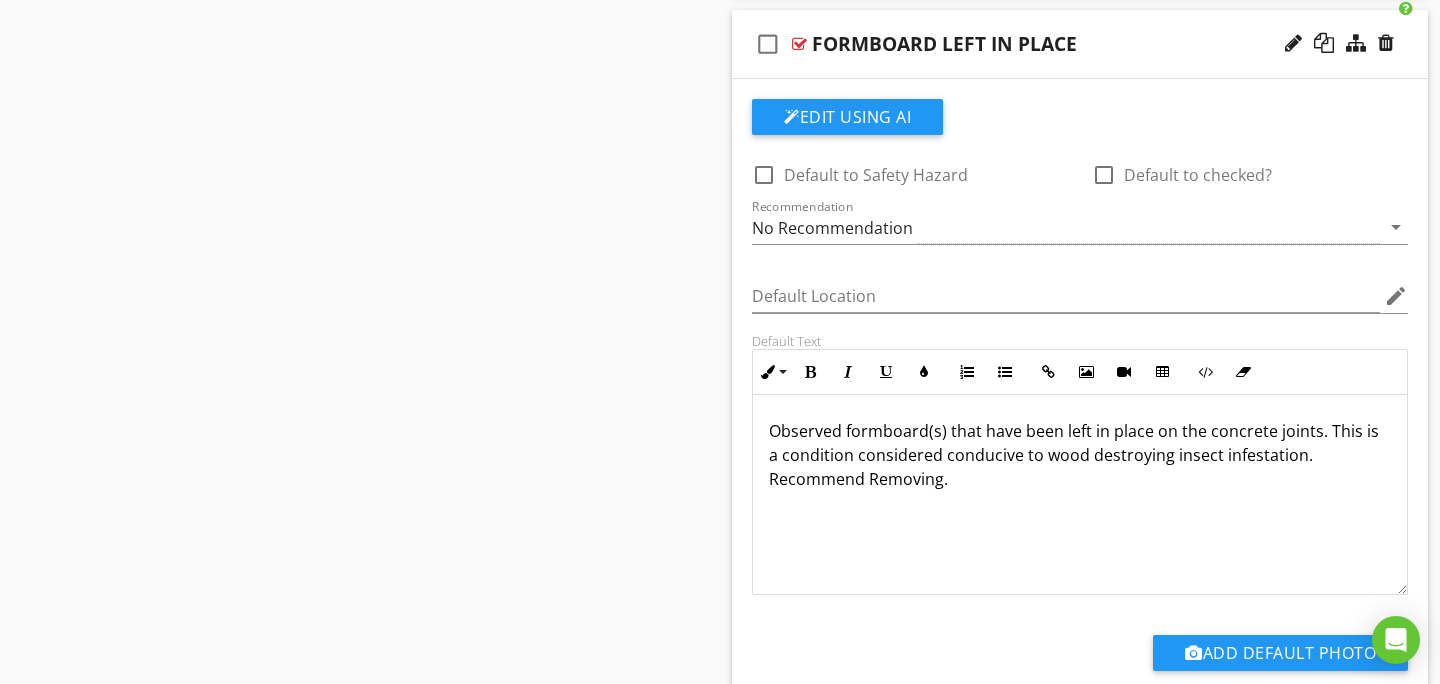 scroll, scrollTop: 2600, scrollLeft: 0, axis: vertical 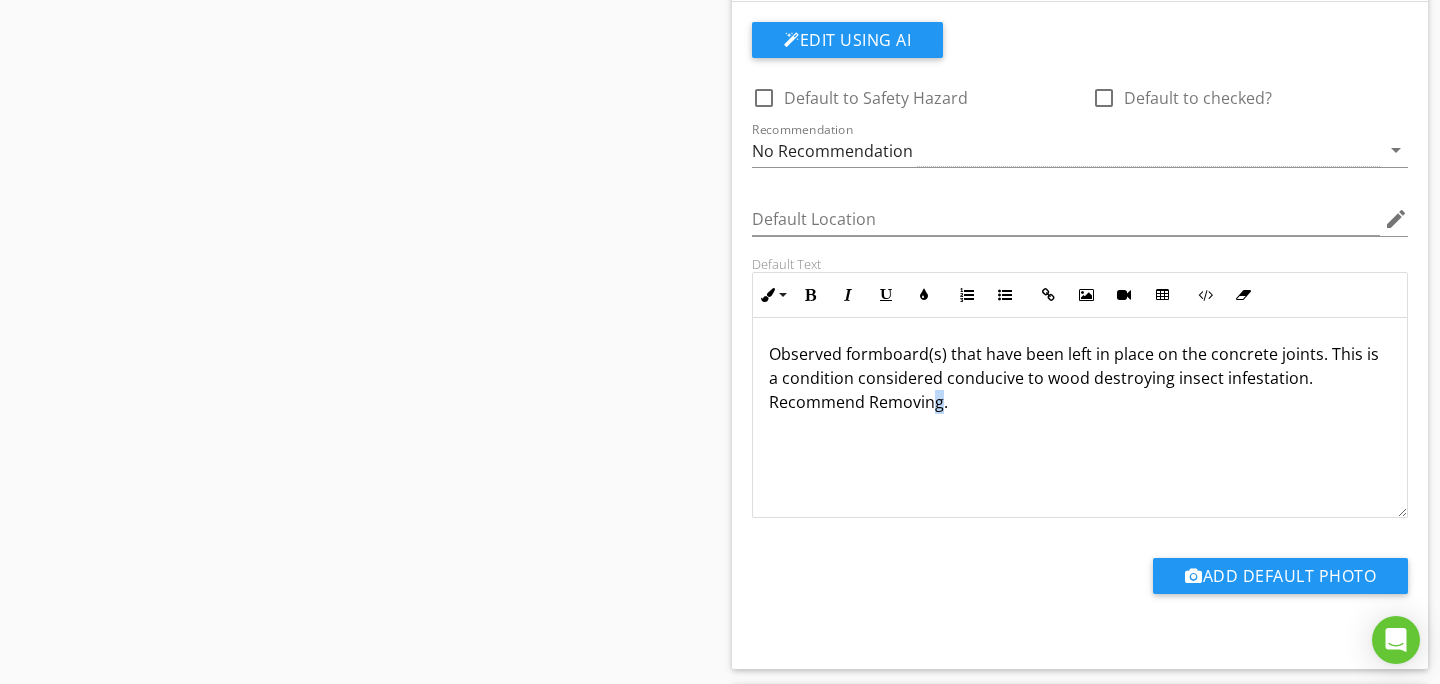click on "Observed formboard(s) that have been left in place on the concrete joints. This is a condition considered conducive to wood destroying insect infestation. Recommend Removing." at bounding box center (1080, 378) 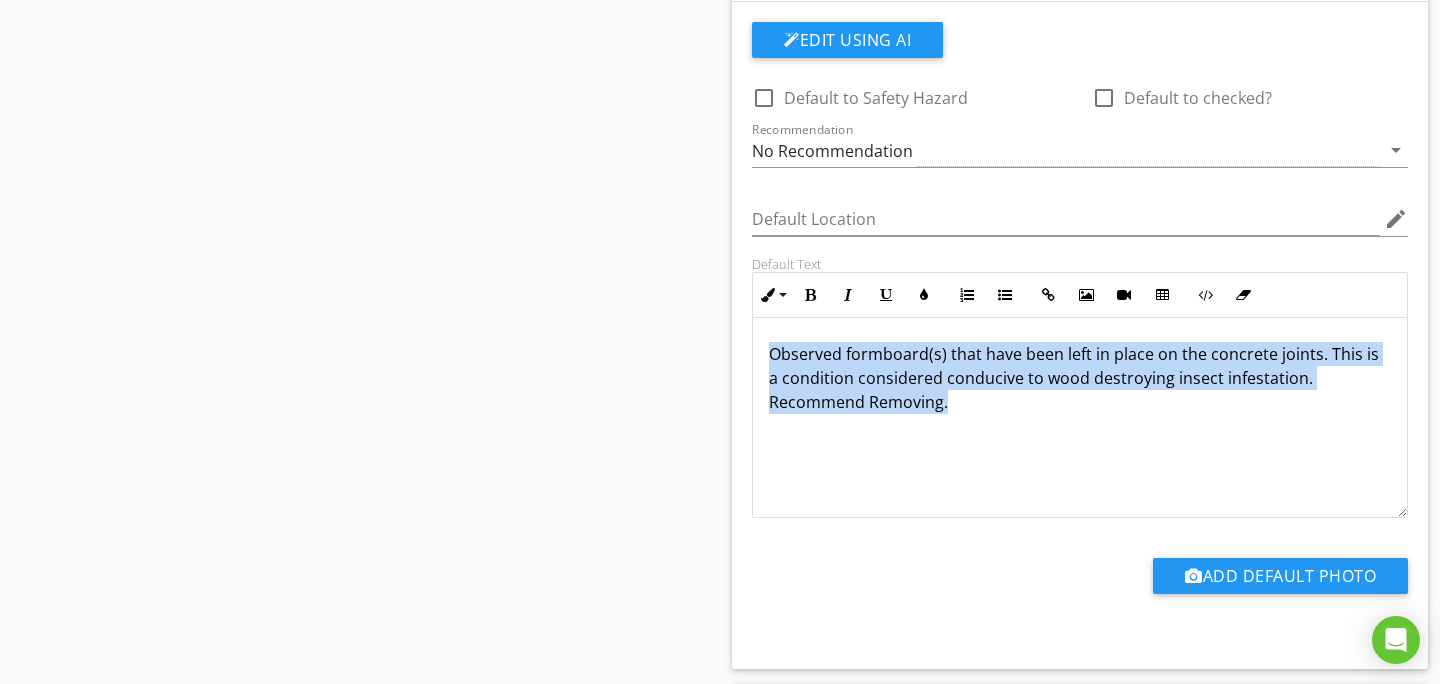 drag, startPoint x: 851, startPoint y: 409, endPoint x: 768, endPoint y: 358, distance: 97.41663 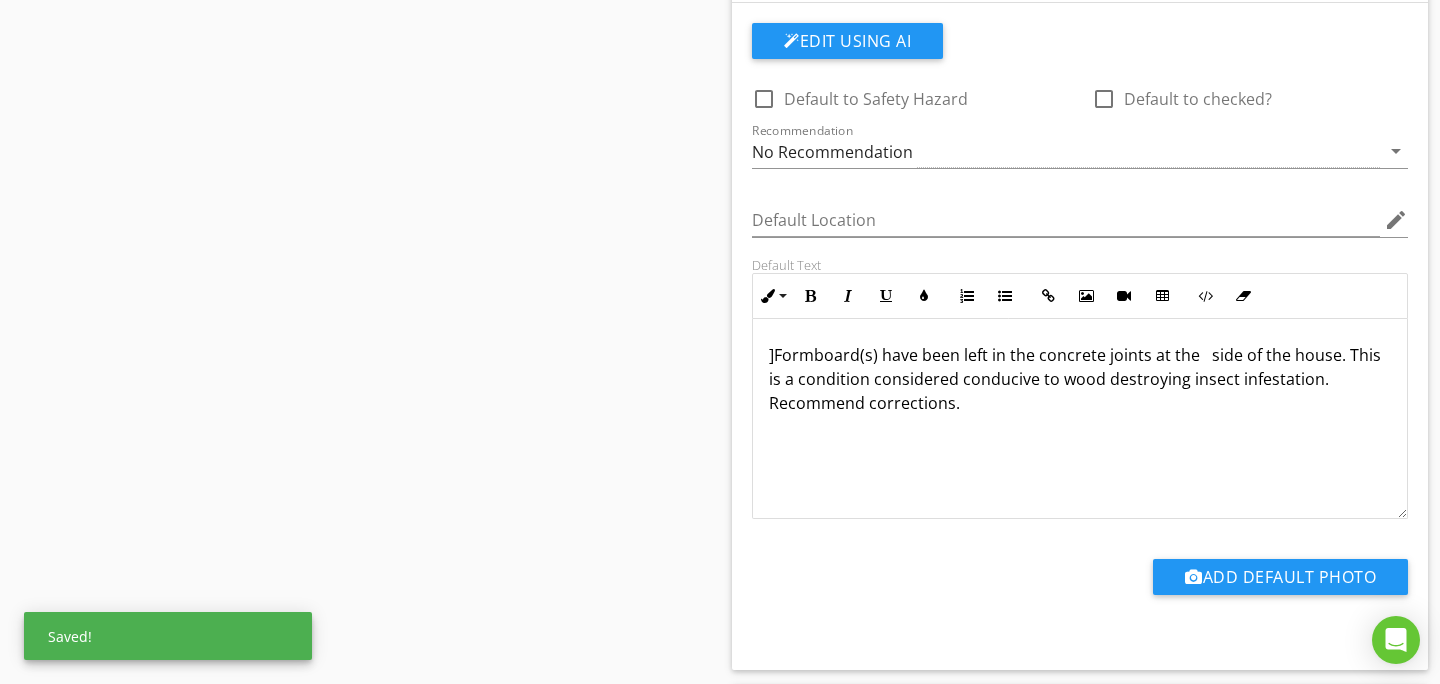 click on "]Formboard(s) have been left in the concrete joints at the   side of the house. This is a condition considered conducive to wood destroying insect infestation. Recommend corrections." at bounding box center (1080, 379) 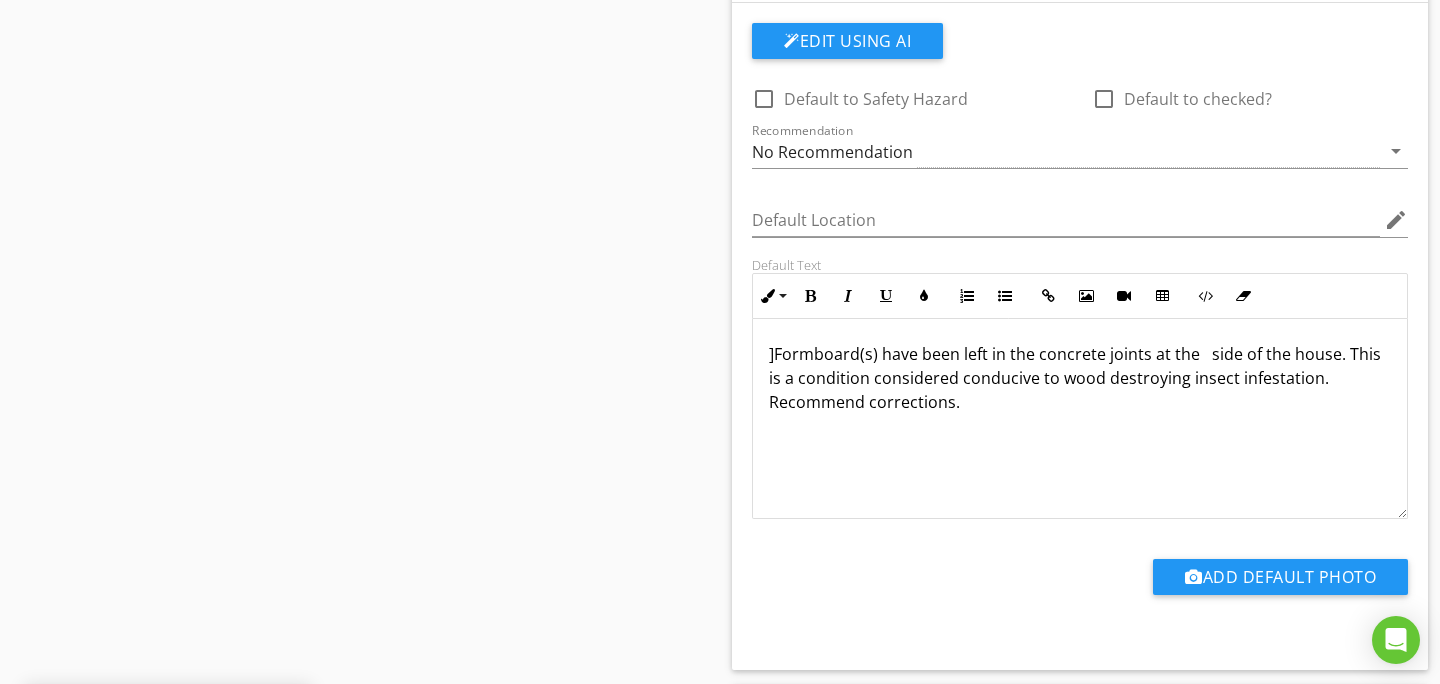 scroll, scrollTop: 1, scrollLeft: 0, axis: vertical 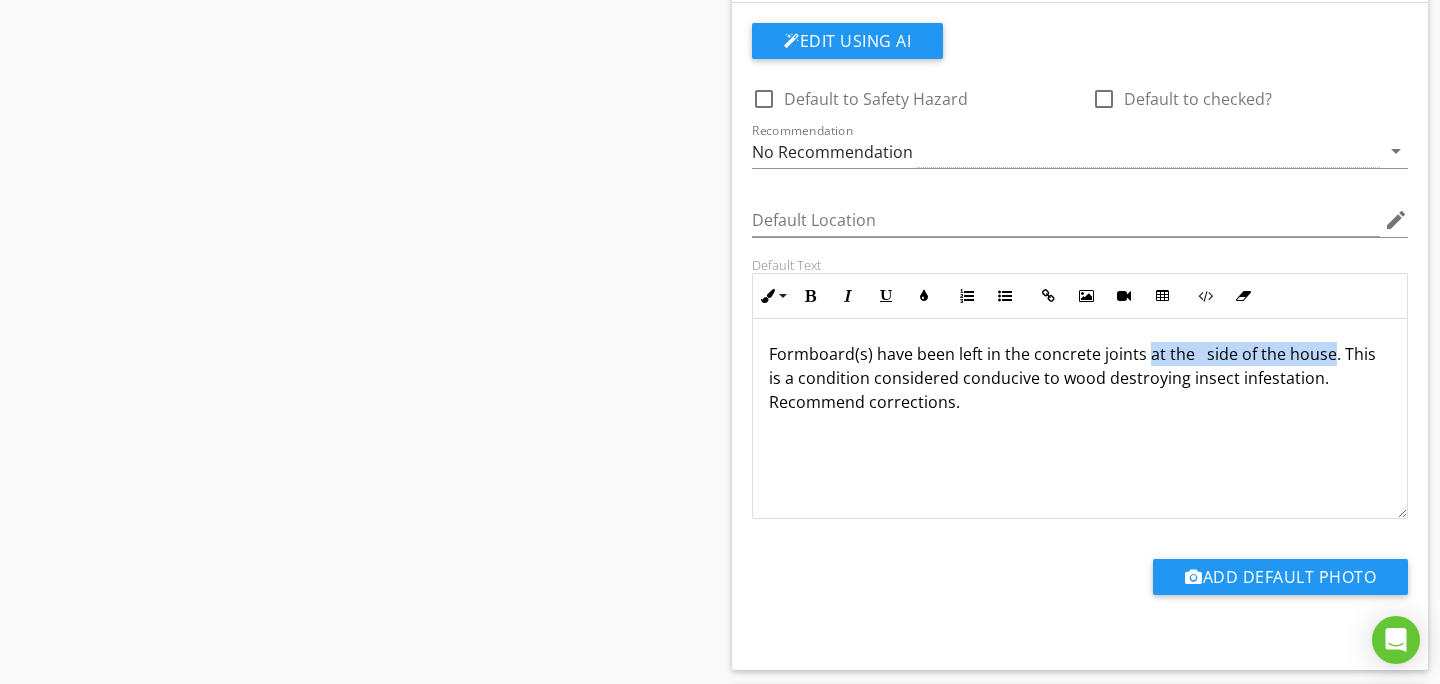 drag, startPoint x: 1328, startPoint y: 355, endPoint x: 1146, endPoint y: 356, distance: 182.00275 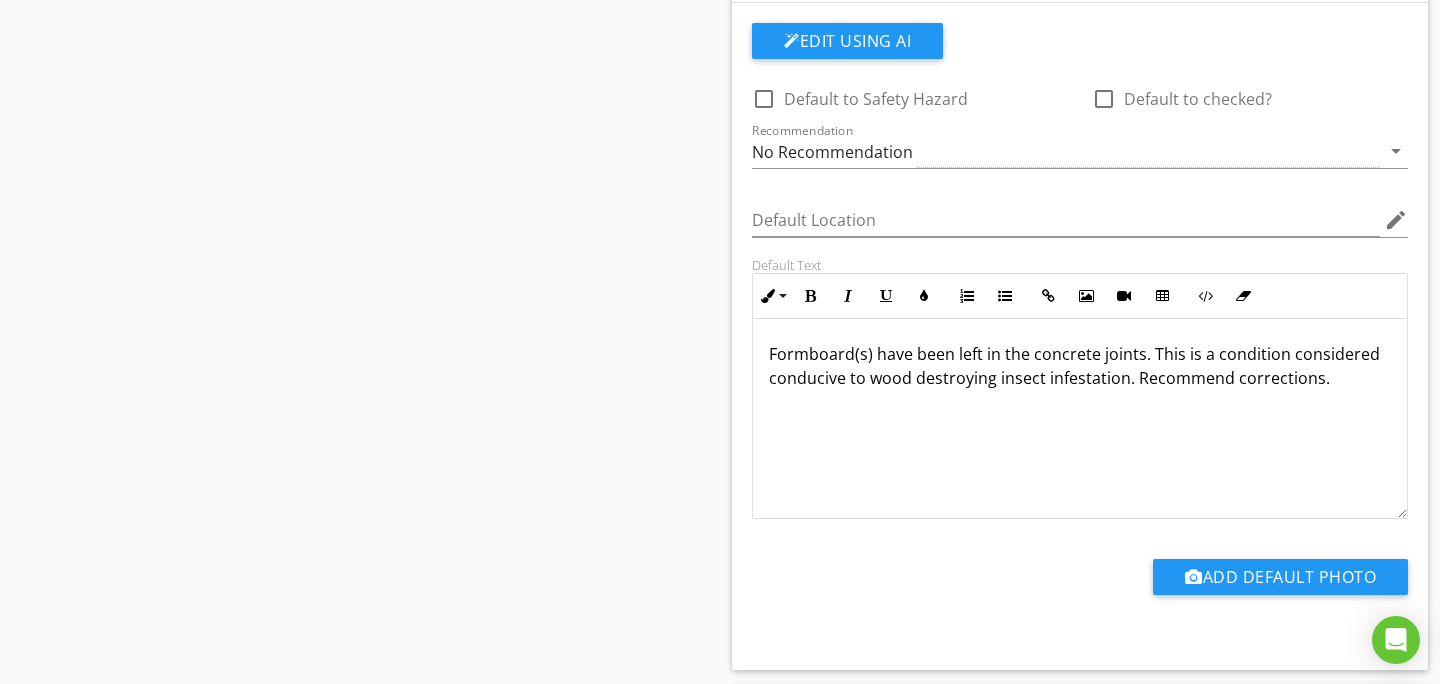 click on "Formboard(s) have been left in the concrete joints. This is a condition considered conducive to wood destroying insect infestation. Recommend corrections." at bounding box center (1080, 366) 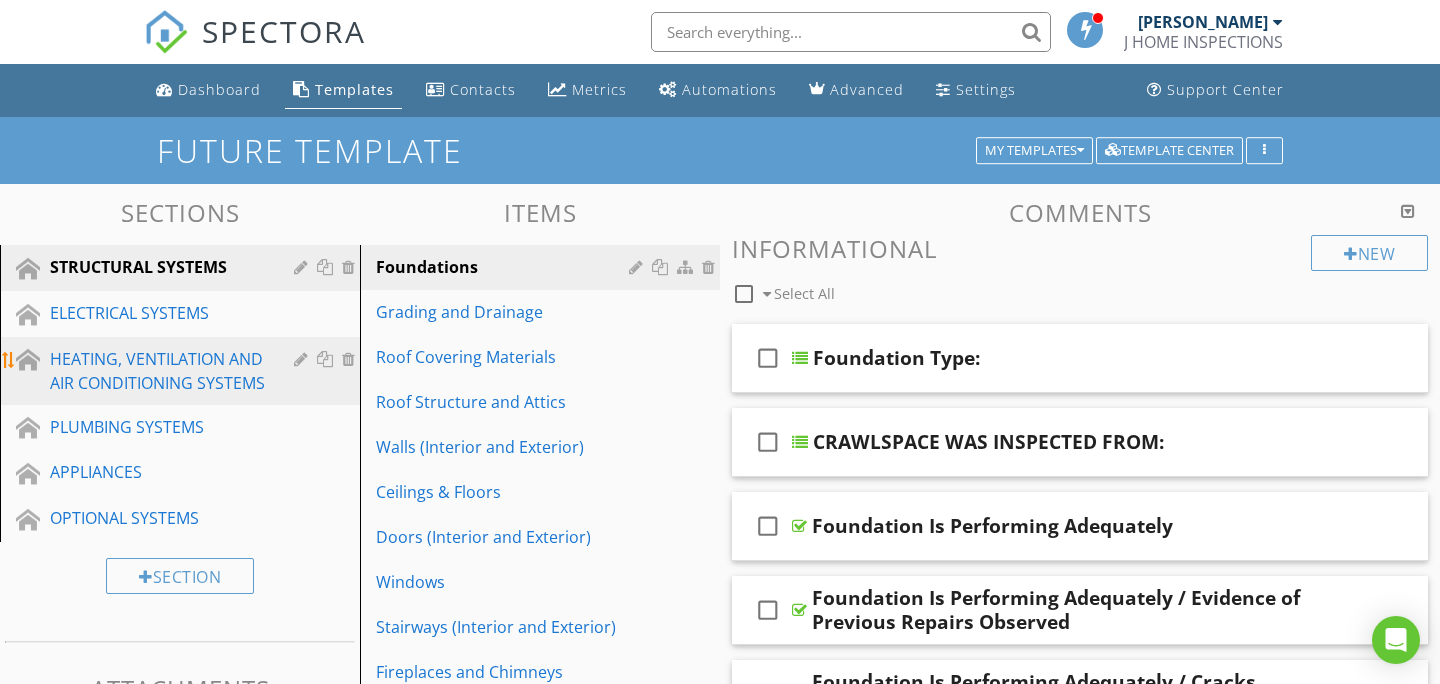 scroll, scrollTop: 0, scrollLeft: 0, axis: both 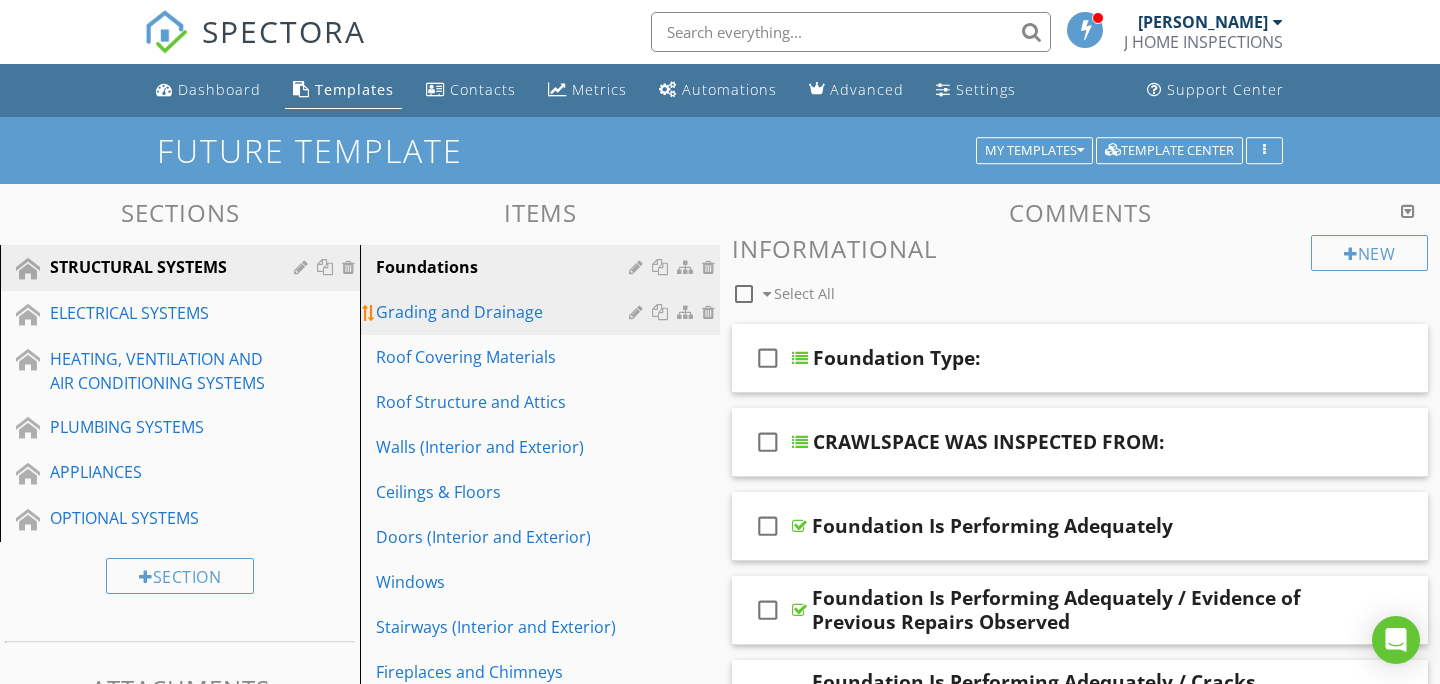 click on "Grading and Drainage" at bounding box center [505, 312] 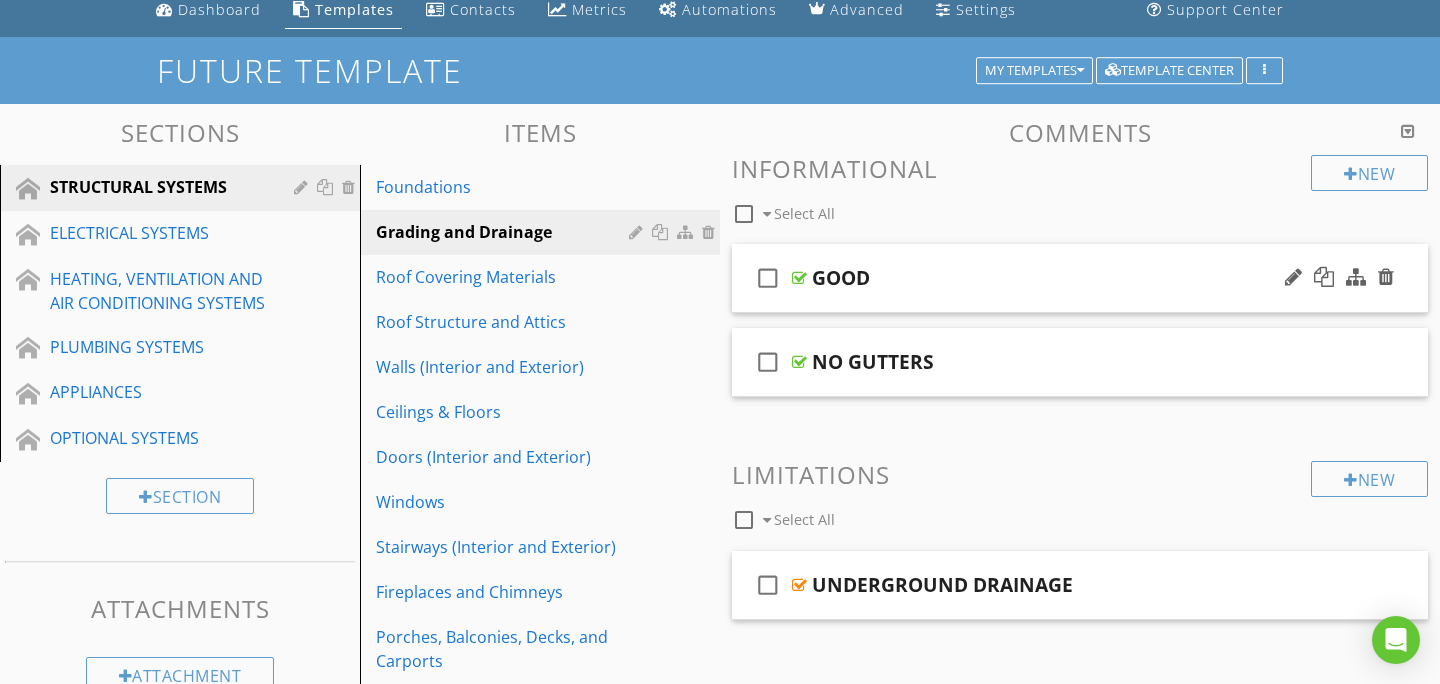scroll, scrollTop: 83, scrollLeft: 0, axis: vertical 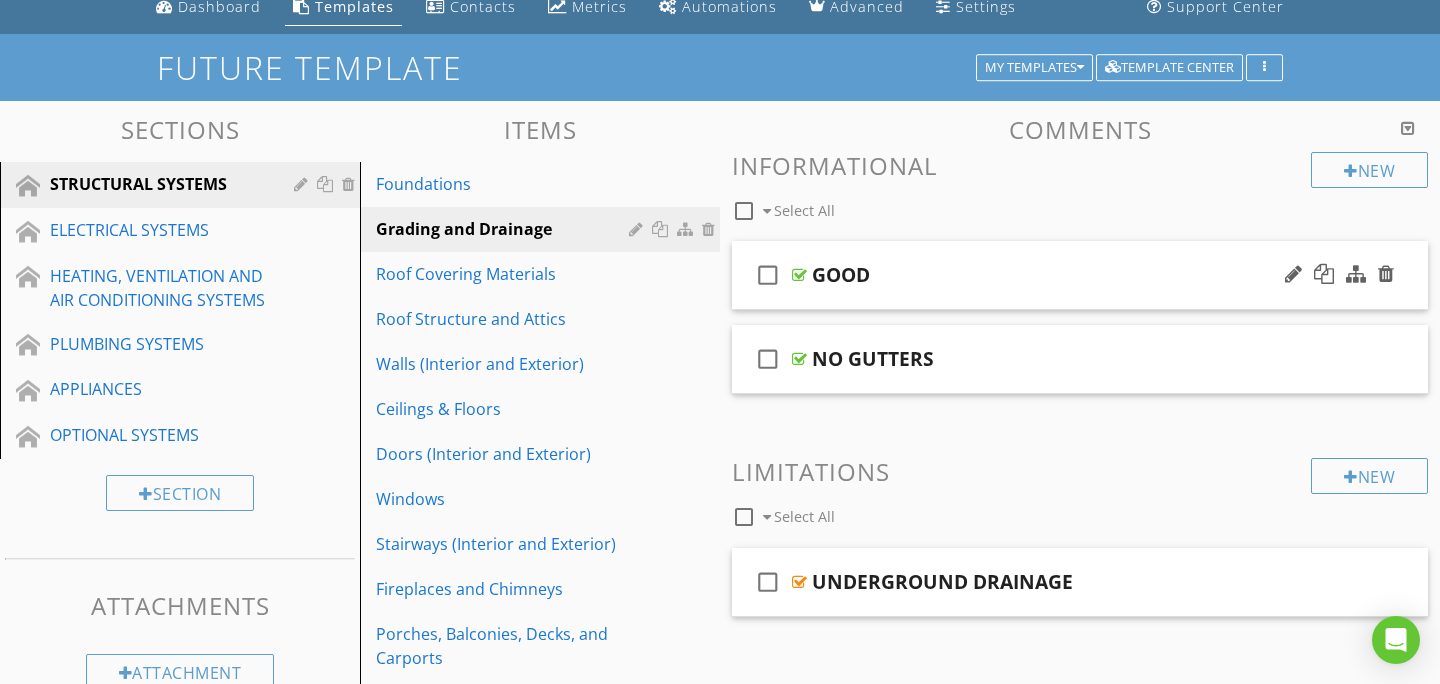 click on "check_box_outline_blank
GOOD" at bounding box center (1080, 275) 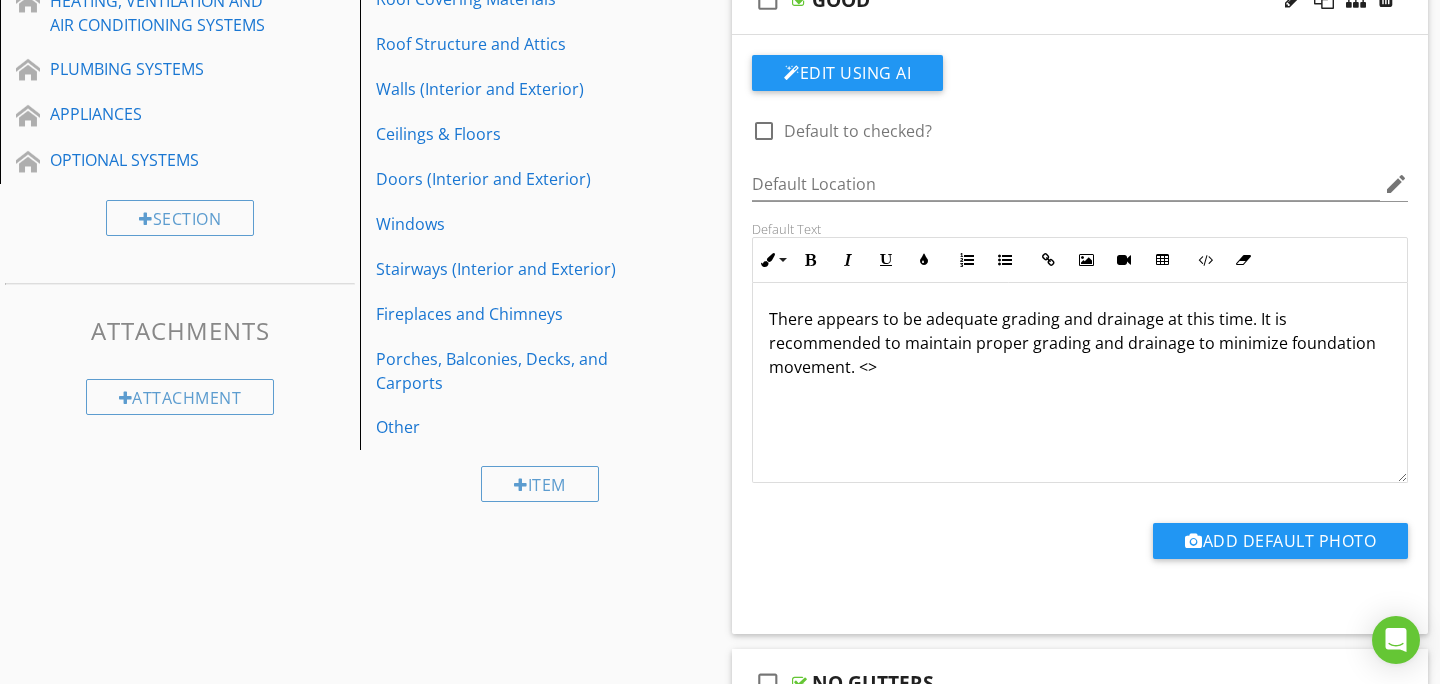 scroll, scrollTop: 445, scrollLeft: 0, axis: vertical 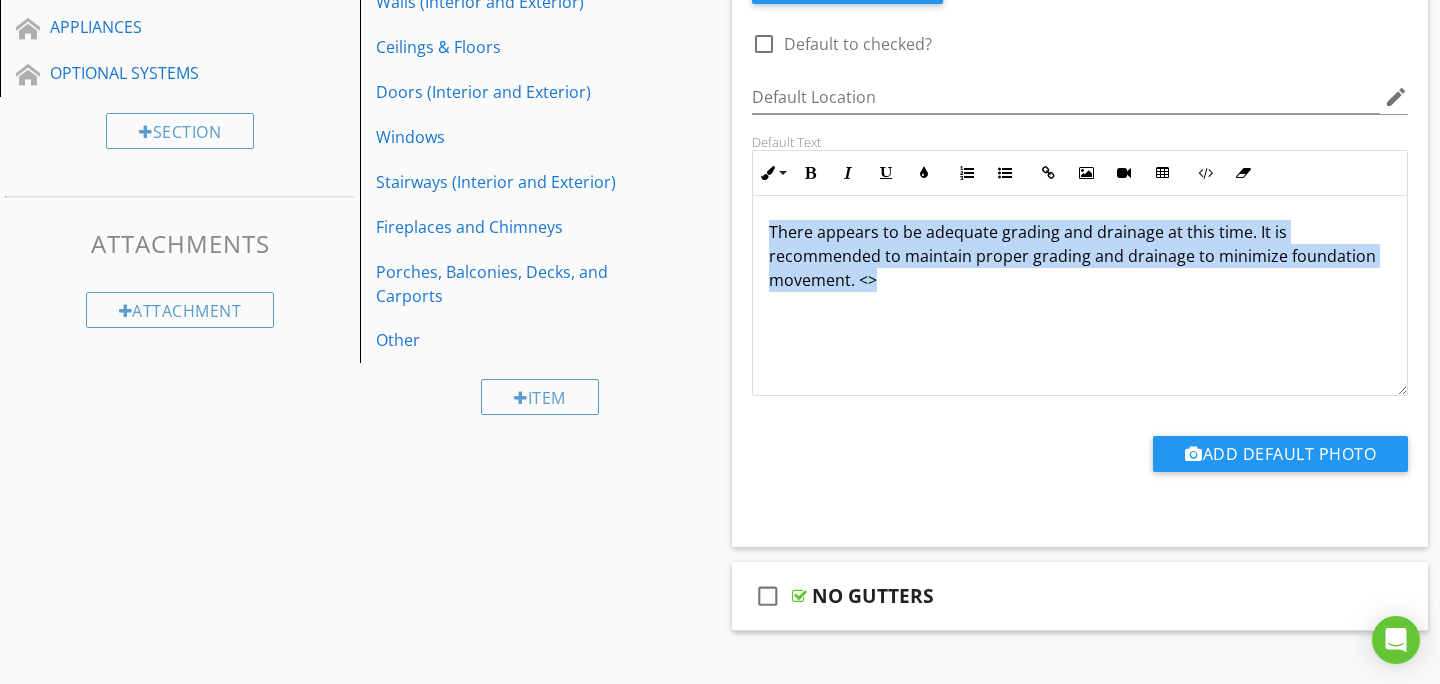 drag, startPoint x: 889, startPoint y: 287, endPoint x: 770, endPoint y: 236, distance: 129.46814 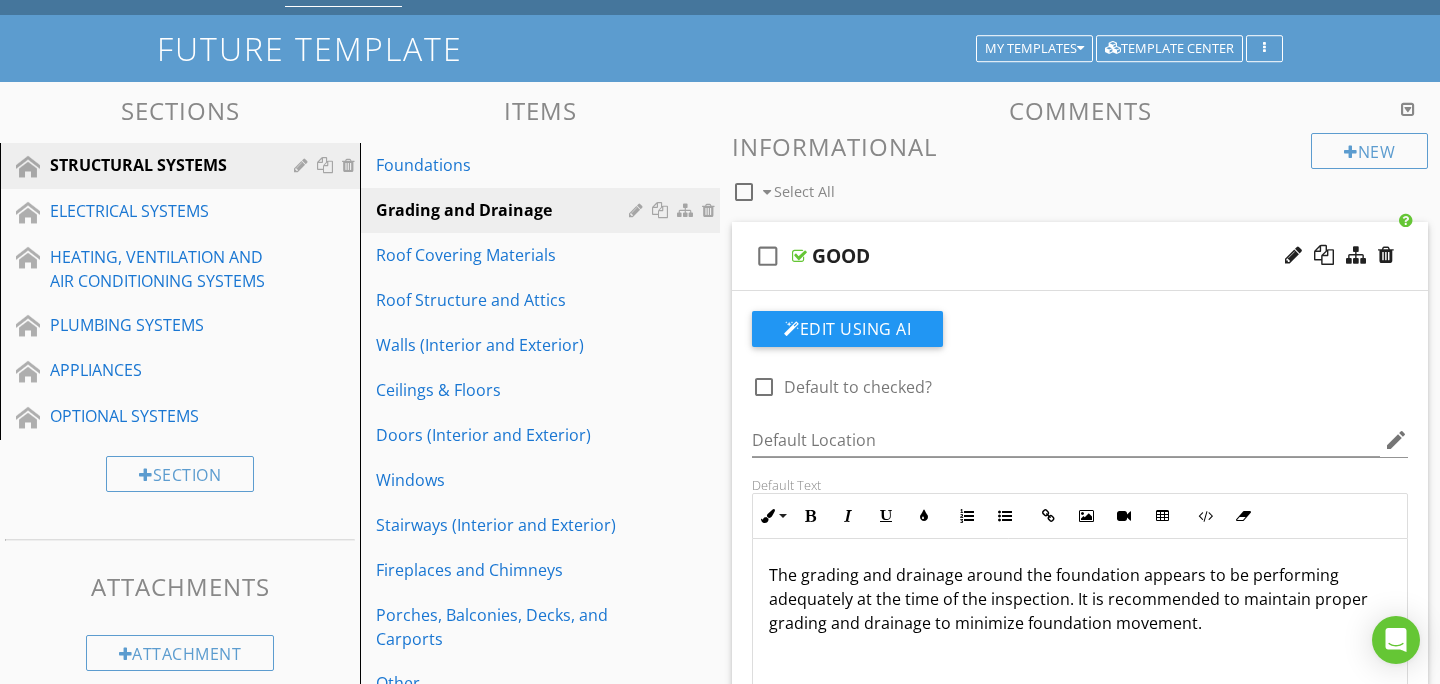 scroll, scrollTop: 79, scrollLeft: 0, axis: vertical 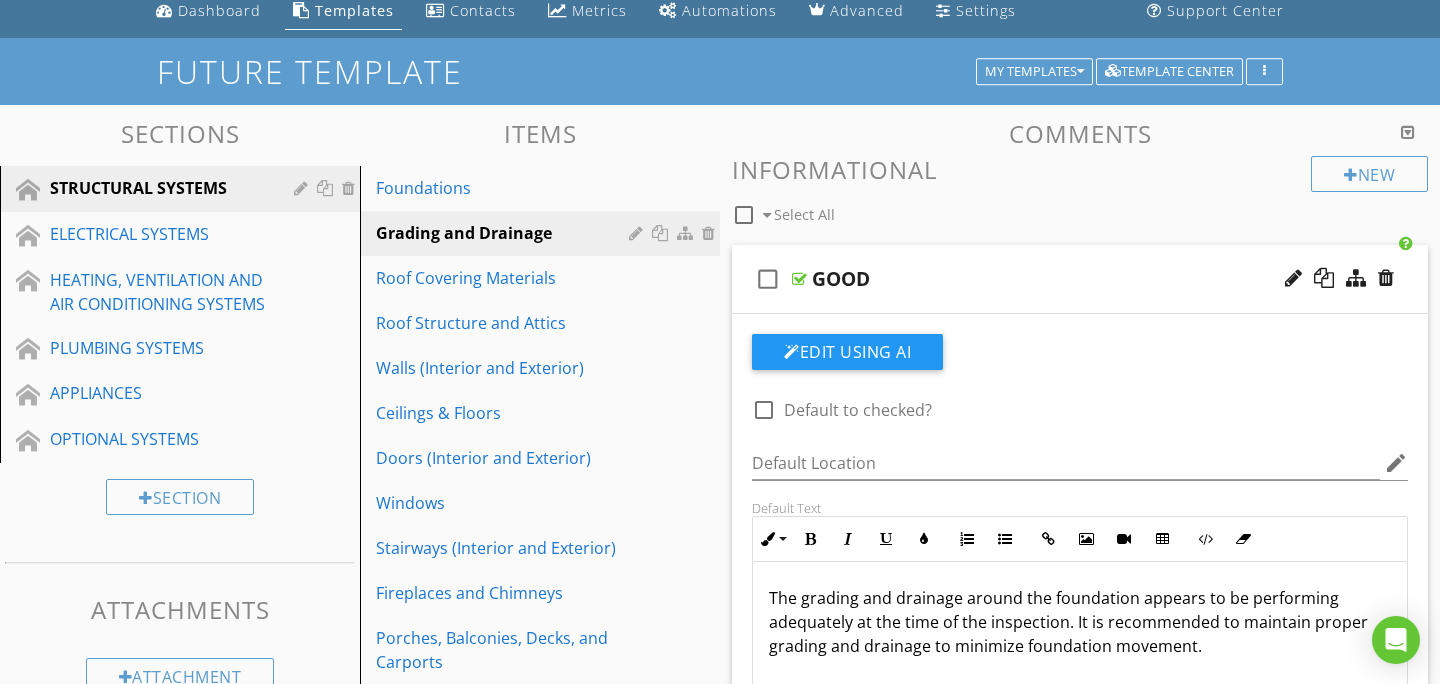 click on "check_box_outline_blank
GOOD" at bounding box center (1080, 279) 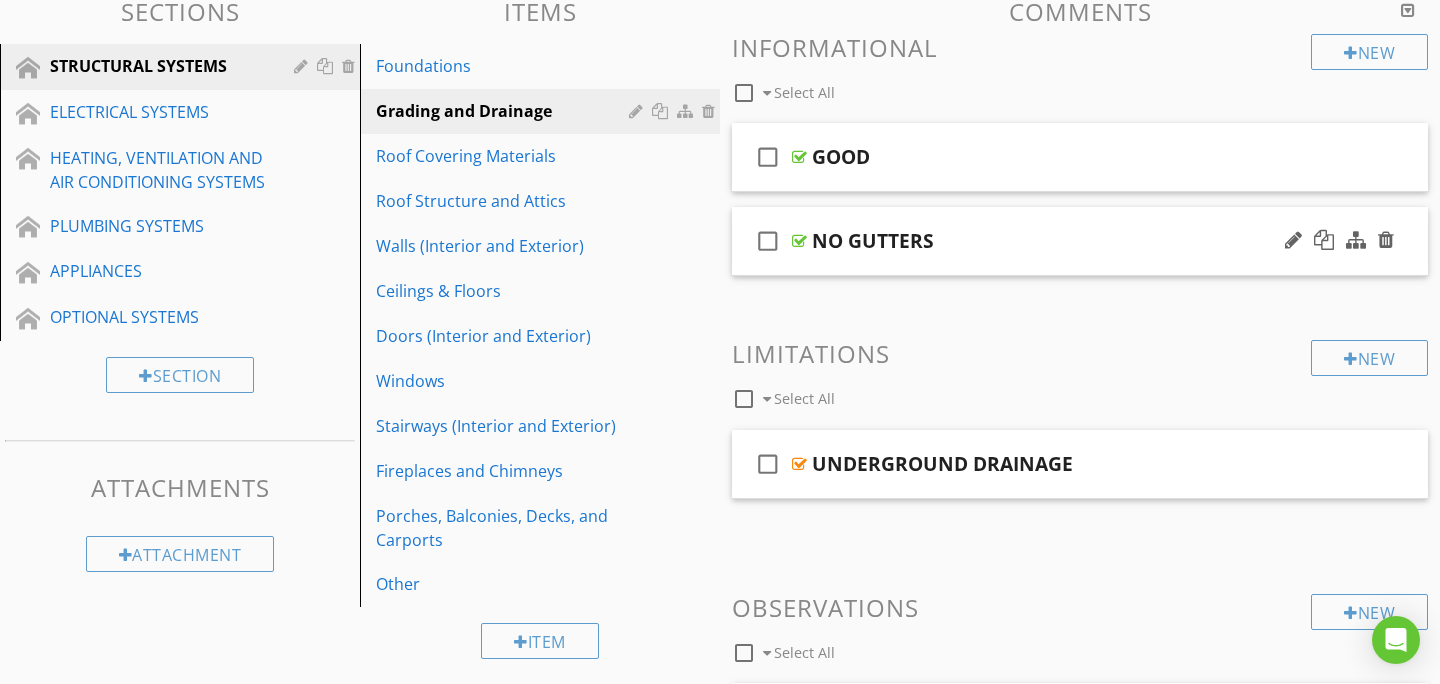 scroll, scrollTop: 166, scrollLeft: 0, axis: vertical 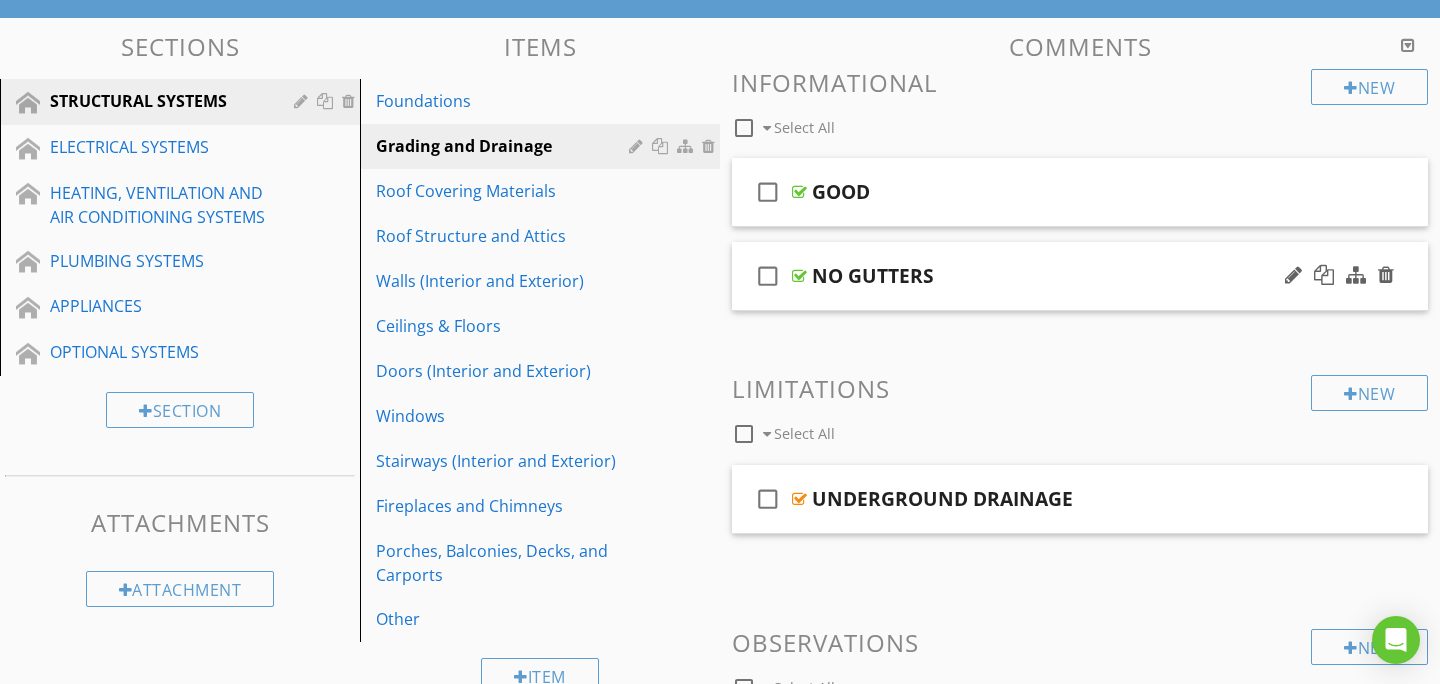 click on "check_box_outline_blank
NO GUTTERS" at bounding box center (1080, 276) 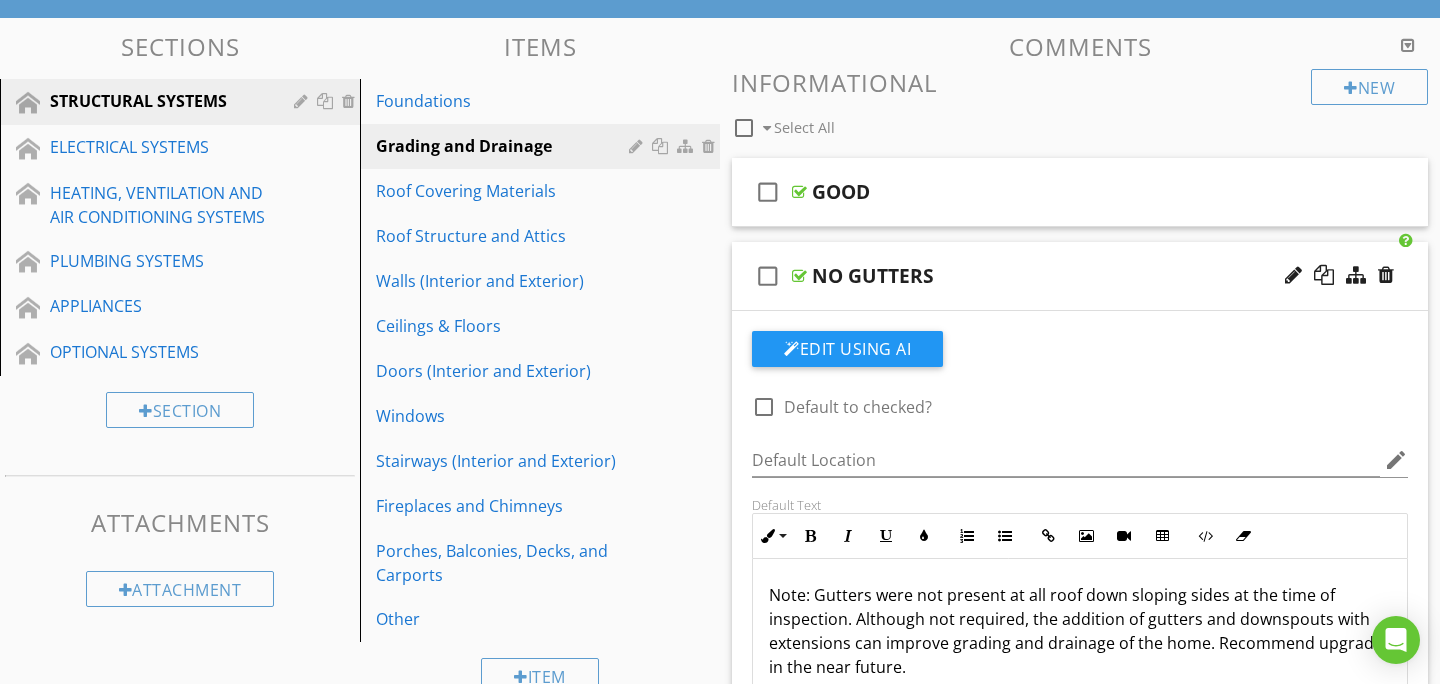click on "check_box_outline_blank
NO GUTTERS" at bounding box center [1080, 276] 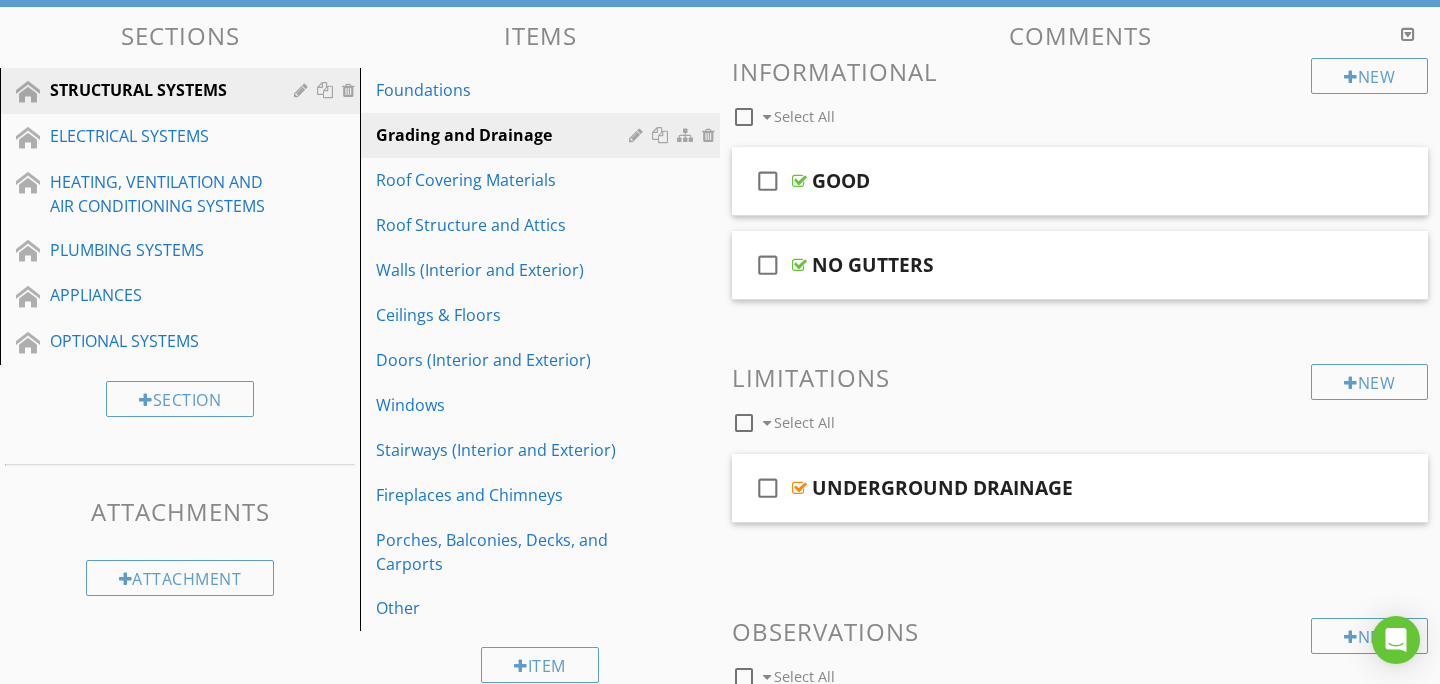 scroll, scrollTop: 176, scrollLeft: 0, axis: vertical 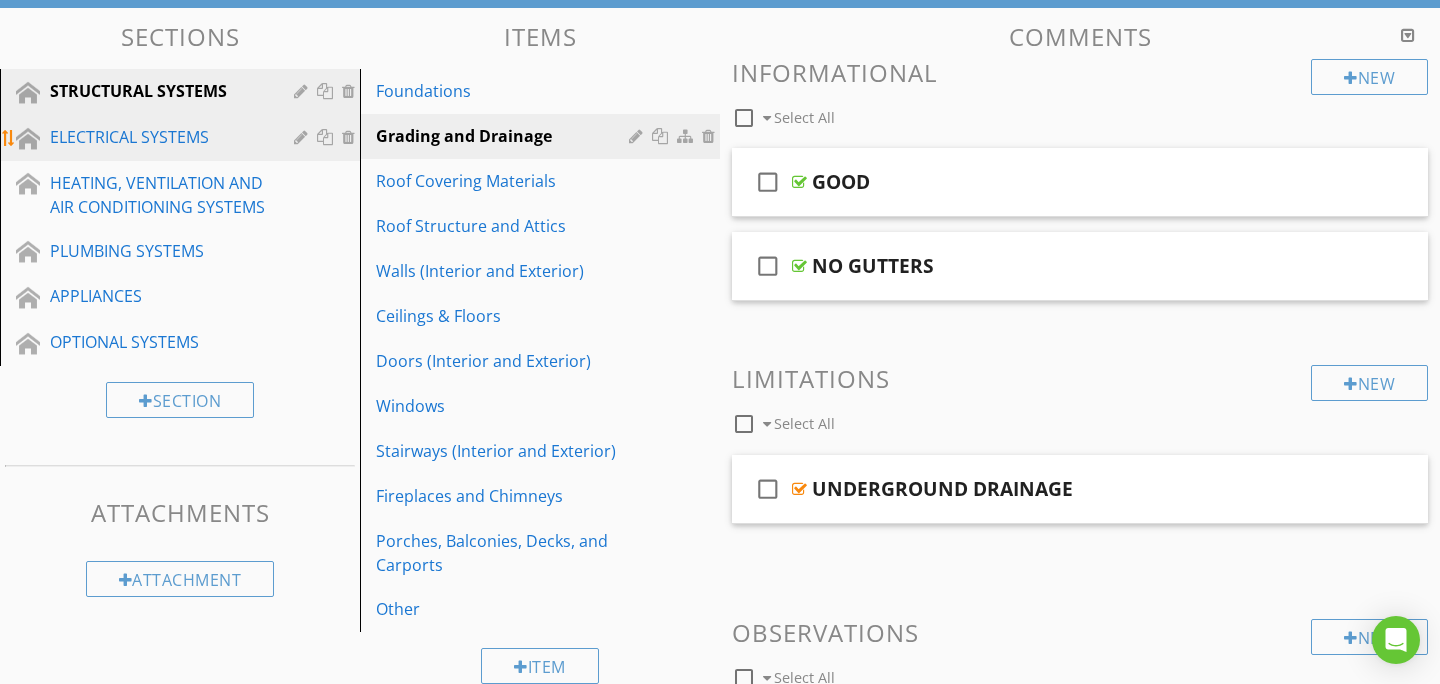 click on "ELECTRICAL SYSTEMS" at bounding box center [157, 137] 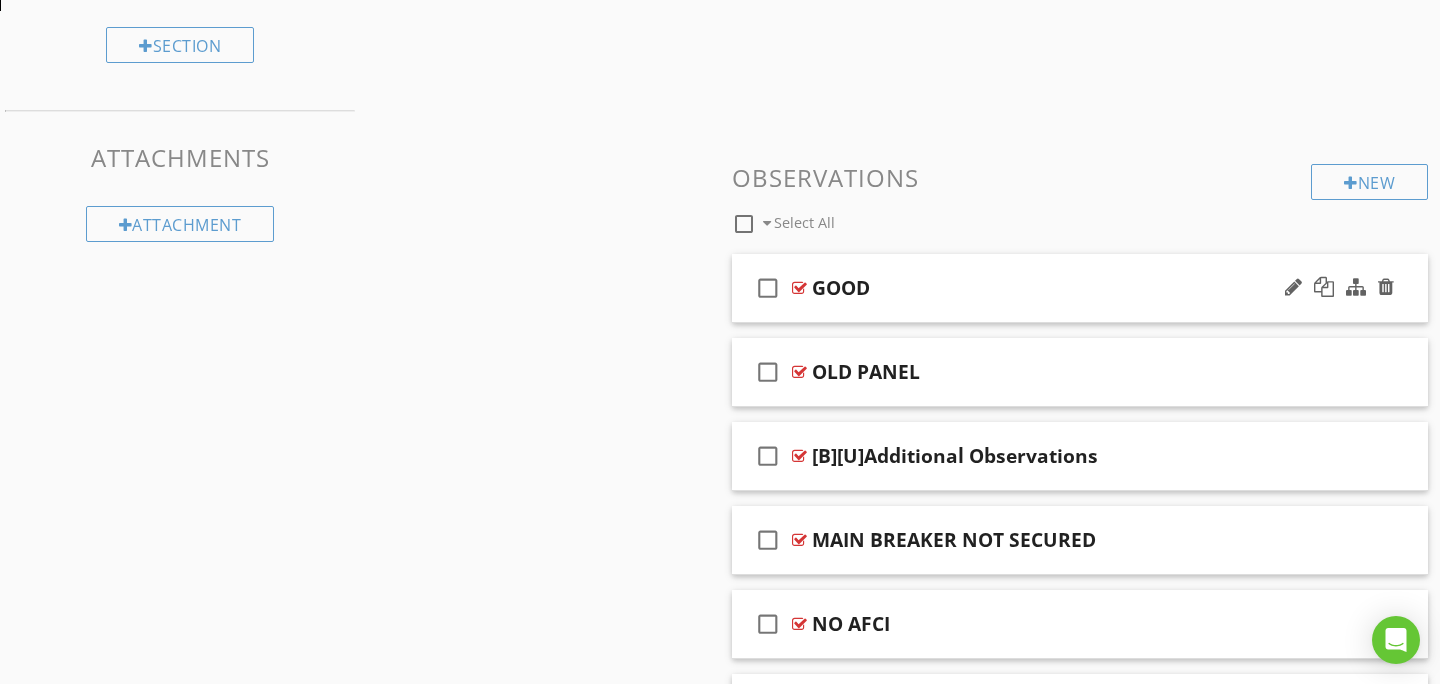 scroll, scrollTop: 533, scrollLeft: 0, axis: vertical 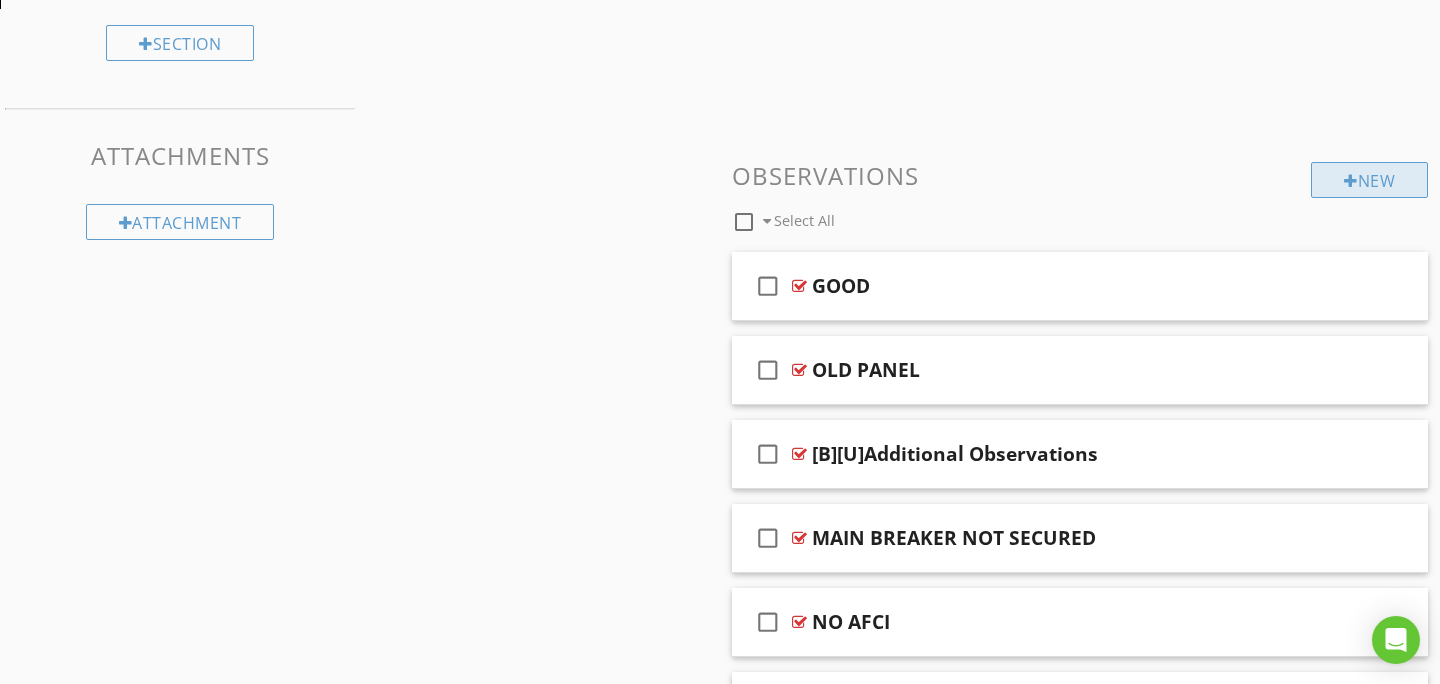 click on "New" at bounding box center (1369, 180) 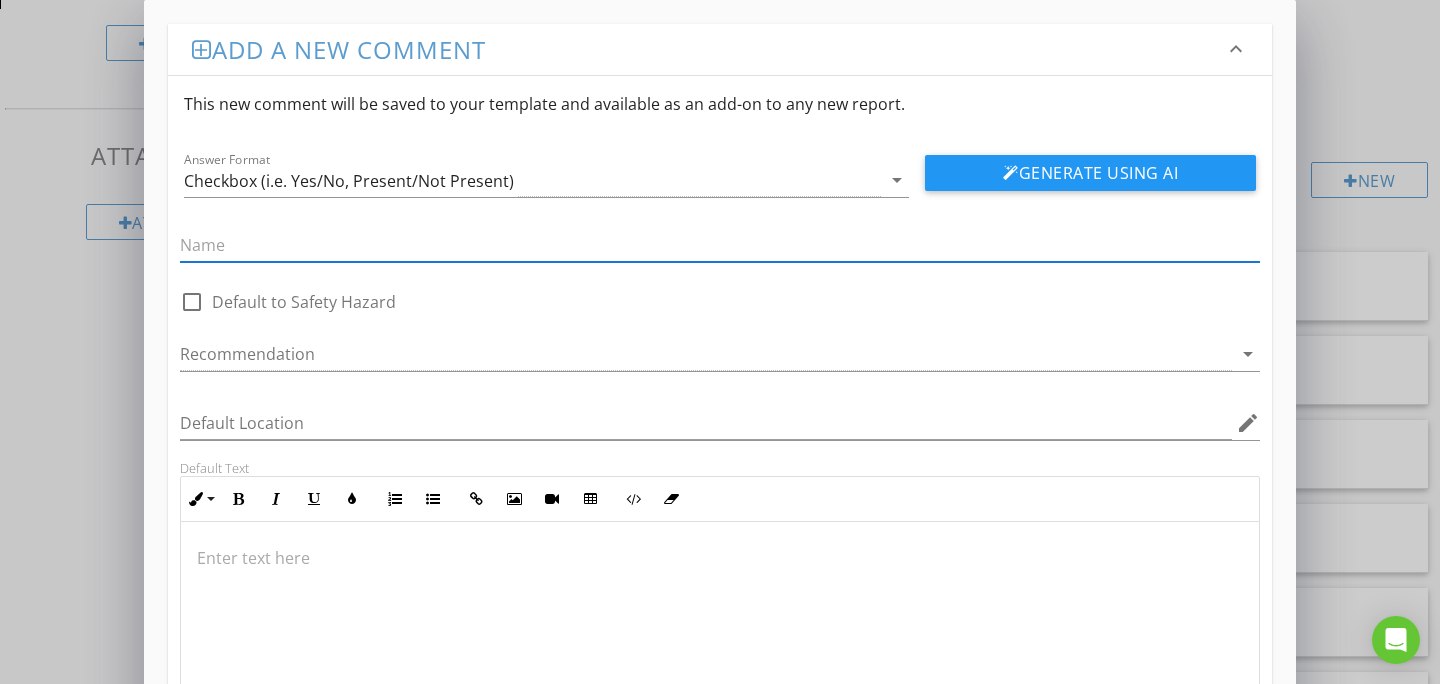 click at bounding box center (720, 558) 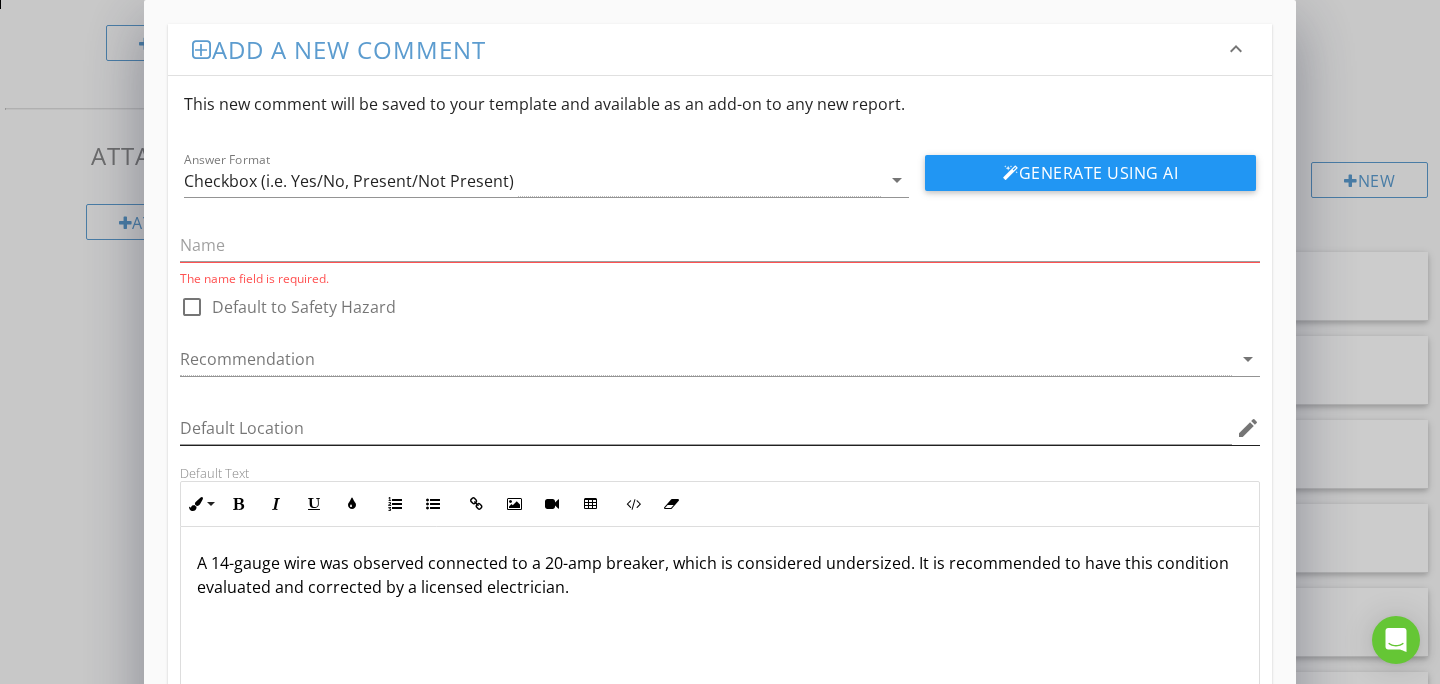 scroll, scrollTop: 6, scrollLeft: 0, axis: vertical 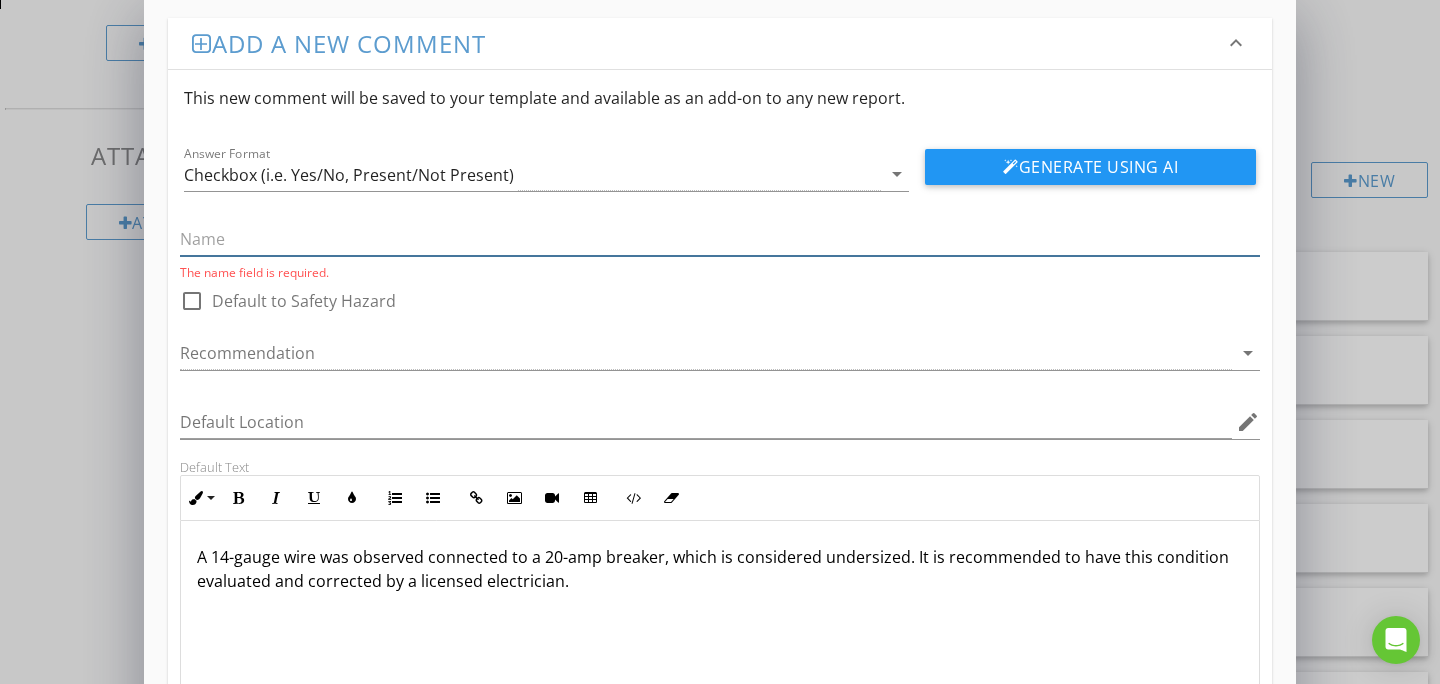click at bounding box center [720, 239] 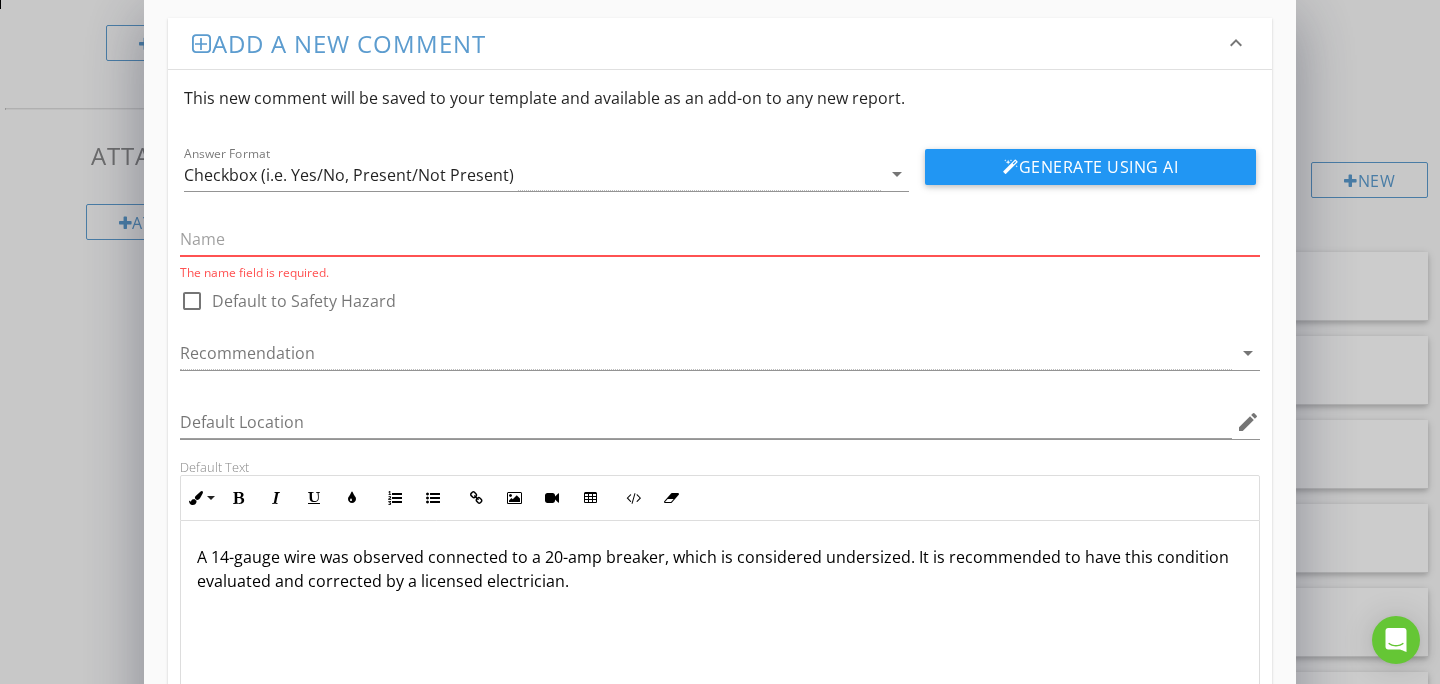 paste on "UNDERSIZED WIRING ON 20-AMP BREAKER" 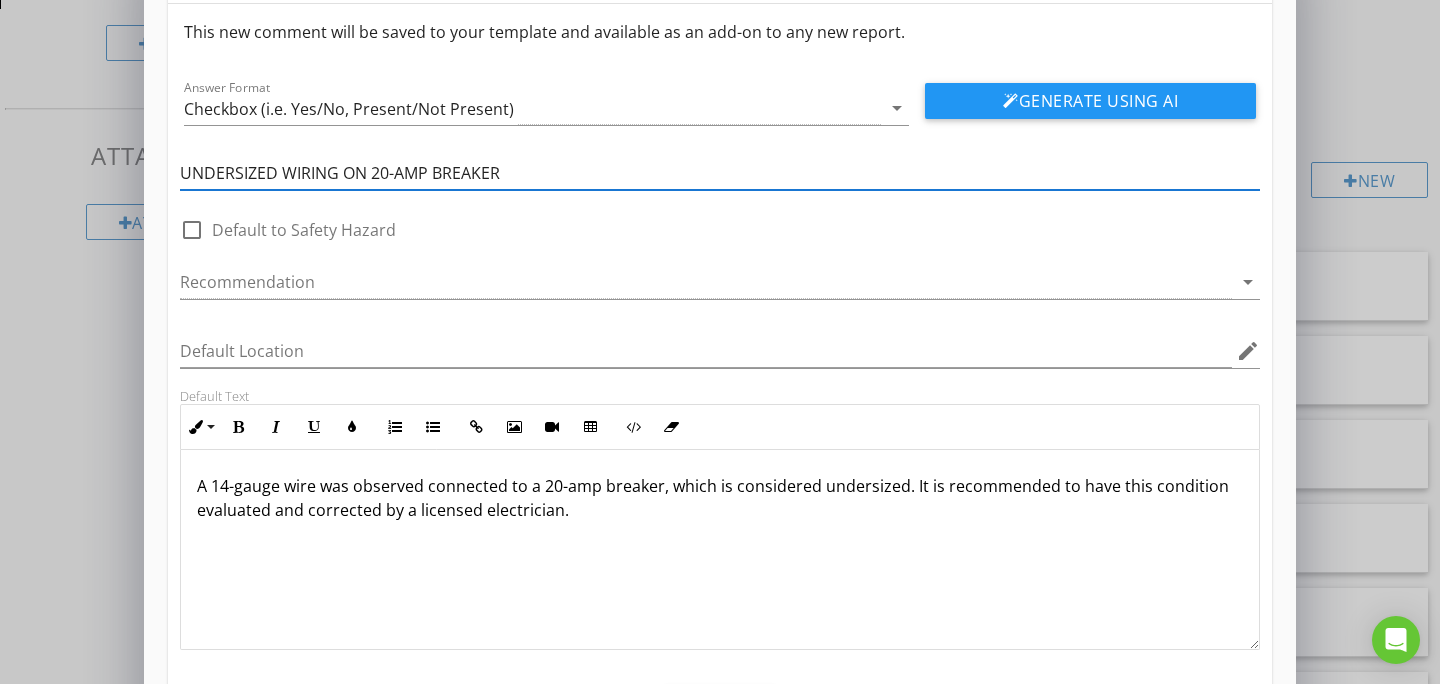scroll, scrollTop: 15, scrollLeft: 0, axis: vertical 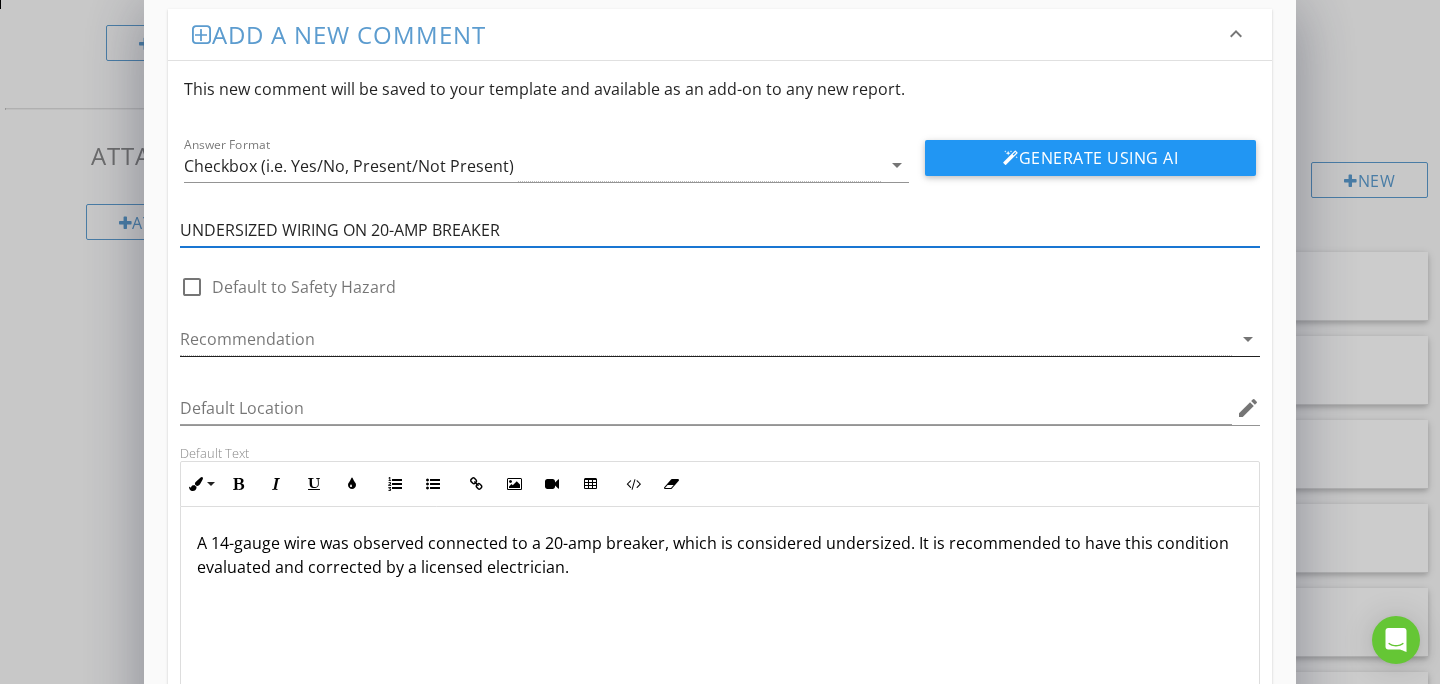 type on "UNDERSIZED WIRING ON 20-AMP BREAKER" 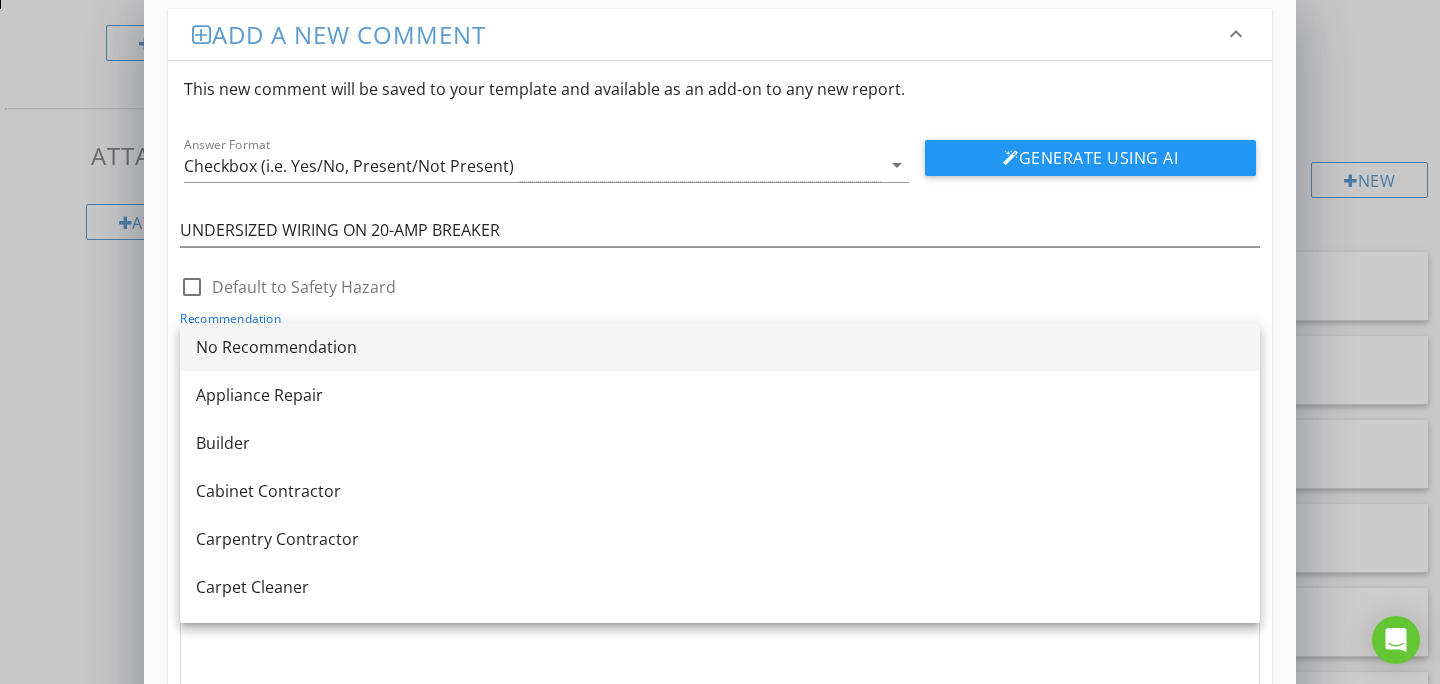 click on "No Recommendation" at bounding box center [720, 347] 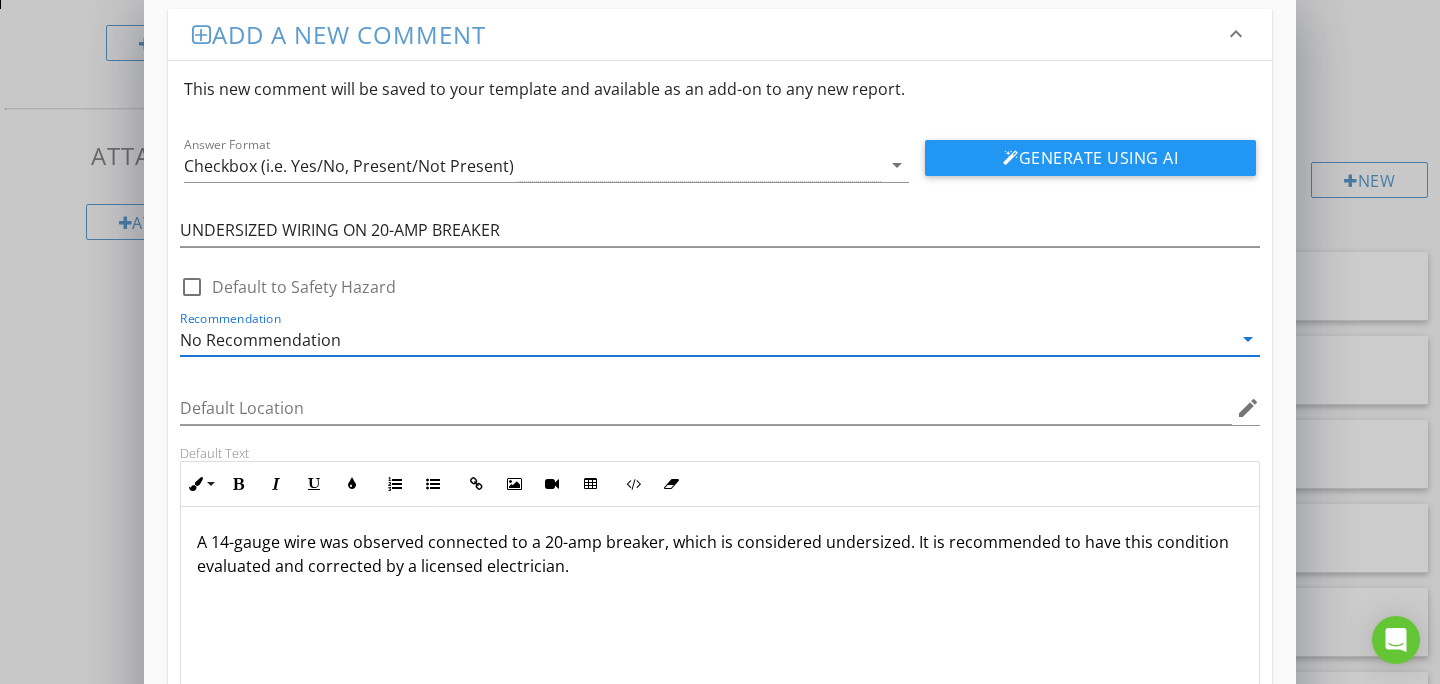 scroll, scrollTop: 1, scrollLeft: 0, axis: vertical 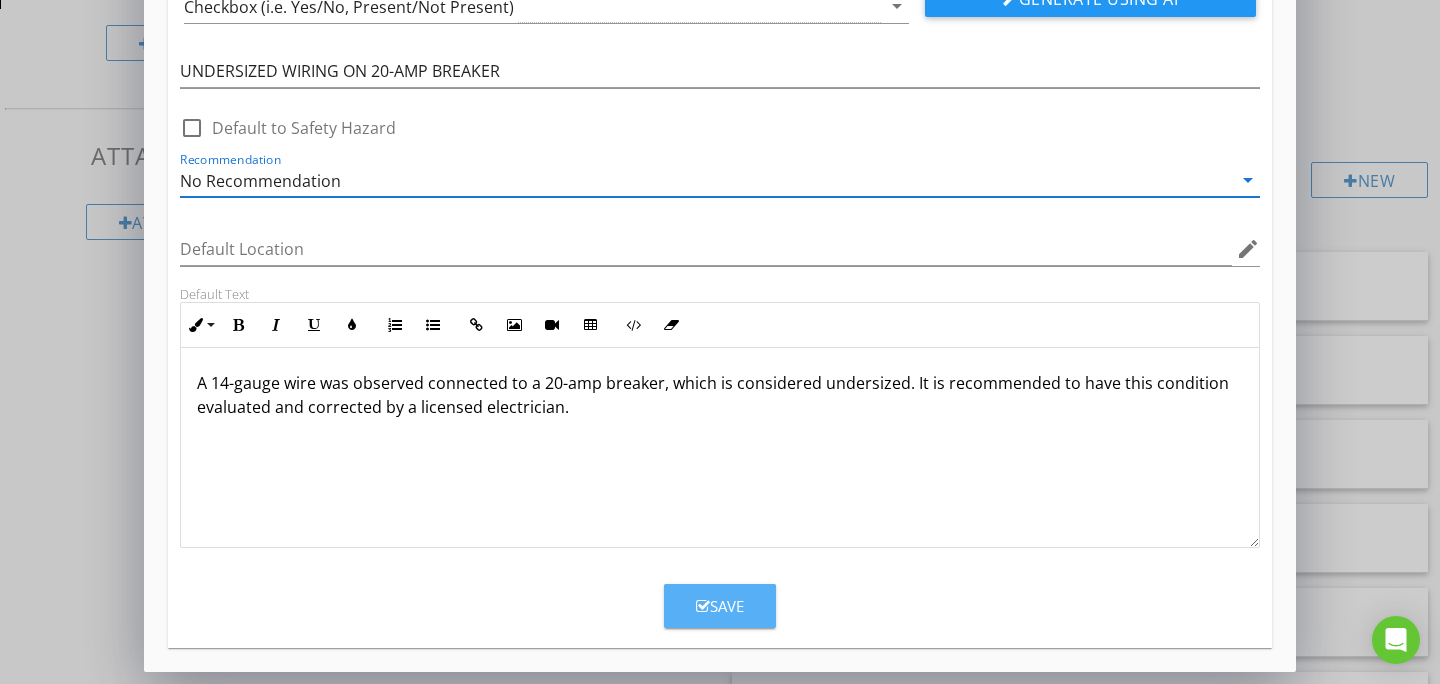 click at bounding box center (703, 606) 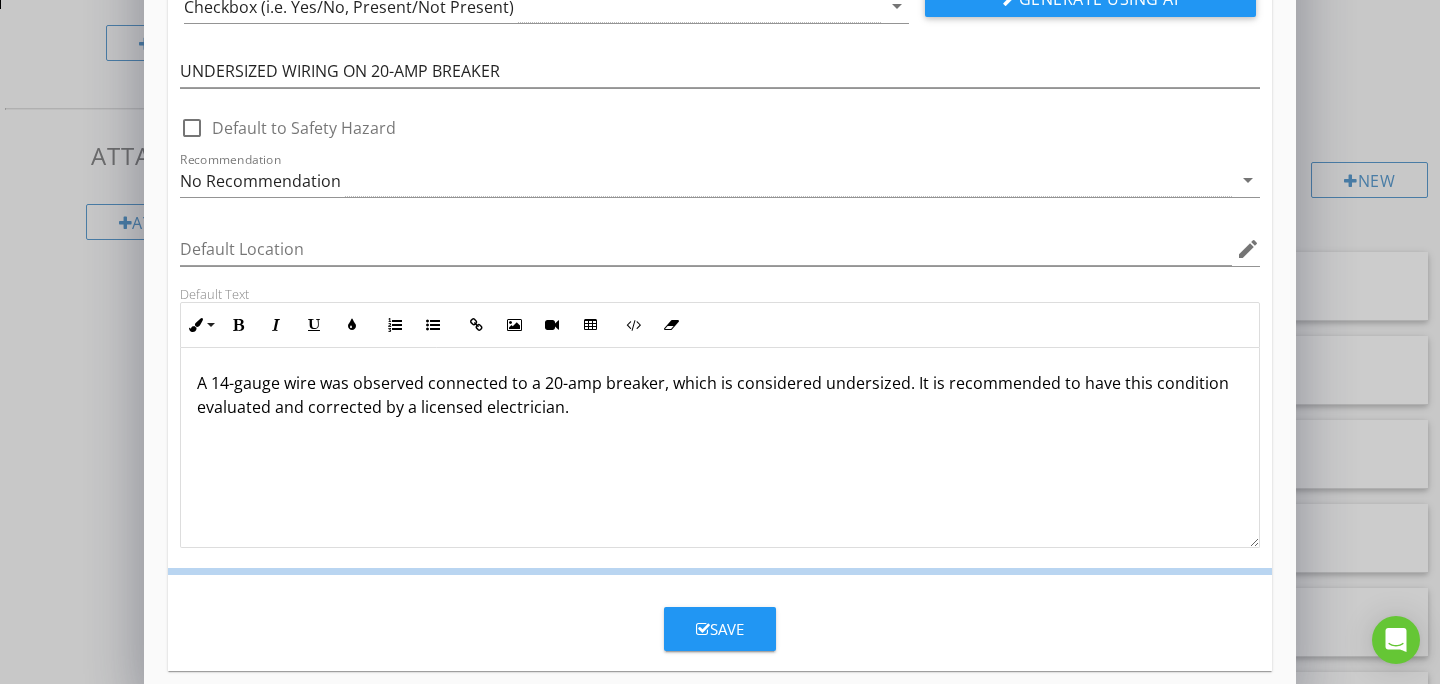scroll, scrollTop: 77, scrollLeft: 0, axis: vertical 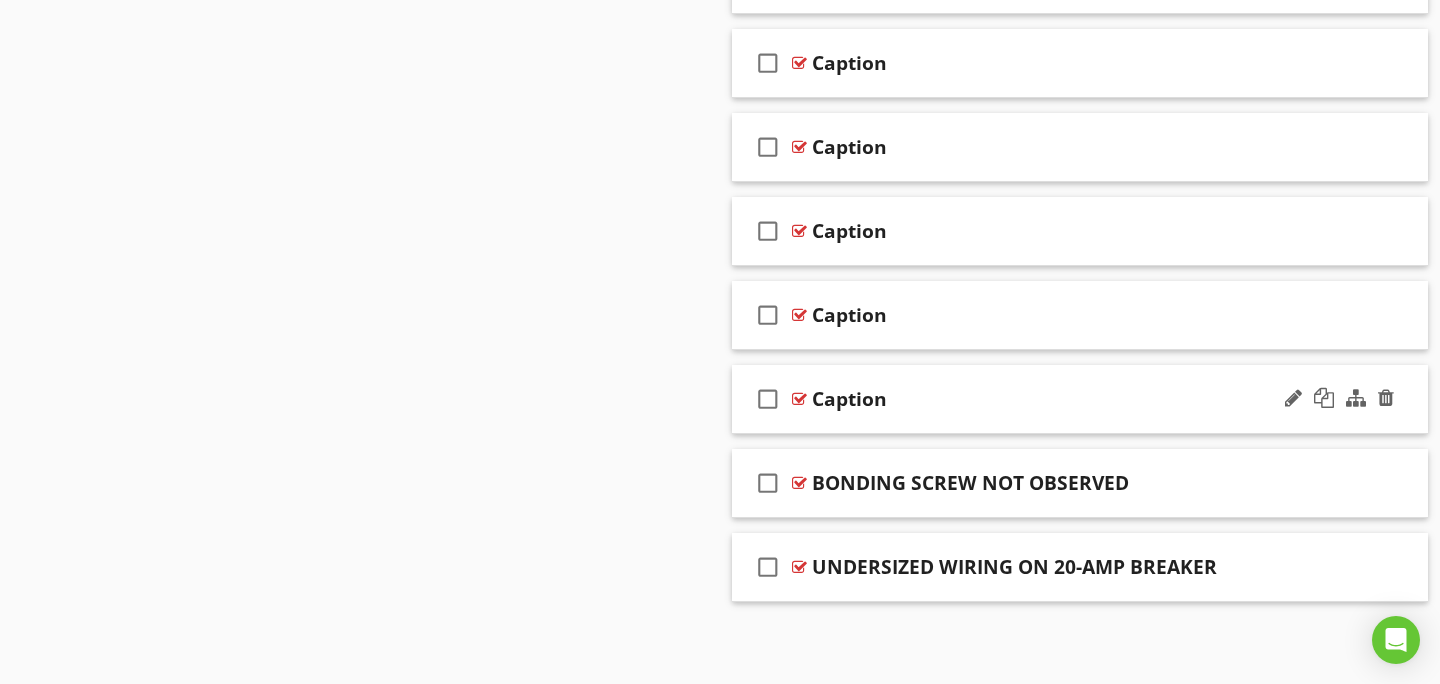 click on "check_box_outline_blank" at bounding box center [768, 399] 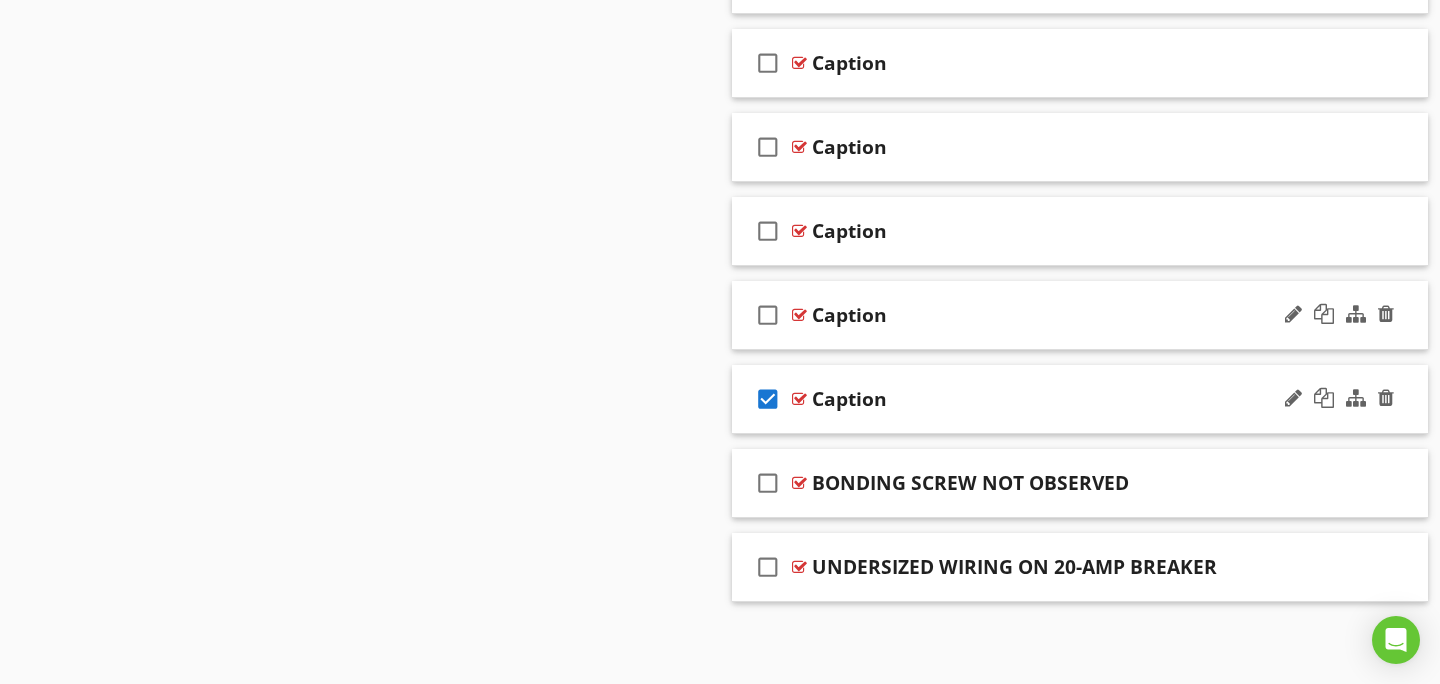 click on "check_box_outline_blank" at bounding box center (768, 315) 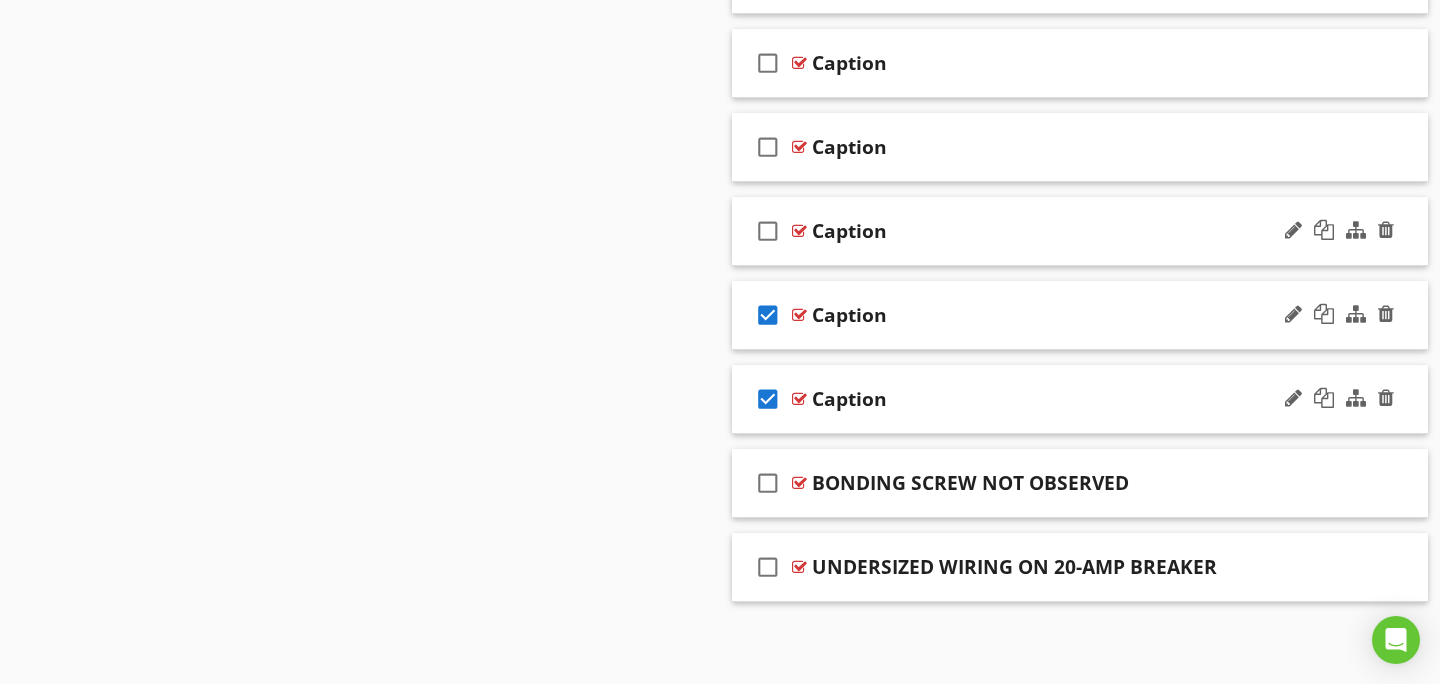 click on "check_box_outline_blank" at bounding box center [768, 231] 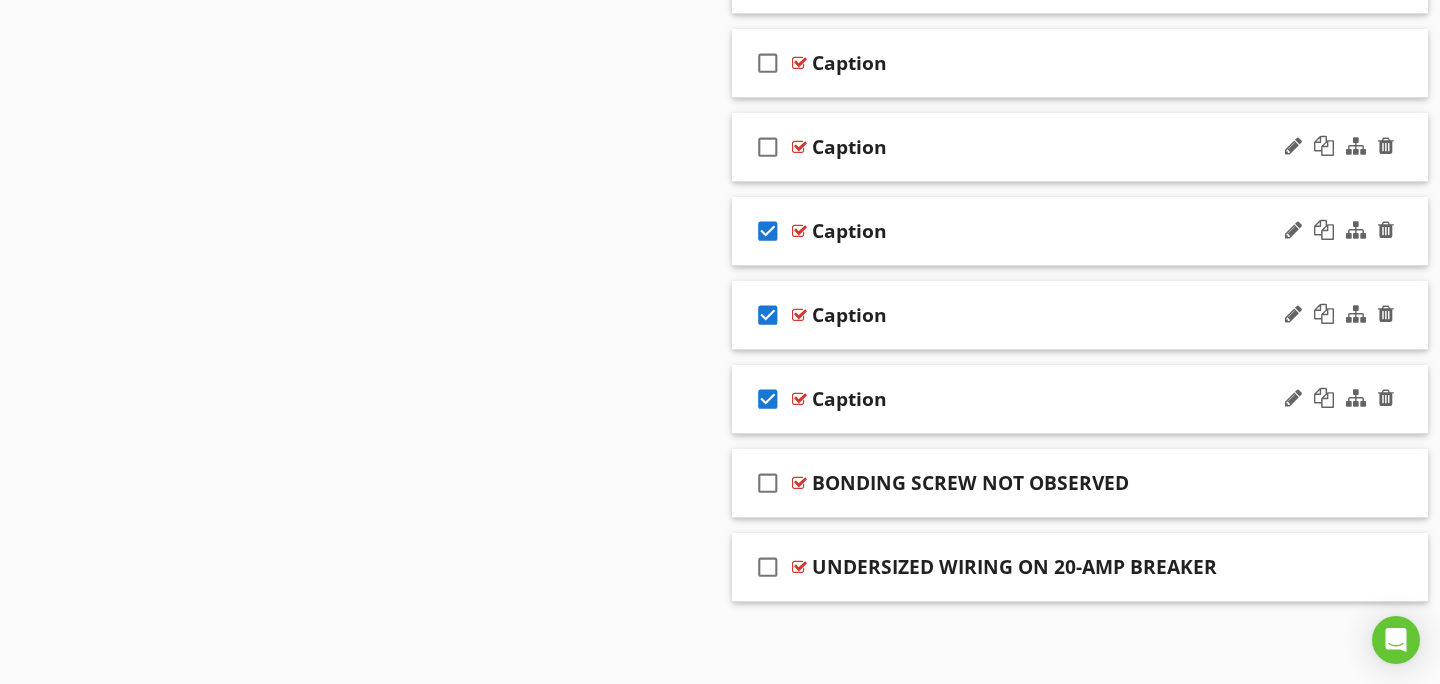 click on "check_box_outline_blank" at bounding box center [768, 147] 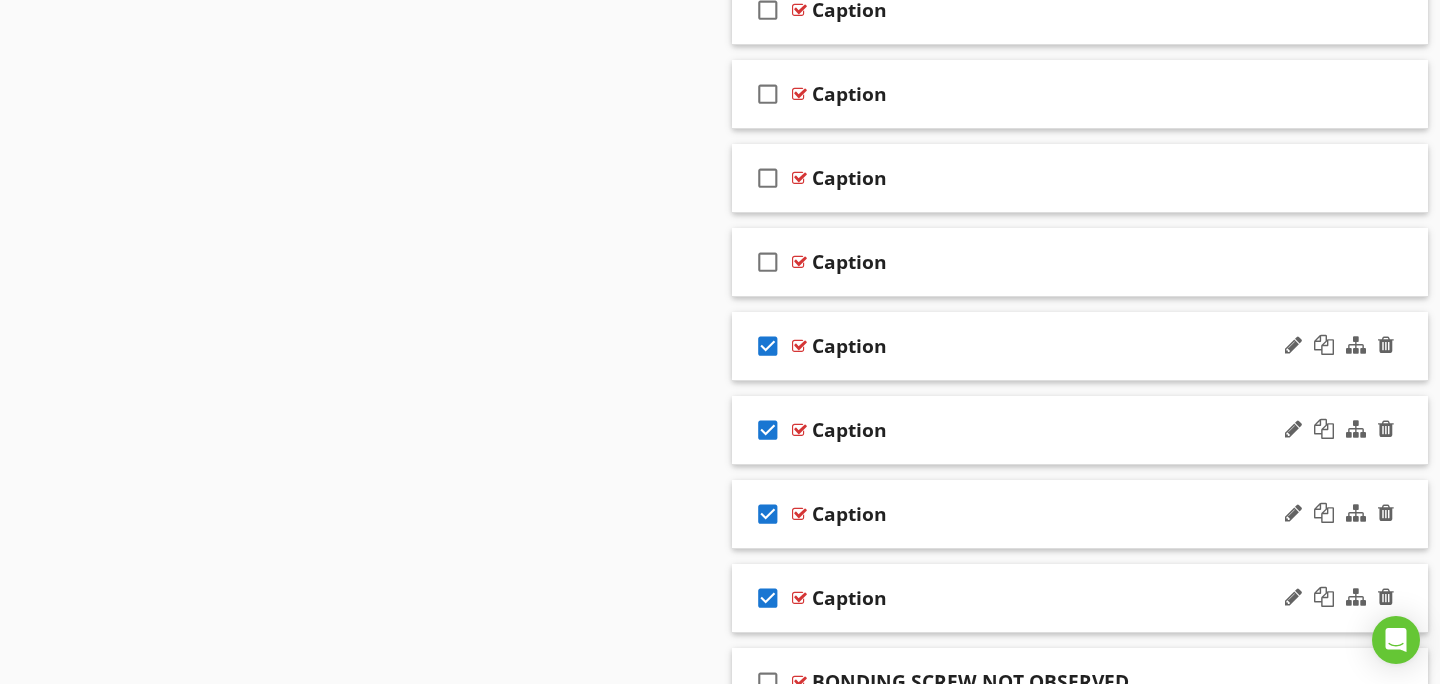 scroll, scrollTop: 9789, scrollLeft: 0, axis: vertical 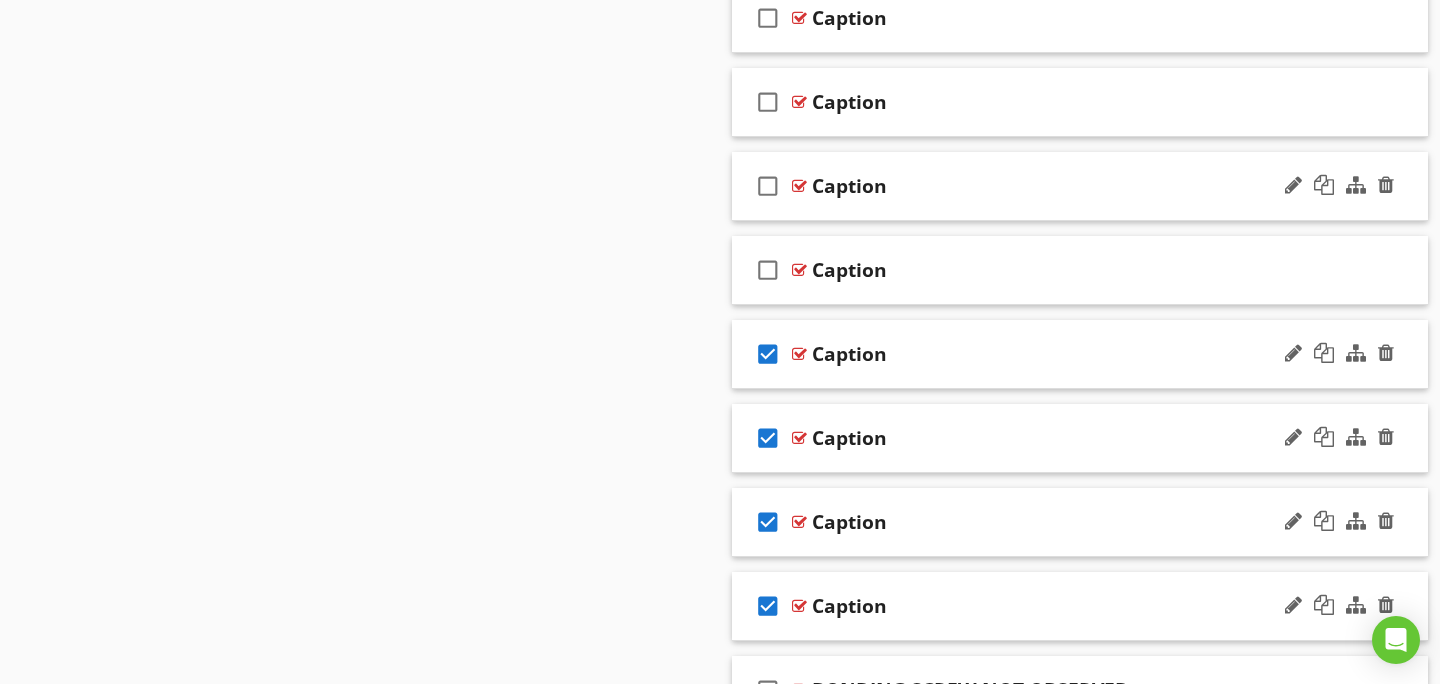 drag, startPoint x: 770, startPoint y: 261, endPoint x: 770, endPoint y: 197, distance: 64 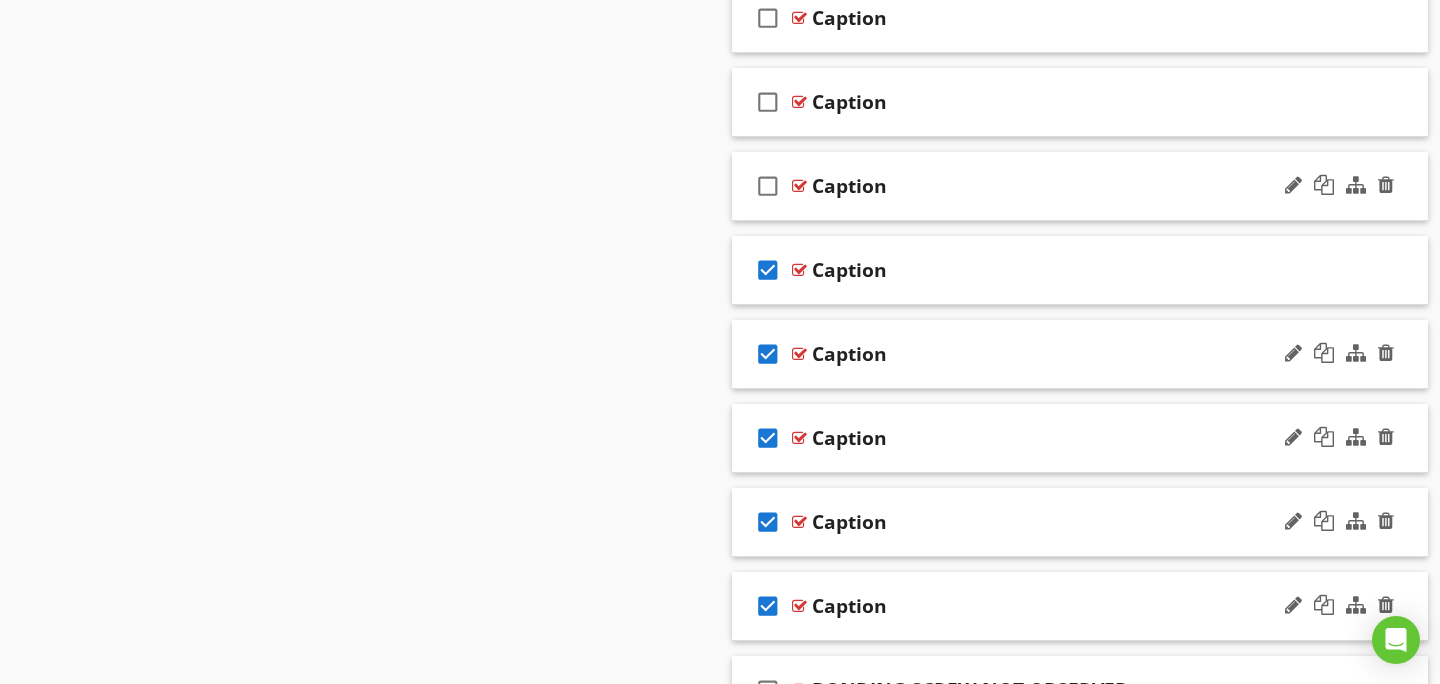 click on "check_box_outline_blank" at bounding box center (768, 186) 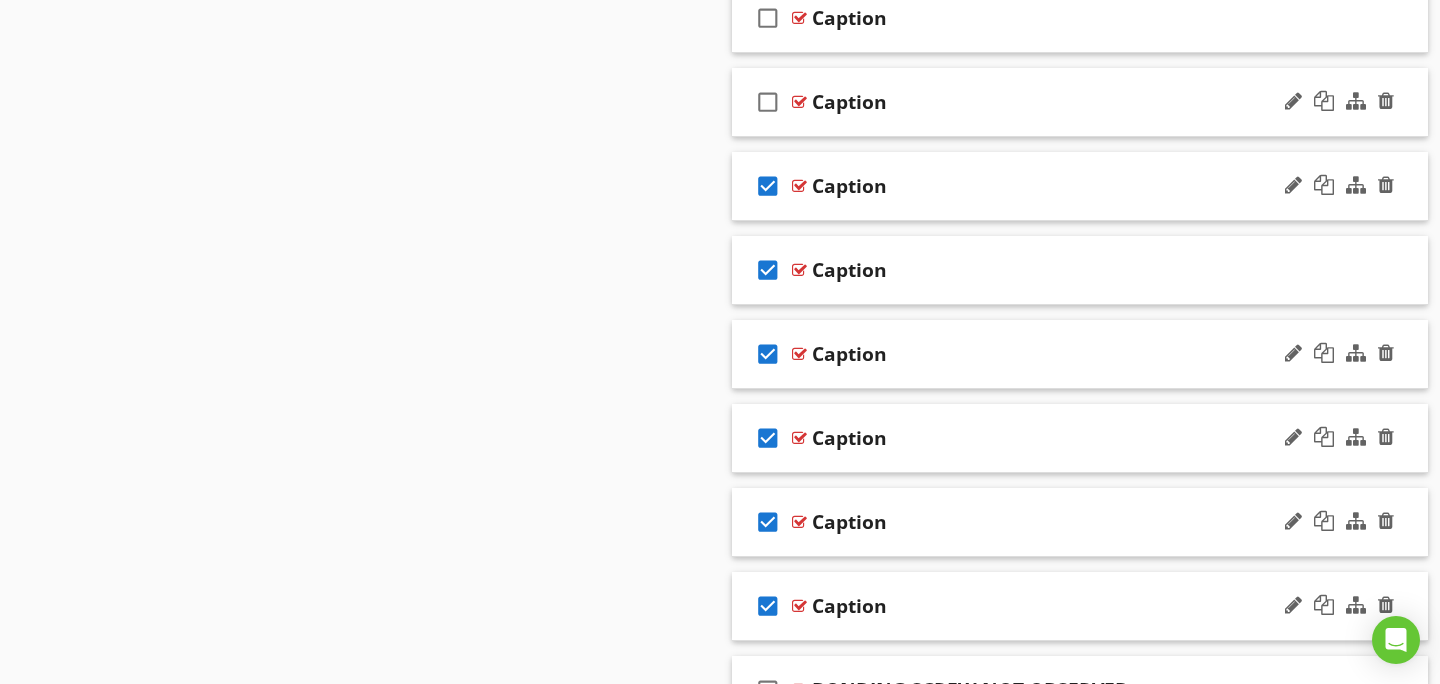 click on "check_box_outline_blank" at bounding box center [768, 102] 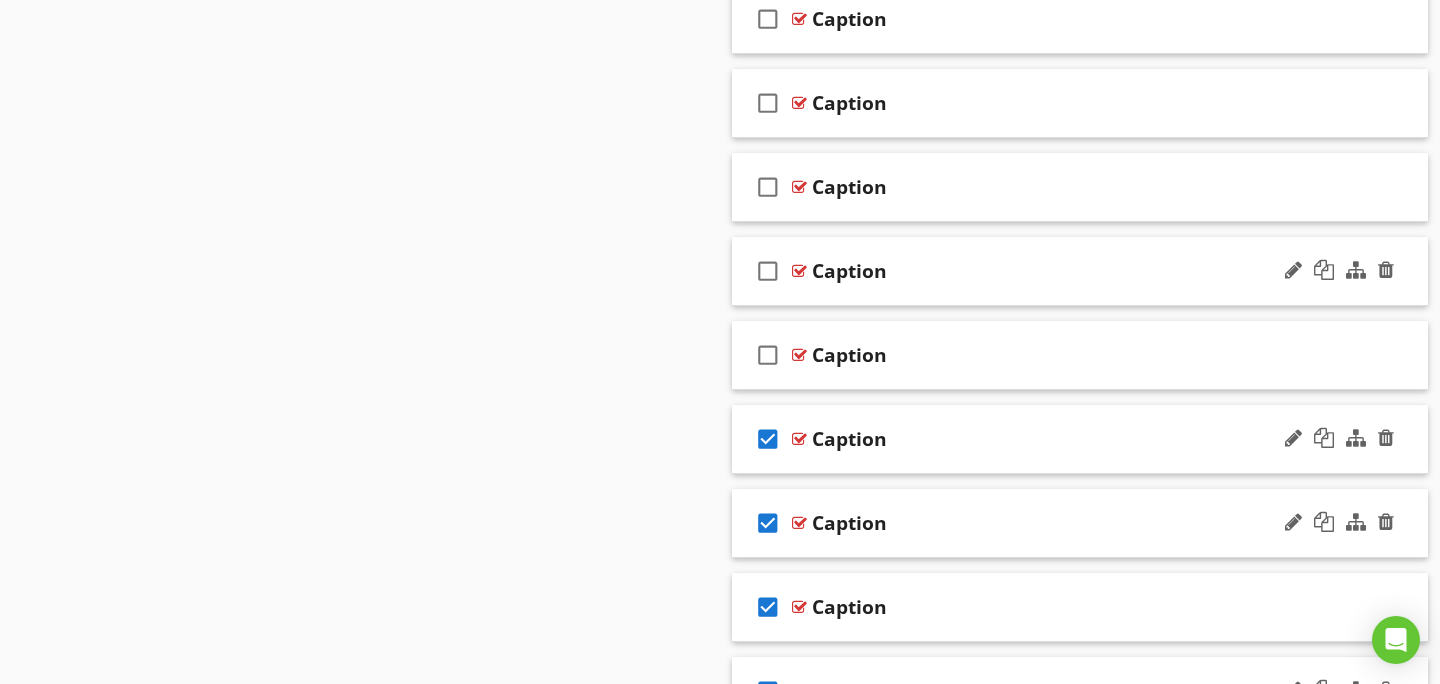 scroll, scrollTop: 9440, scrollLeft: 0, axis: vertical 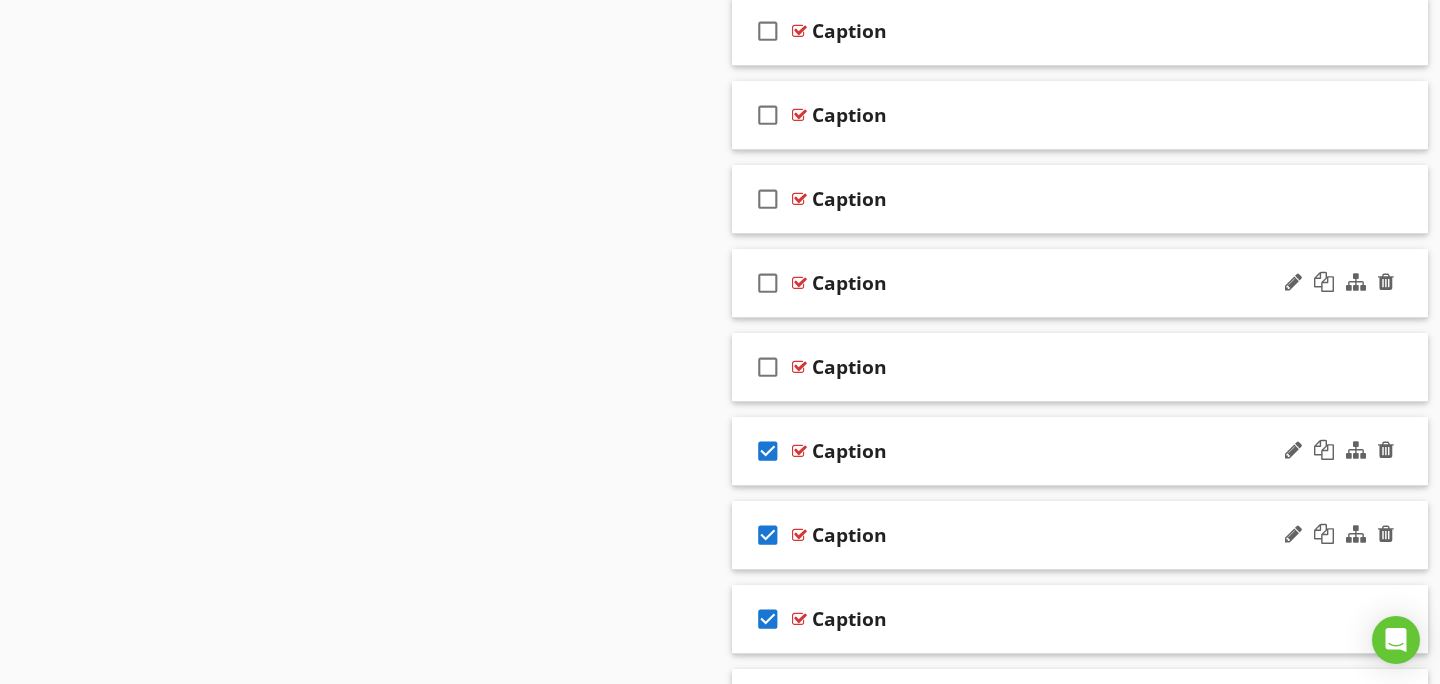 click on "check_box_outline_blank" at bounding box center (768, 283) 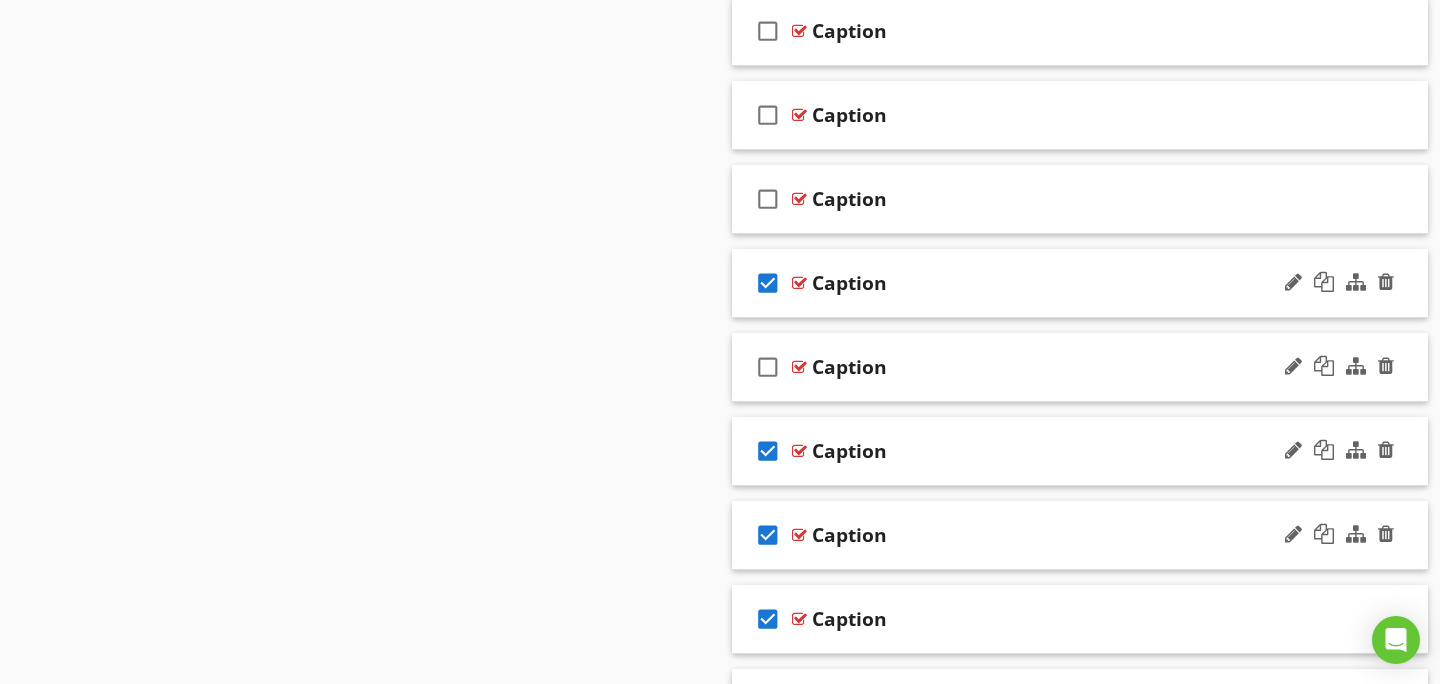 click on "check_box_outline_blank" at bounding box center (768, 367) 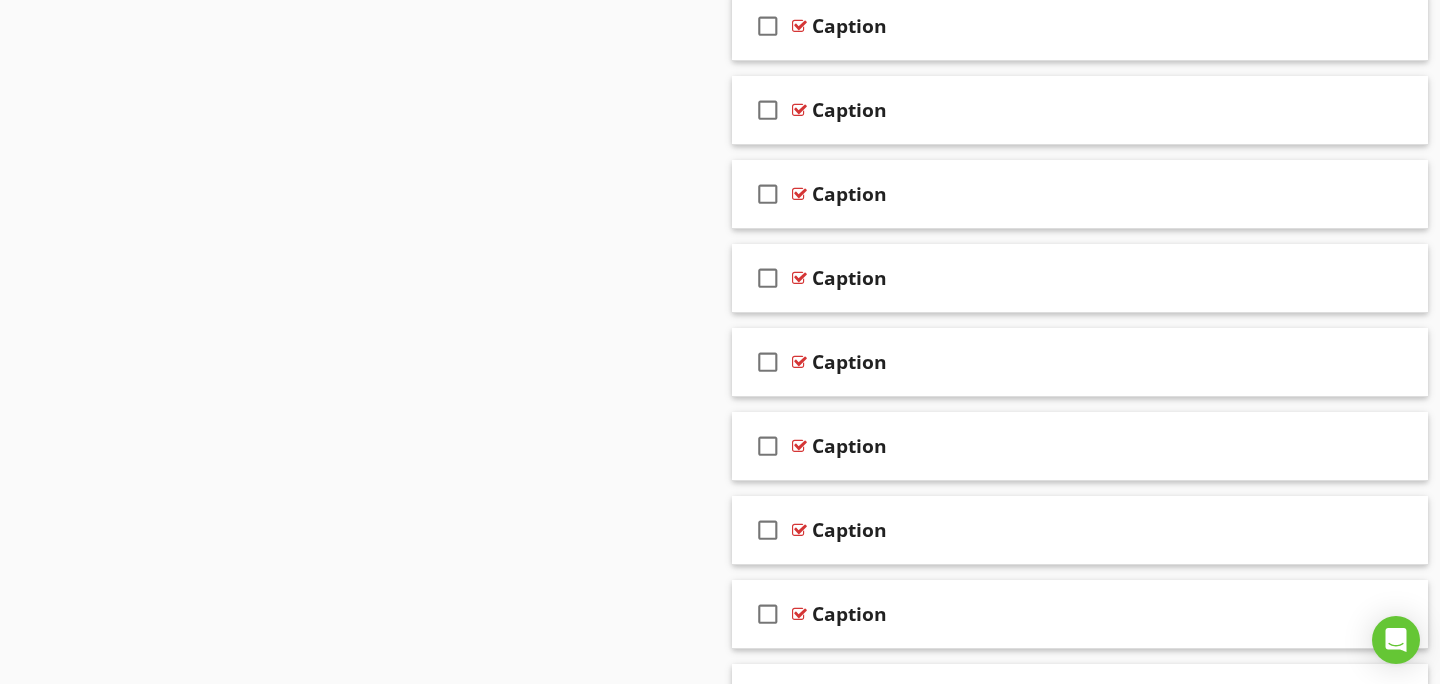 scroll, scrollTop: 9011, scrollLeft: 0, axis: vertical 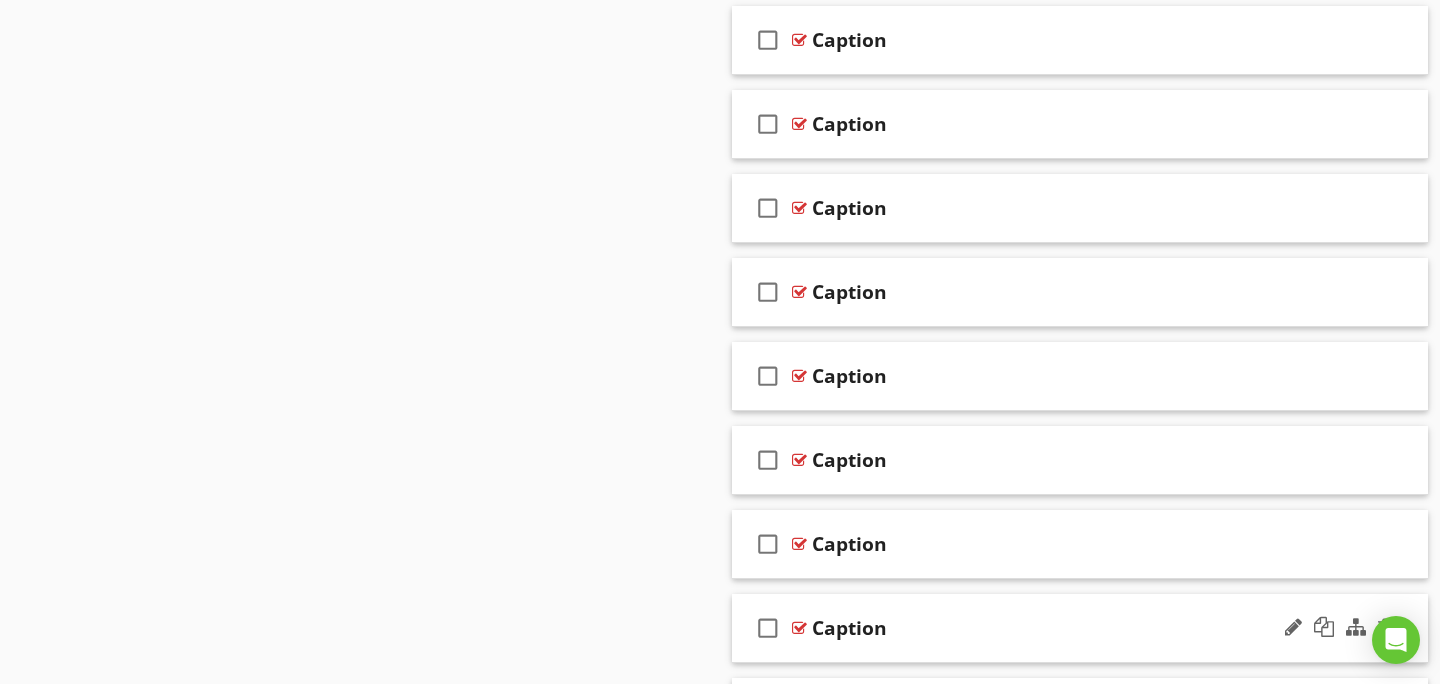 click on "check_box_outline_blank" at bounding box center (768, 628) 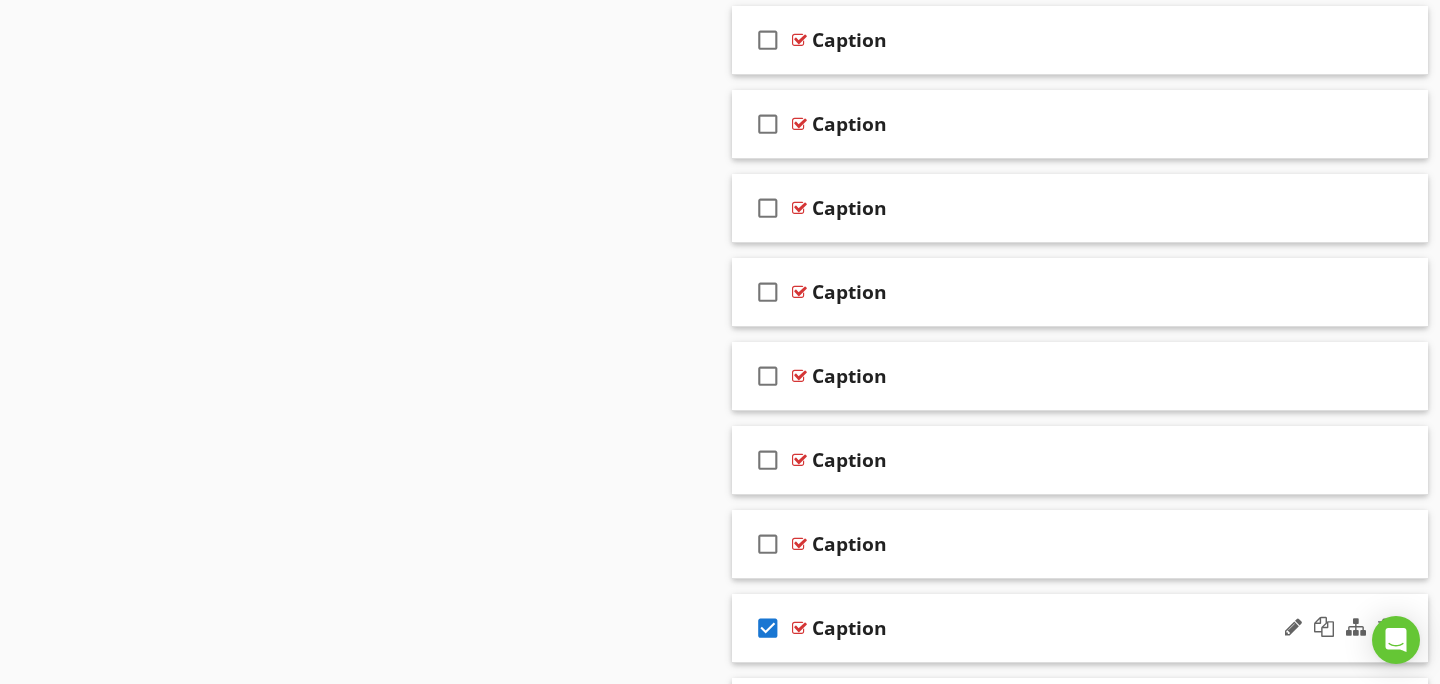 drag, startPoint x: 772, startPoint y: 550, endPoint x: 767, endPoint y: 502, distance: 48.259712 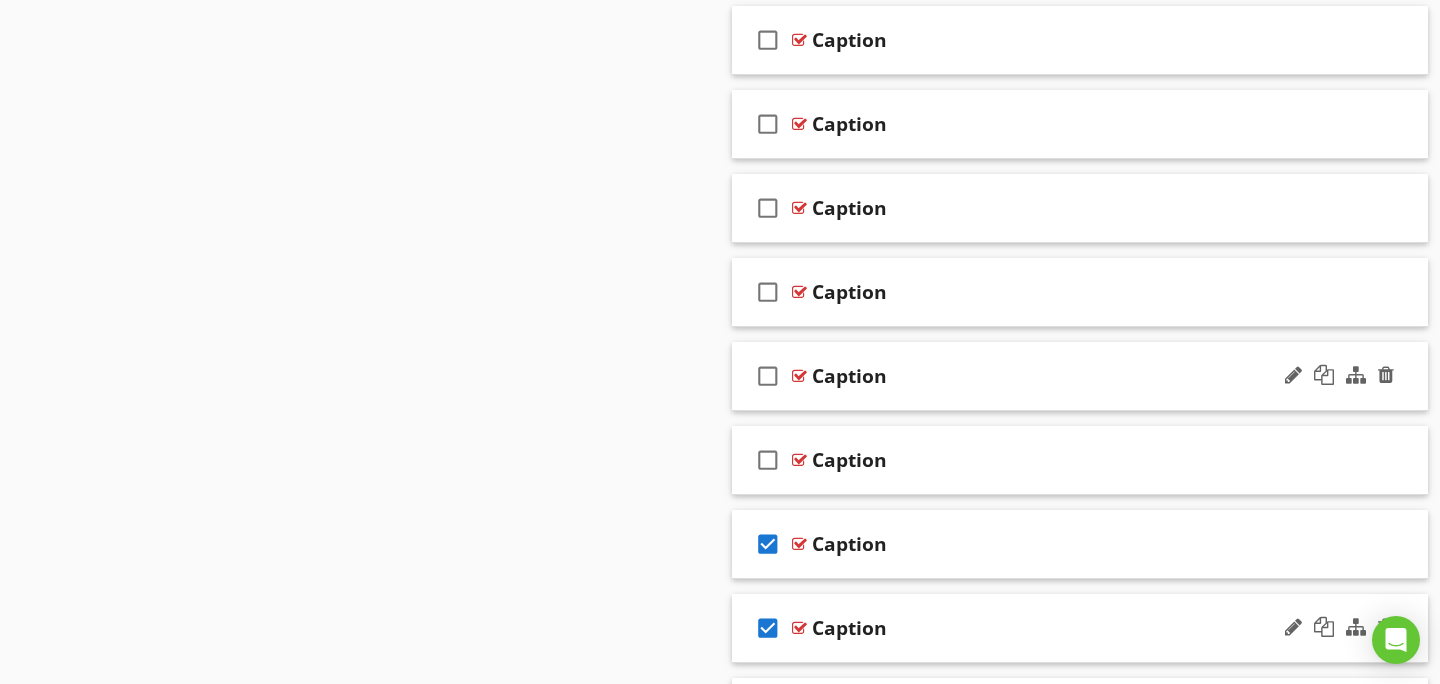 drag, startPoint x: 764, startPoint y: 447, endPoint x: 777, endPoint y: 408, distance: 41.109608 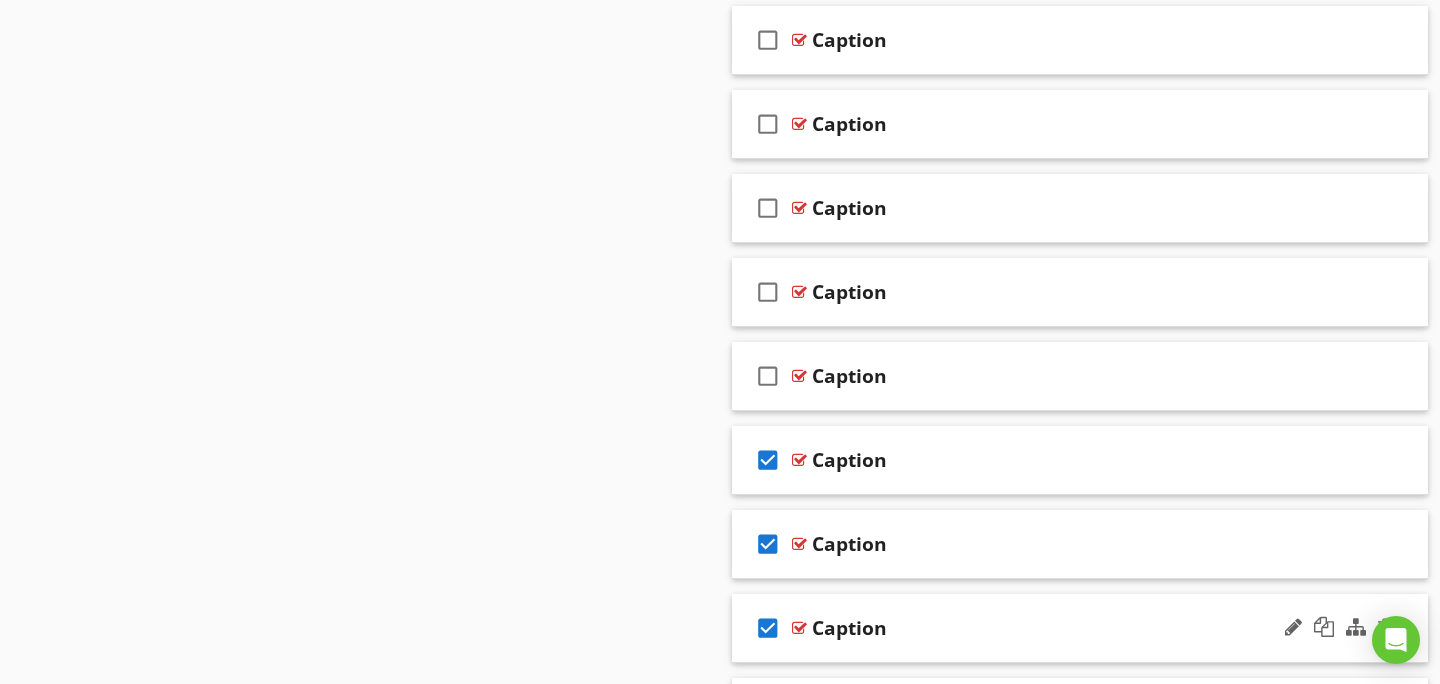 drag, startPoint x: 769, startPoint y: 369, endPoint x: 763, endPoint y: 339, distance: 30.594116 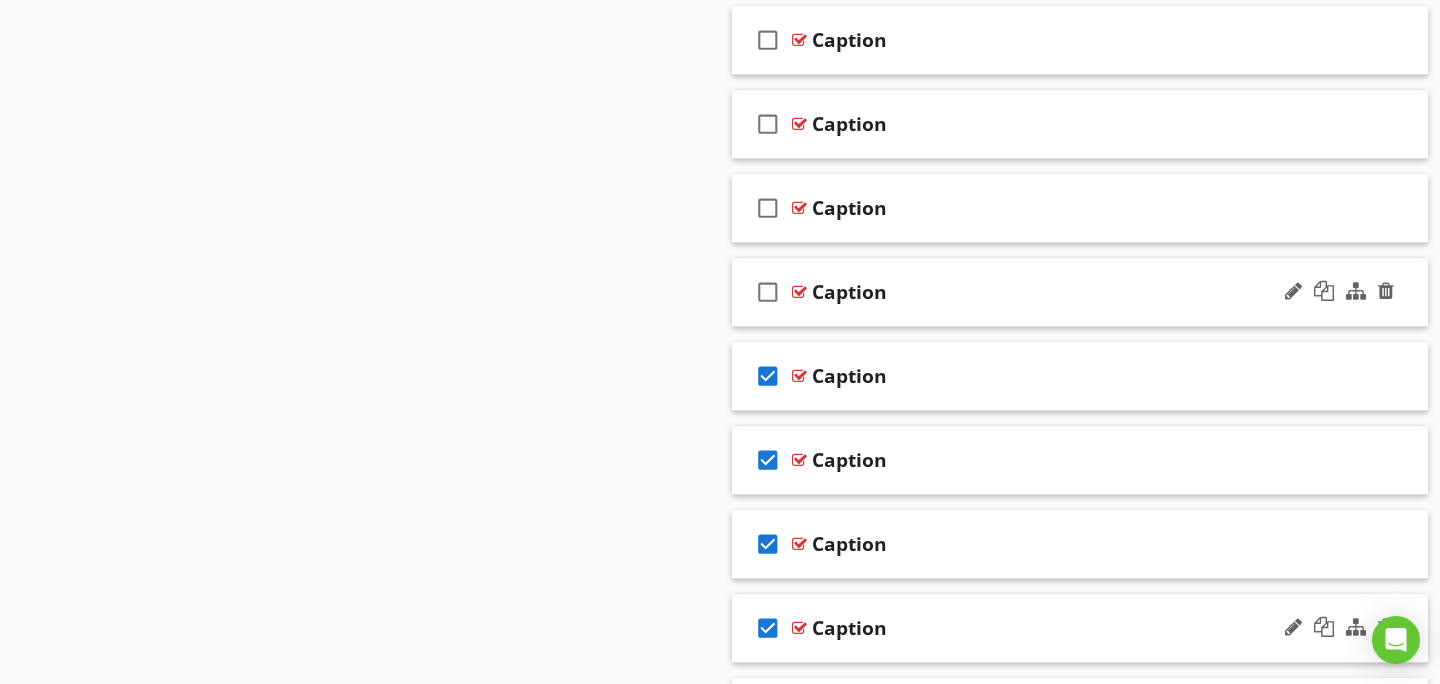 drag, startPoint x: 773, startPoint y: 284, endPoint x: 774, endPoint y: 272, distance: 12.0415945 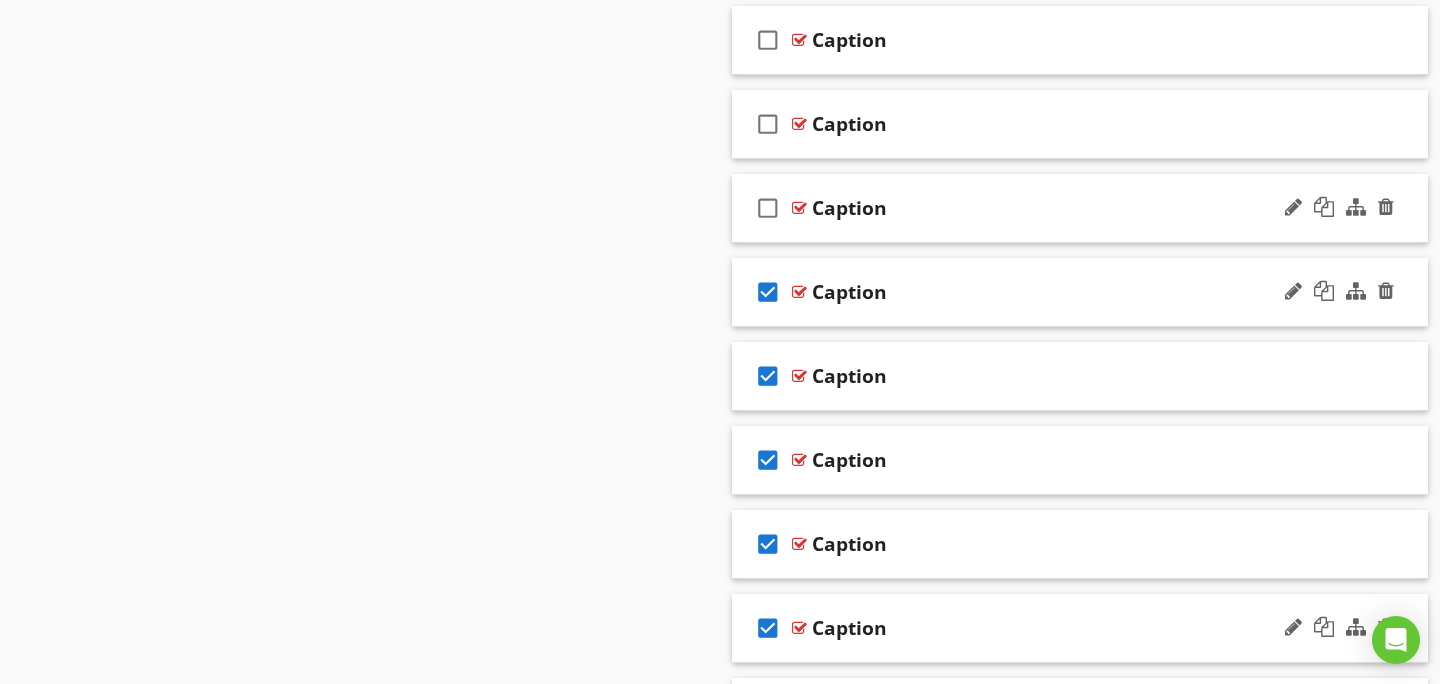 click on "check_box_outline_blank" at bounding box center [768, 208] 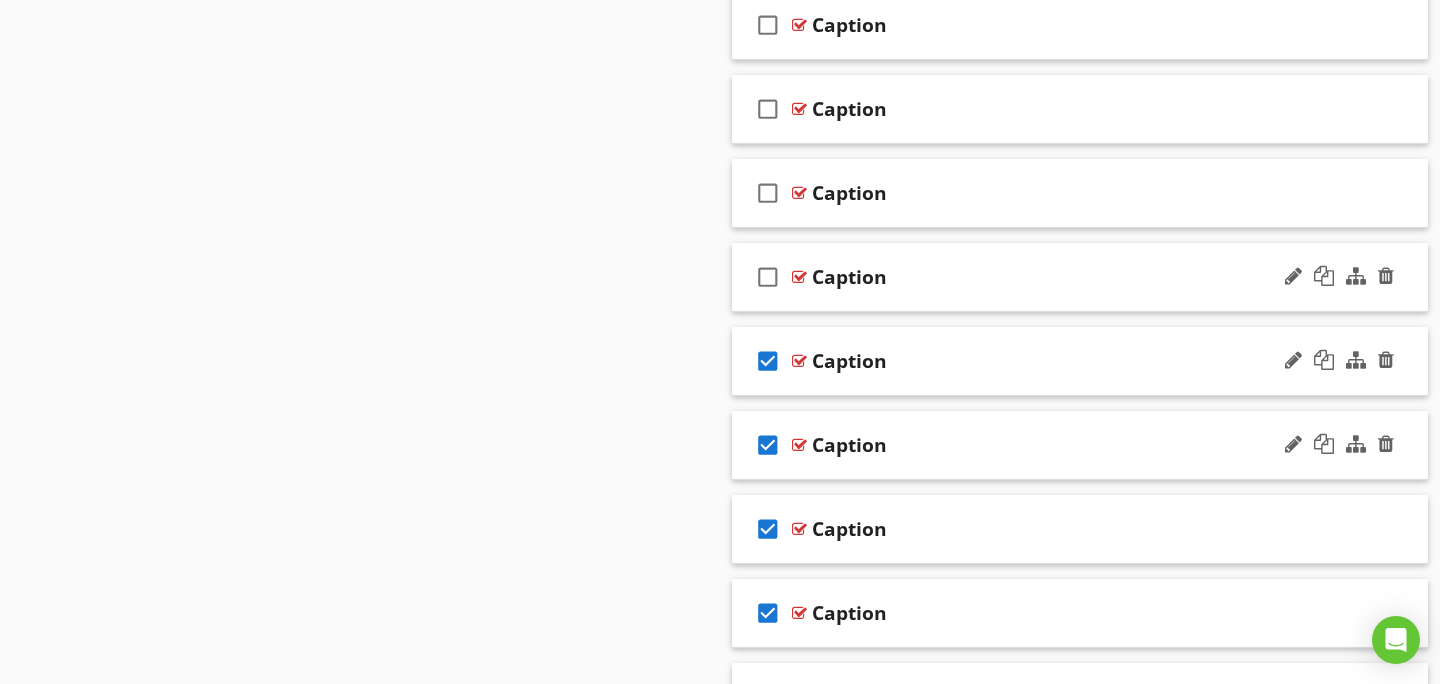 scroll, scrollTop: 8834, scrollLeft: 0, axis: vertical 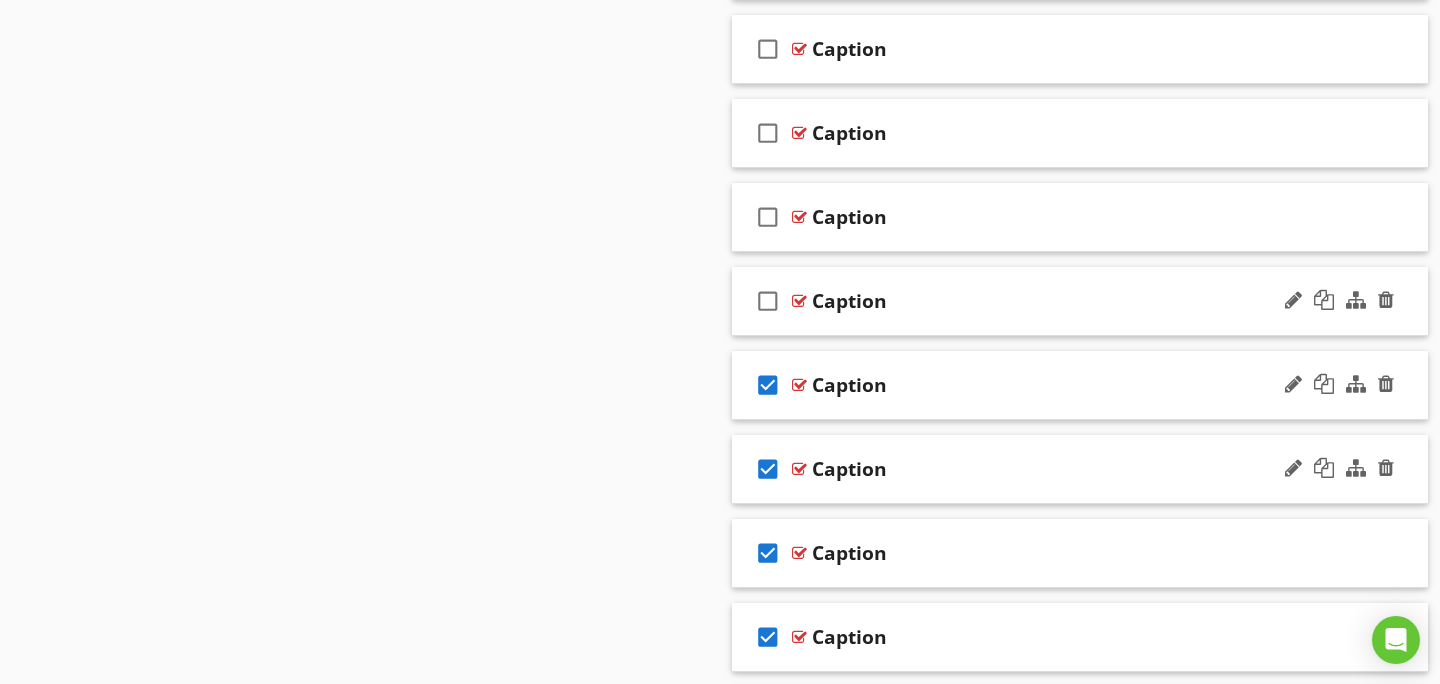 click on "check_box_outline_blank" at bounding box center [768, 301] 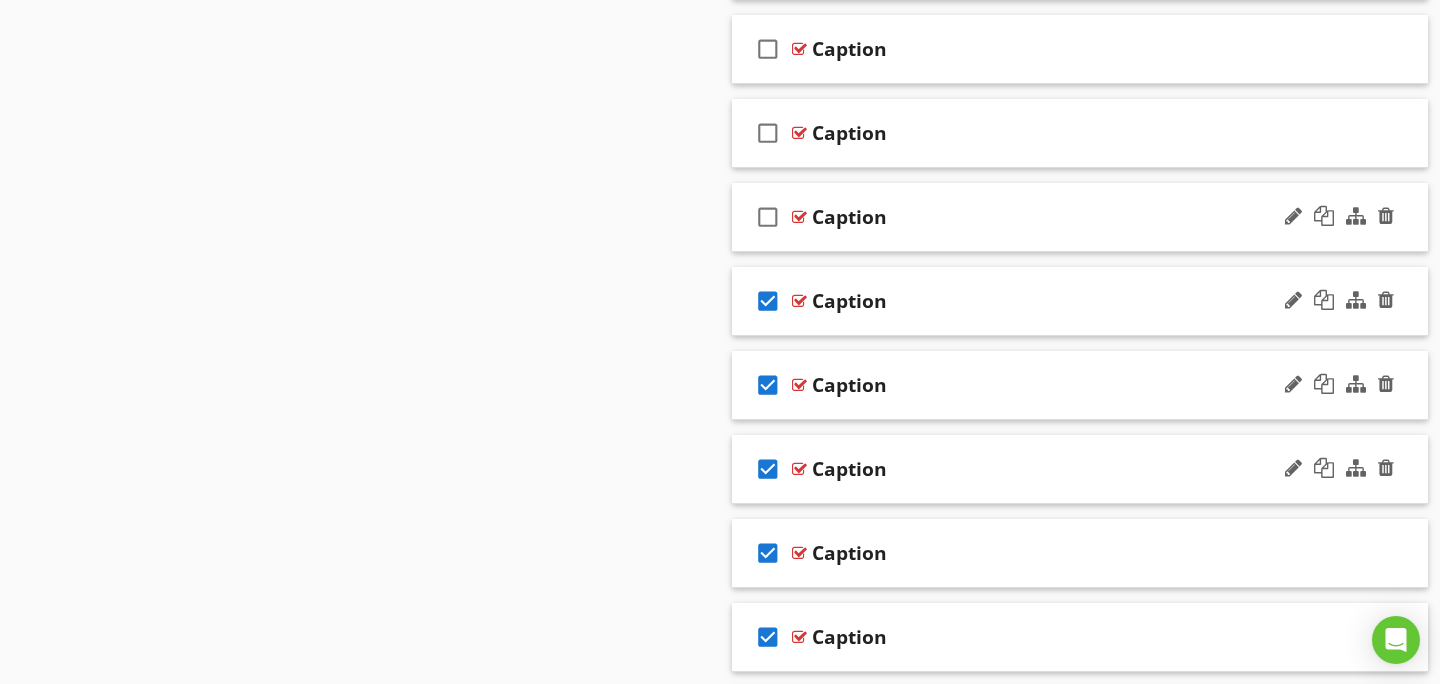 click on "check_box_outline_blank" at bounding box center [768, 217] 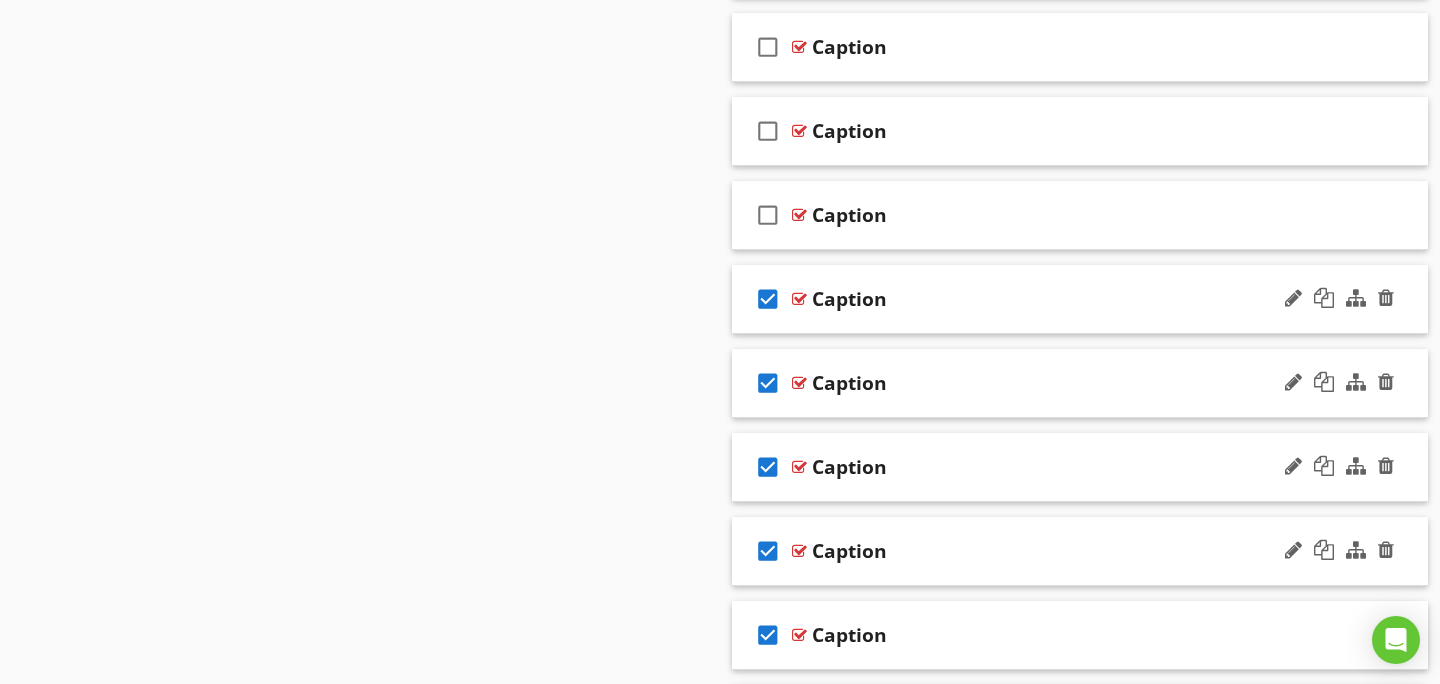 scroll, scrollTop: 8722, scrollLeft: 0, axis: vertical 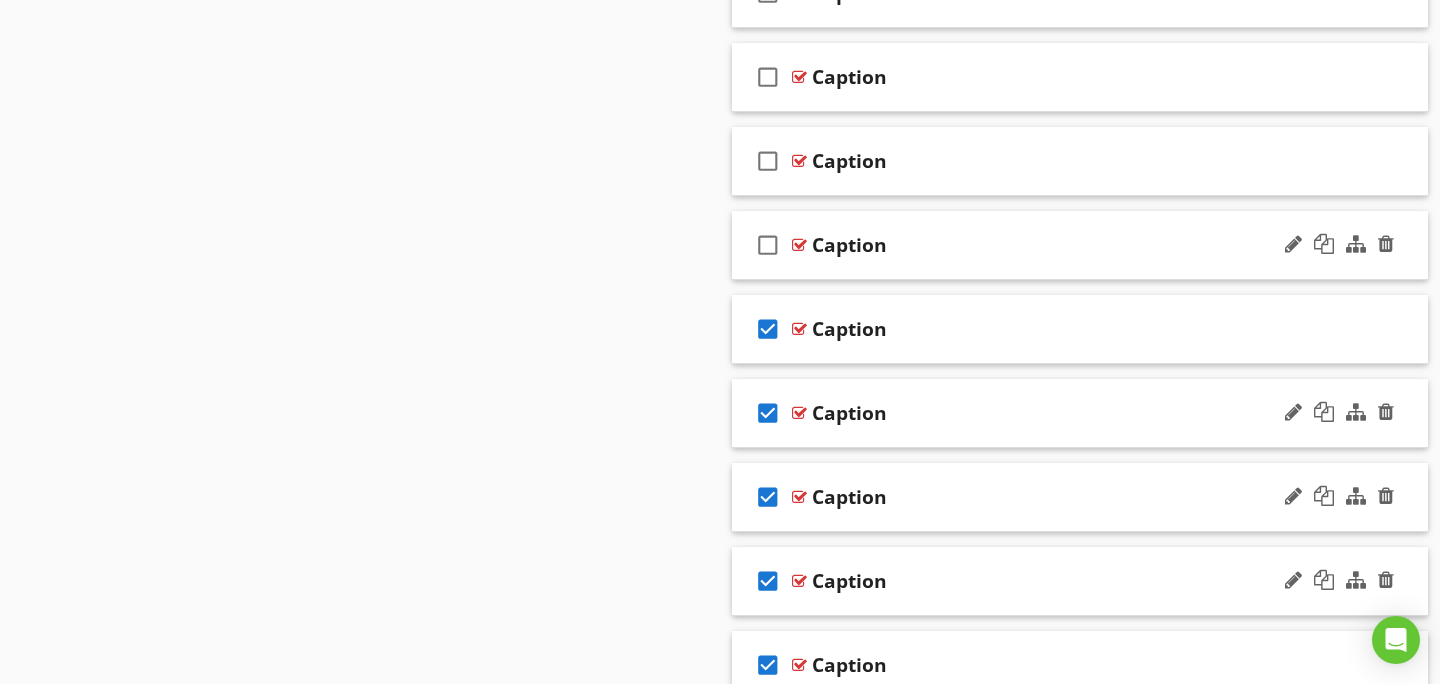 click on "check_box_outline_blank" at bounding box center [768, 245] 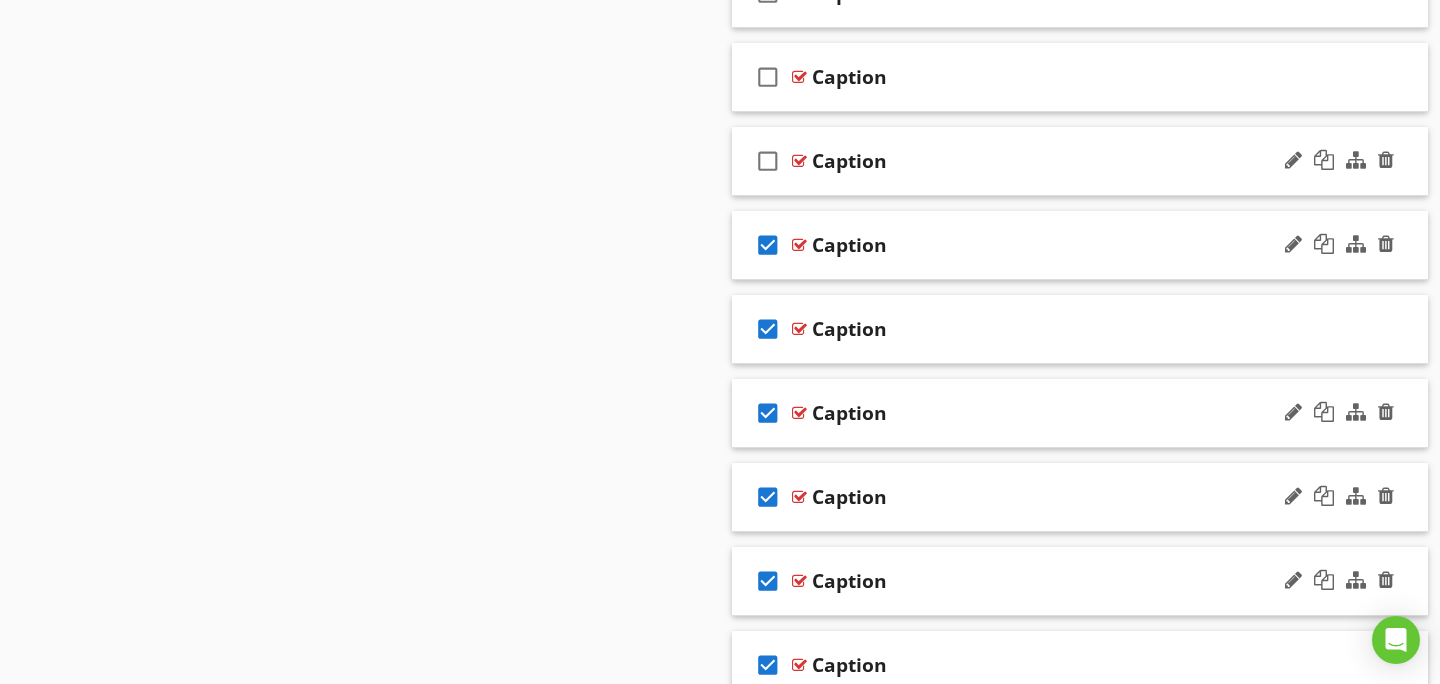 click on "check_box_outline_blank" at bounding box center (768, 161) 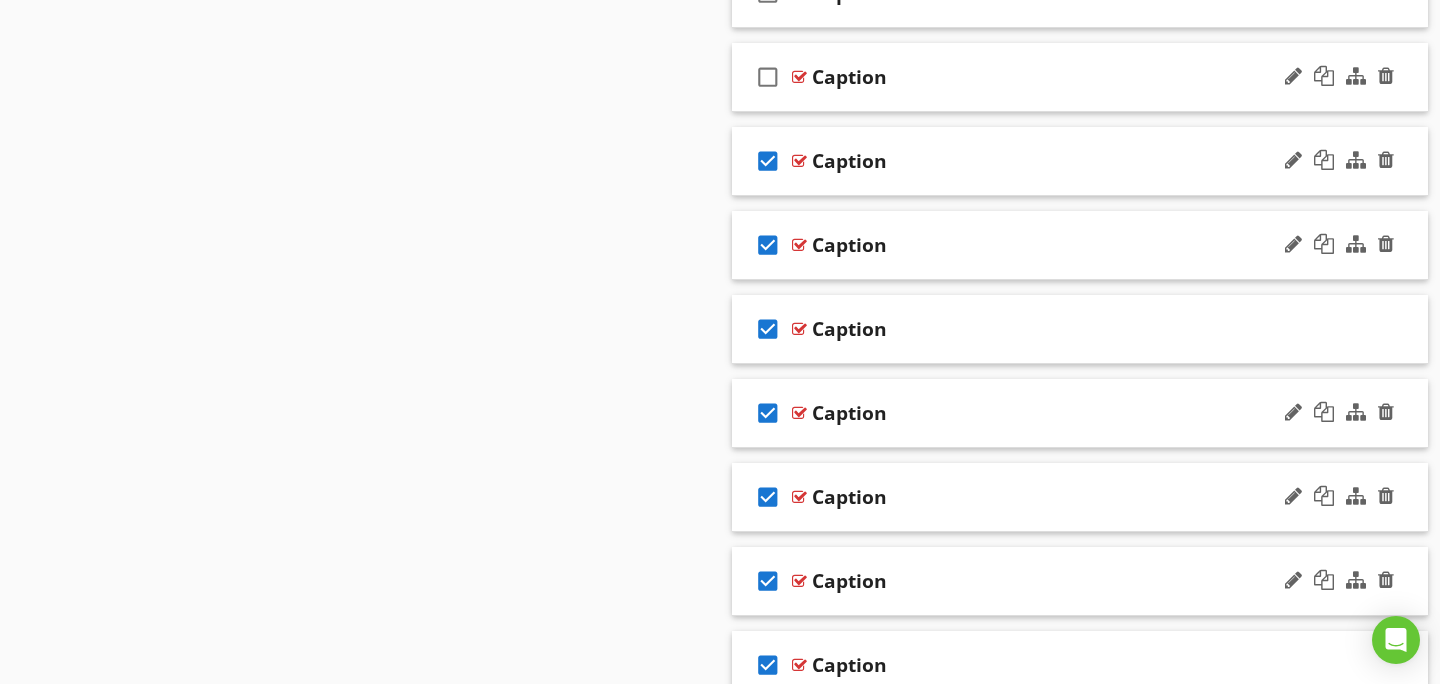 click on "check_box_outline_blank" at bounding box center [768, 77] 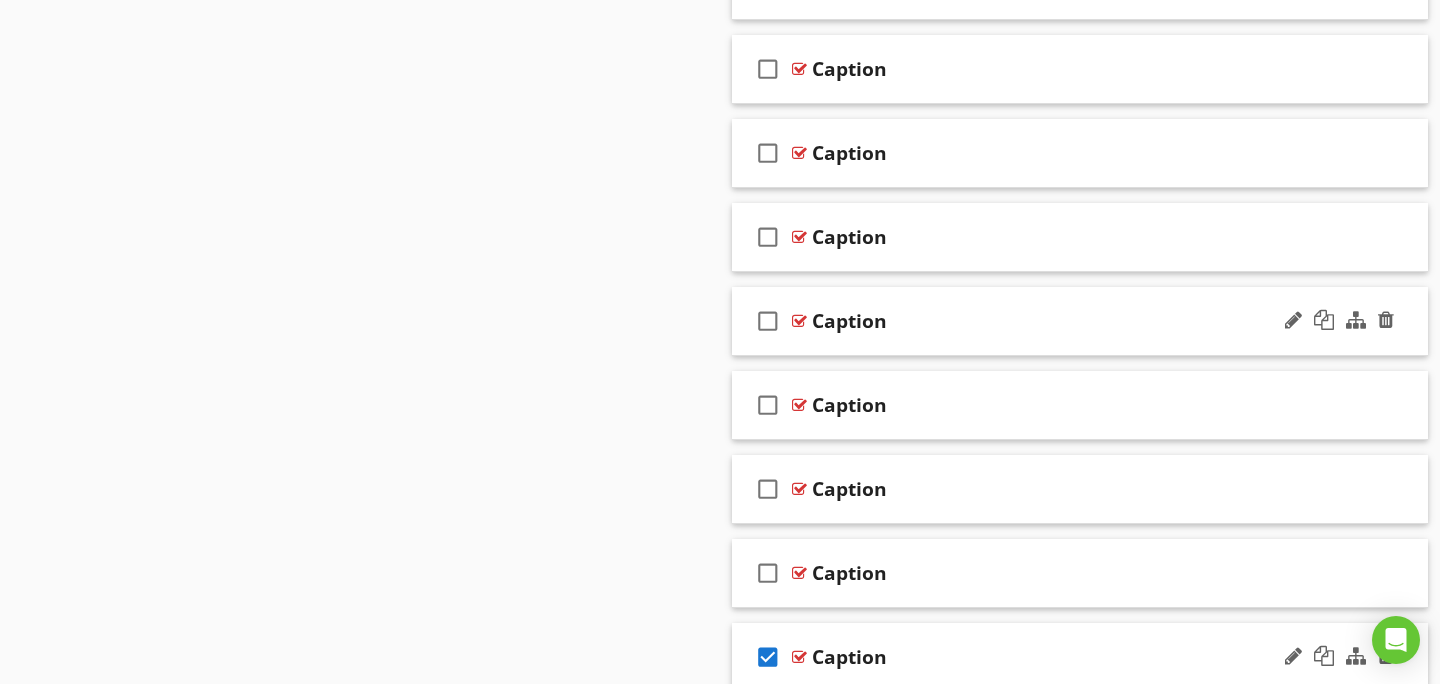 scroll, scrollTop: 8126, scrollLeft: 0, axis: vertical 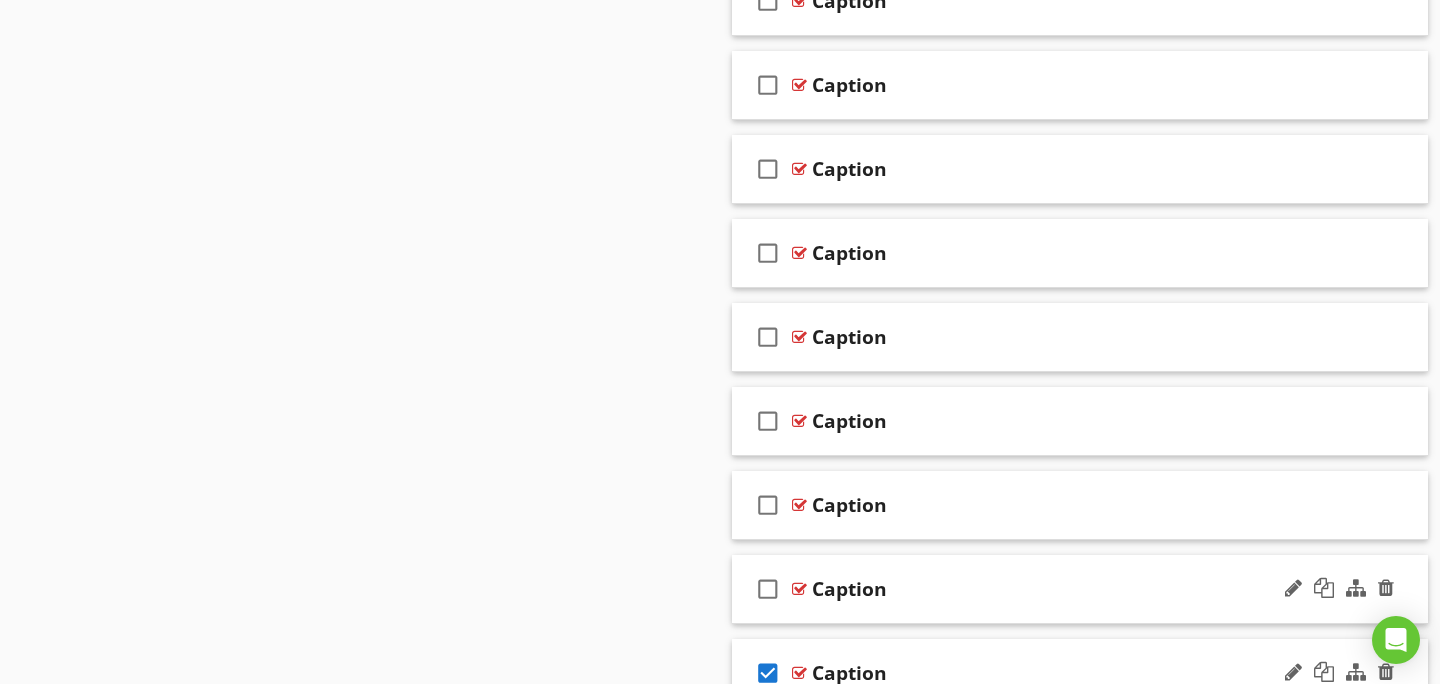 click on "check_box_outline_blank" at bounding box center [768, 589] 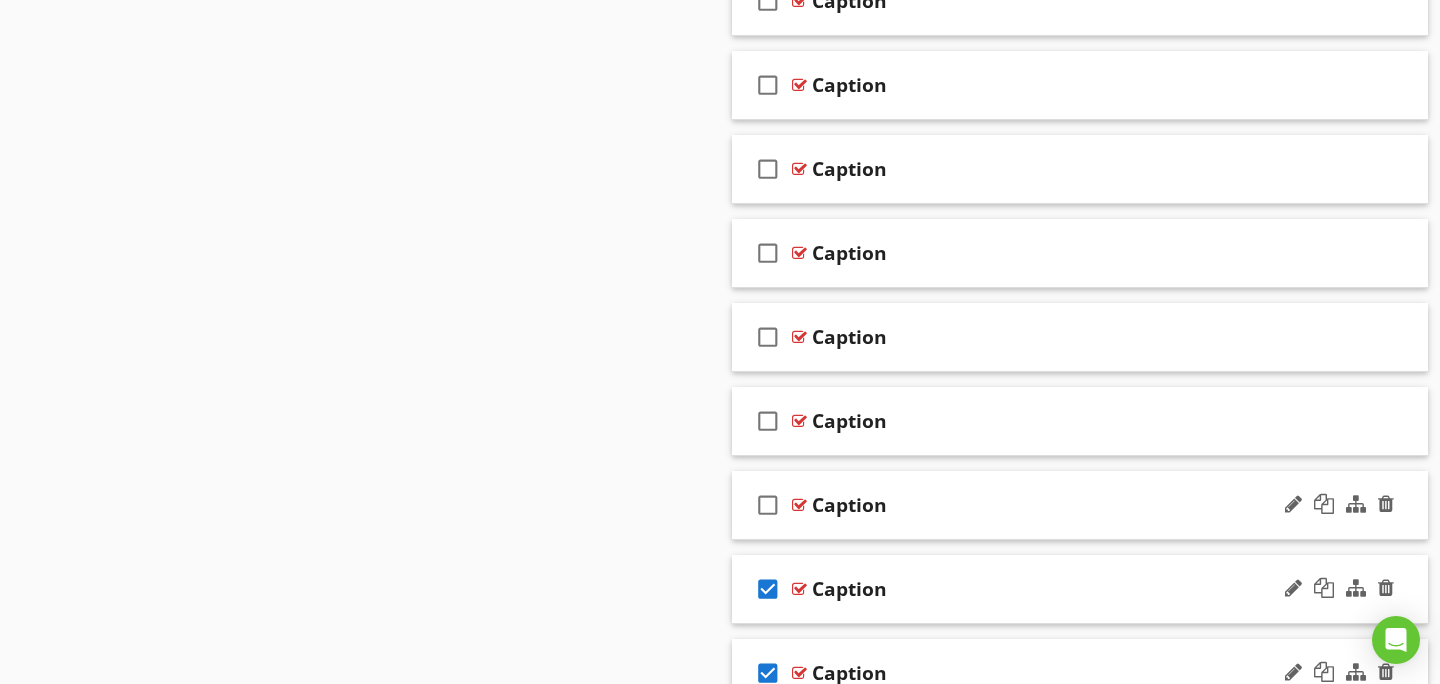 click on "check_box_outline_blank" at bounding box center (768, 505) 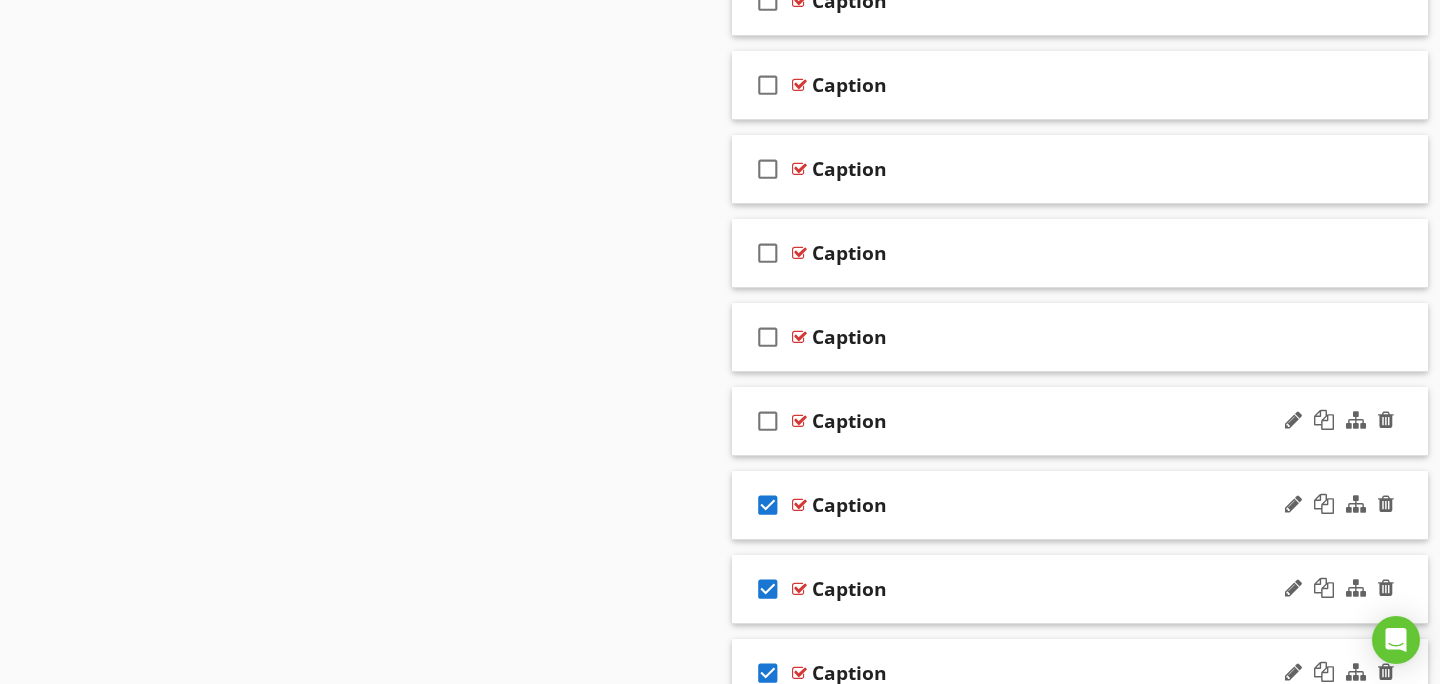click on "check_box_outline_blank" at bounding box center [768, 421] 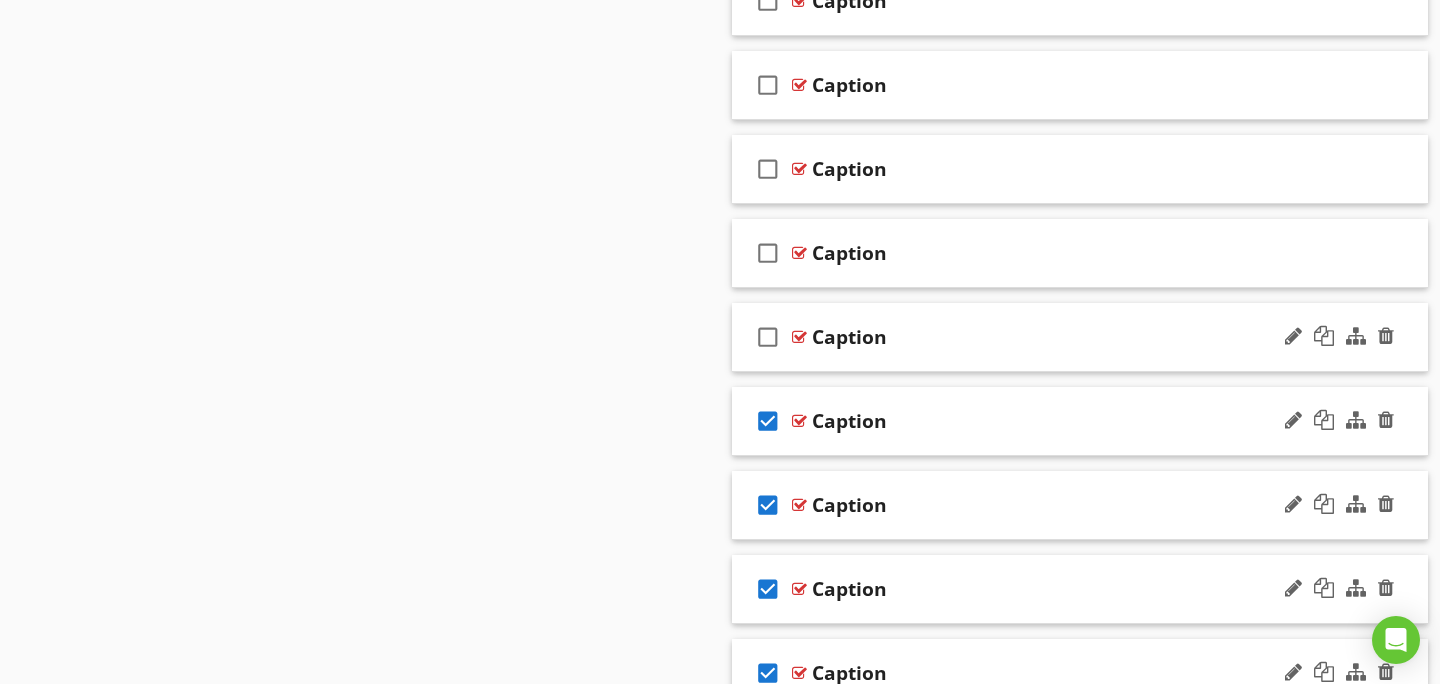 click on "check_box_outline_blank" at bounding box center [768, 337] 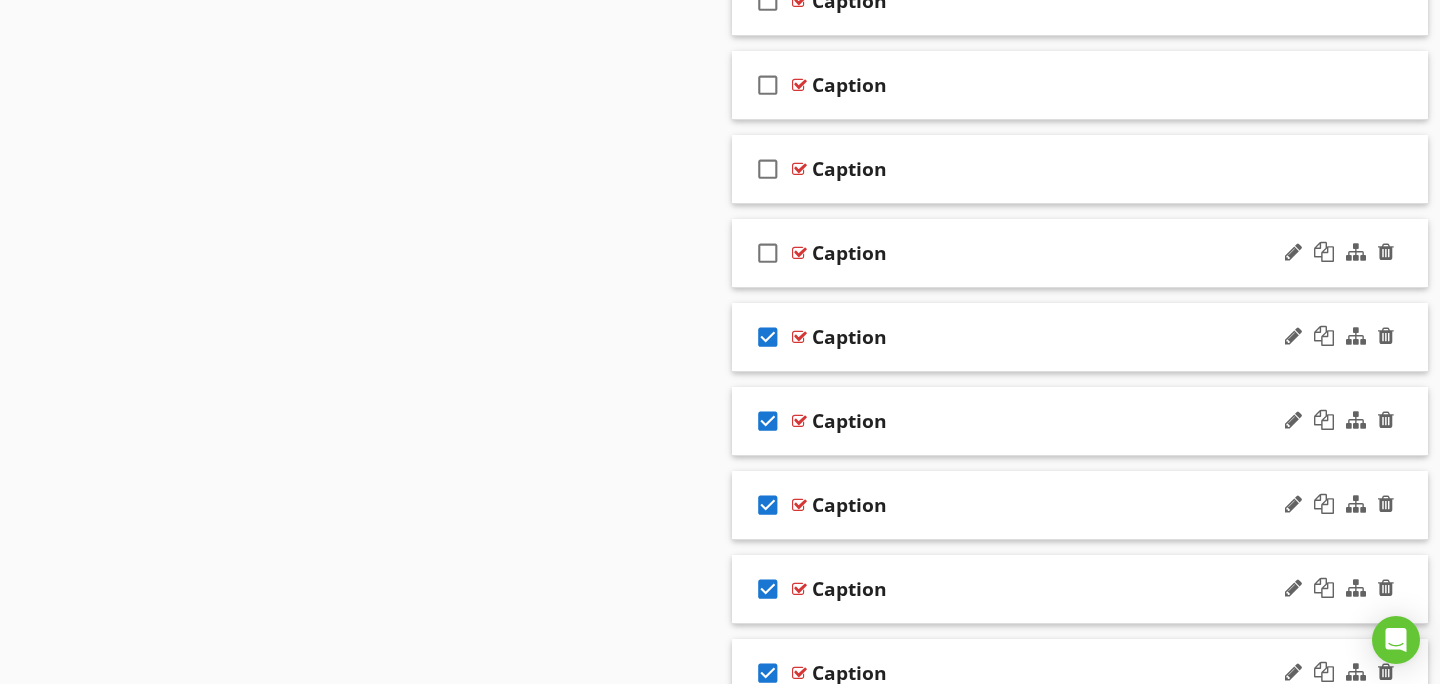 click on "check_box_outline_blank" at bounding box center [768, 253] 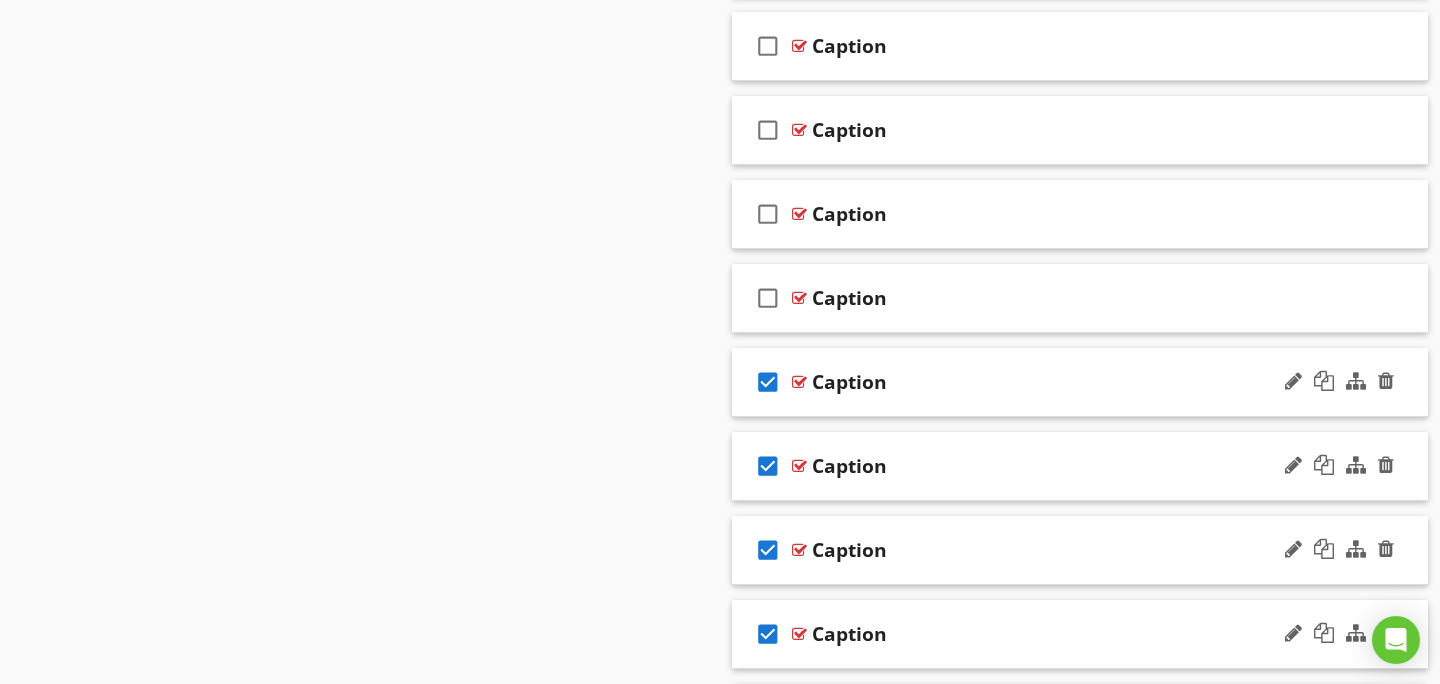 scroll, scrollTop: 7995, scrollLeft: 0, axis: vertical 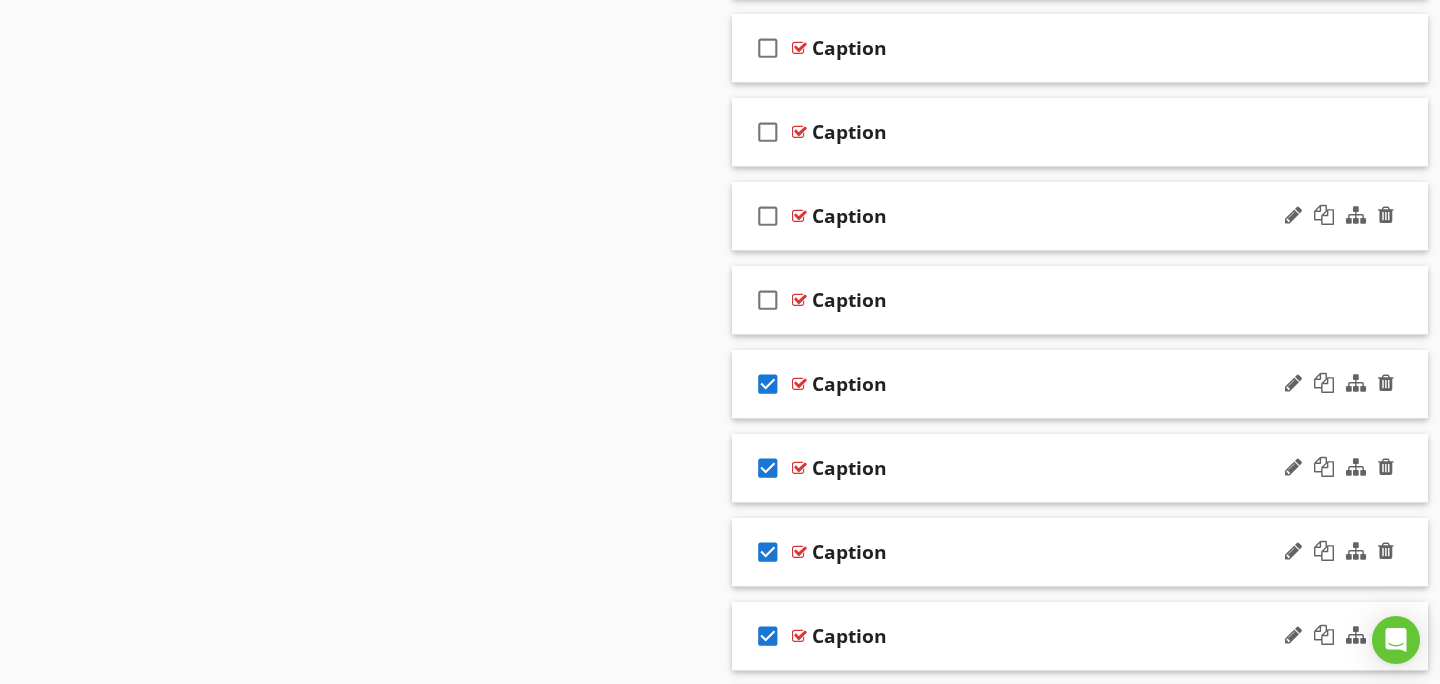 click on "check_box_outline_blank" at bounding box center (768, 216) 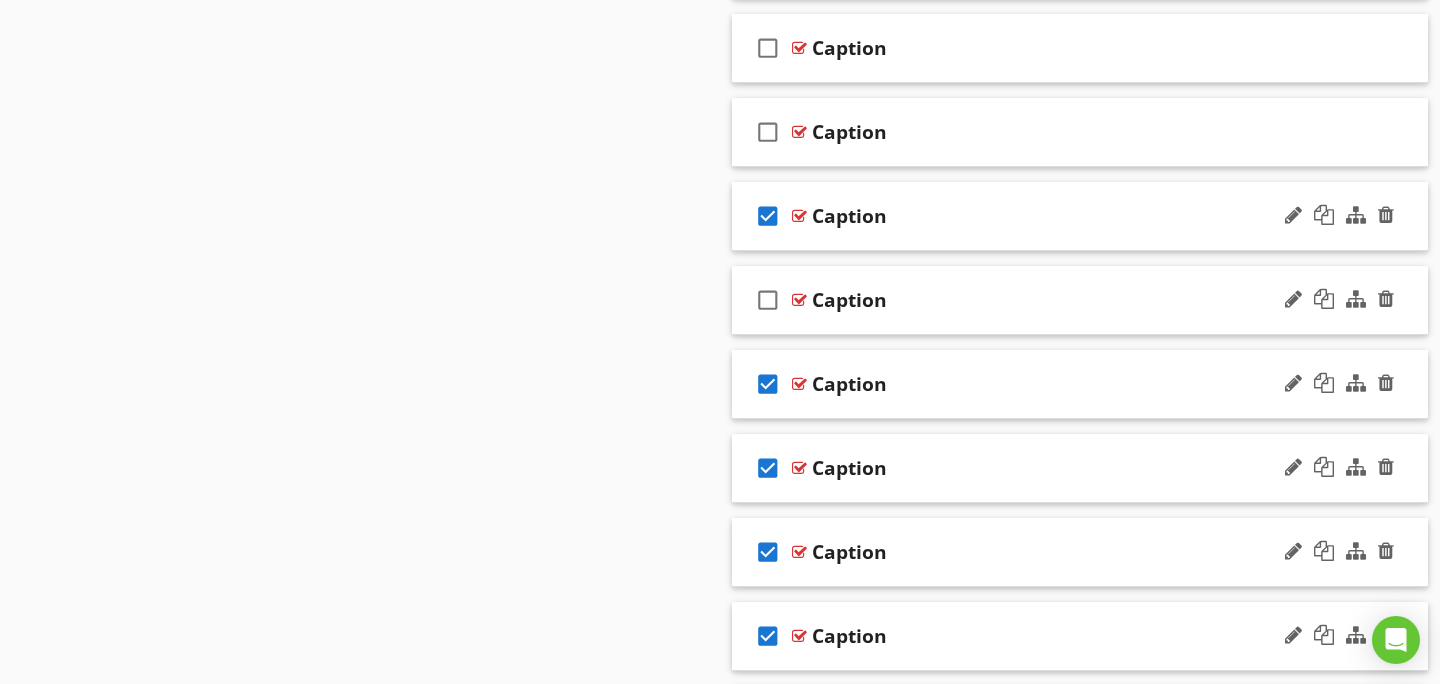 click on "check_box_outline_blank" at bounding box center (768, 300) 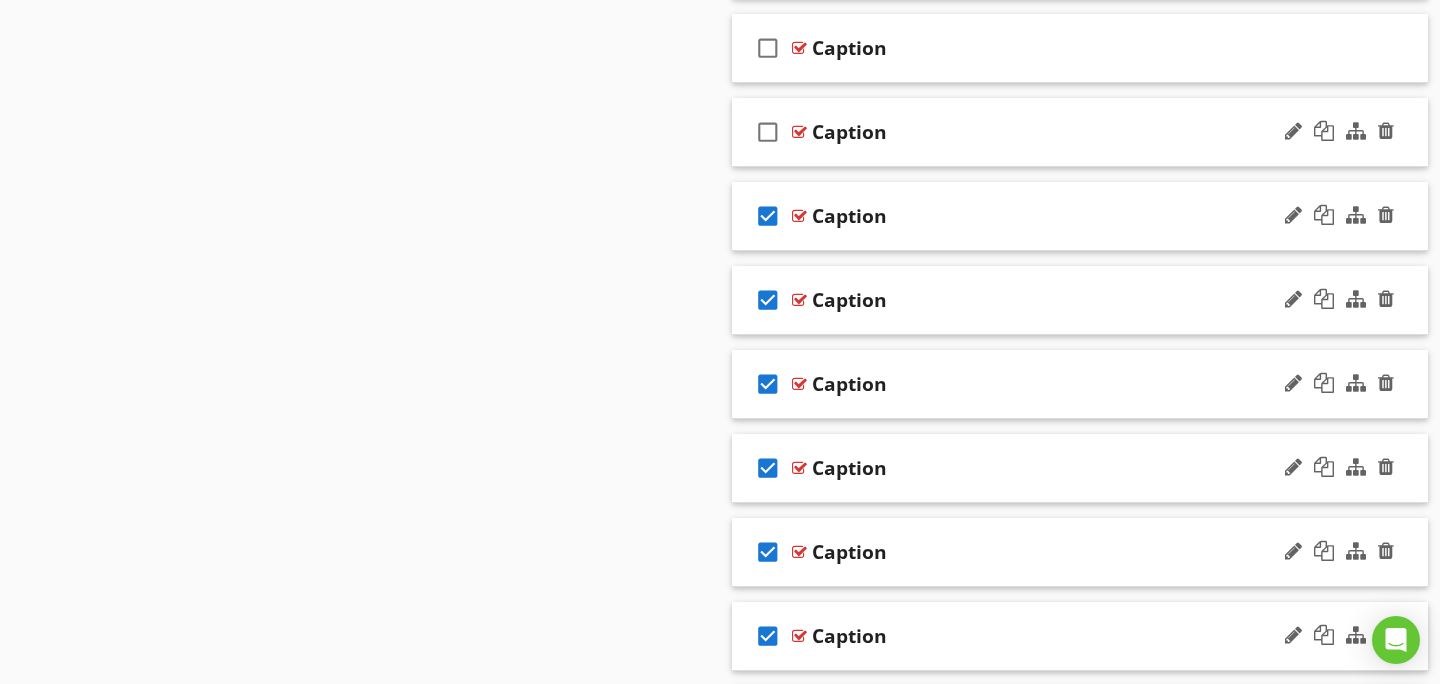 click on "check_box_outline_blank" at bounding box center [768, 132] 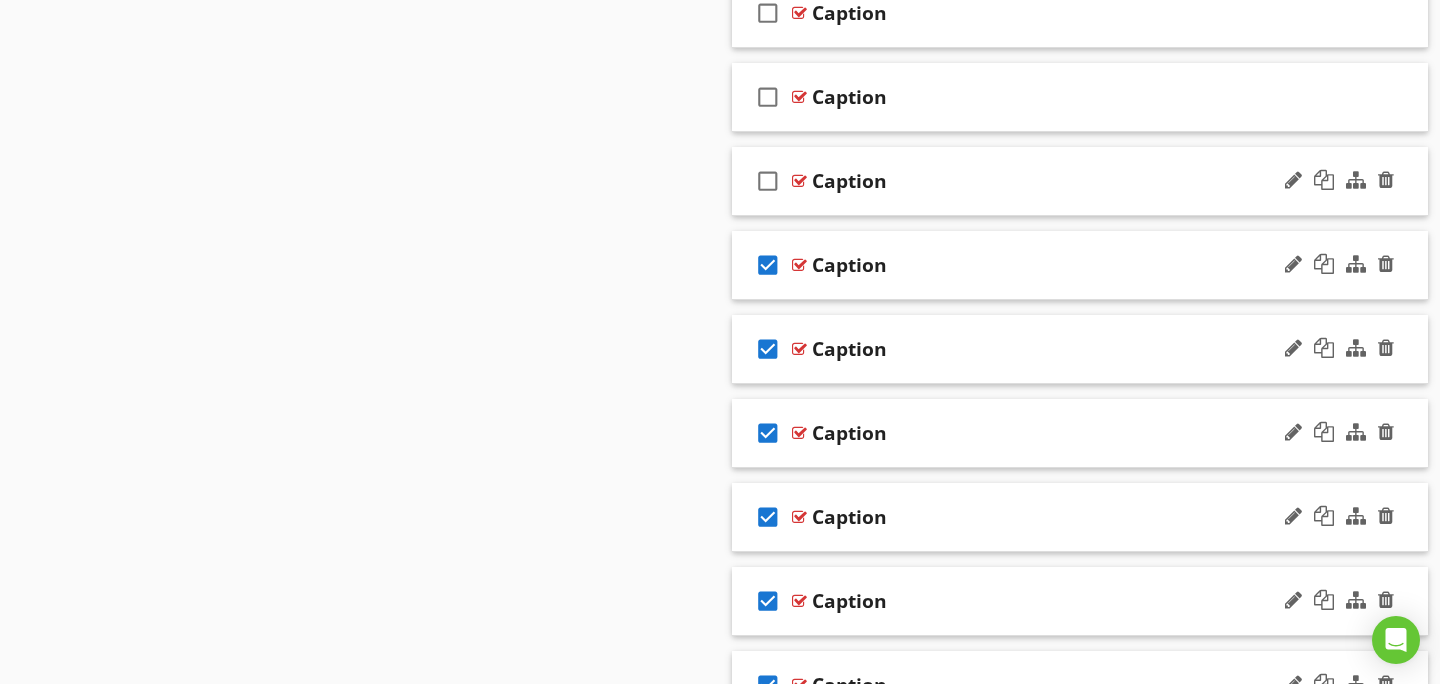 scroll, scrollTop: 7838, scrollLeft: 0, axis: vertical 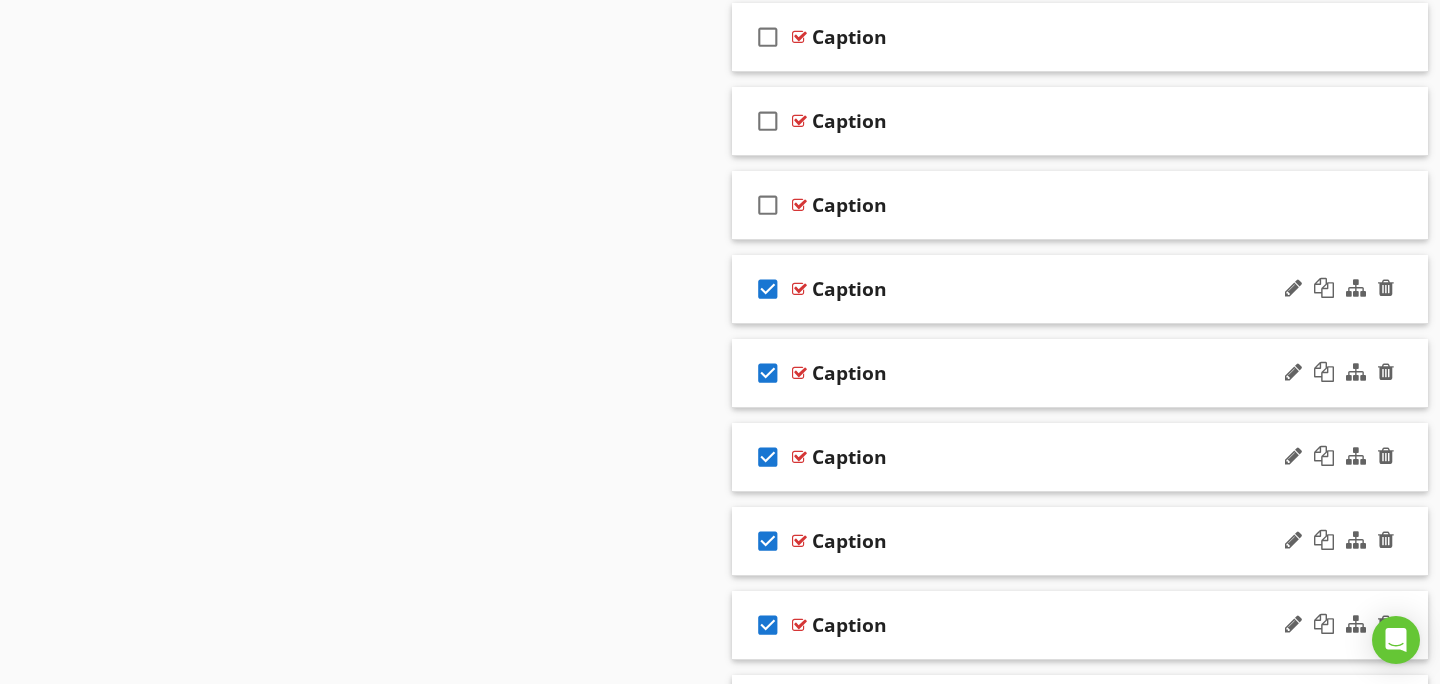 drag, startPoint x: 769, startPoint y: 207, endPoint x: 771, endPoint y: 168, distance: 39.051247 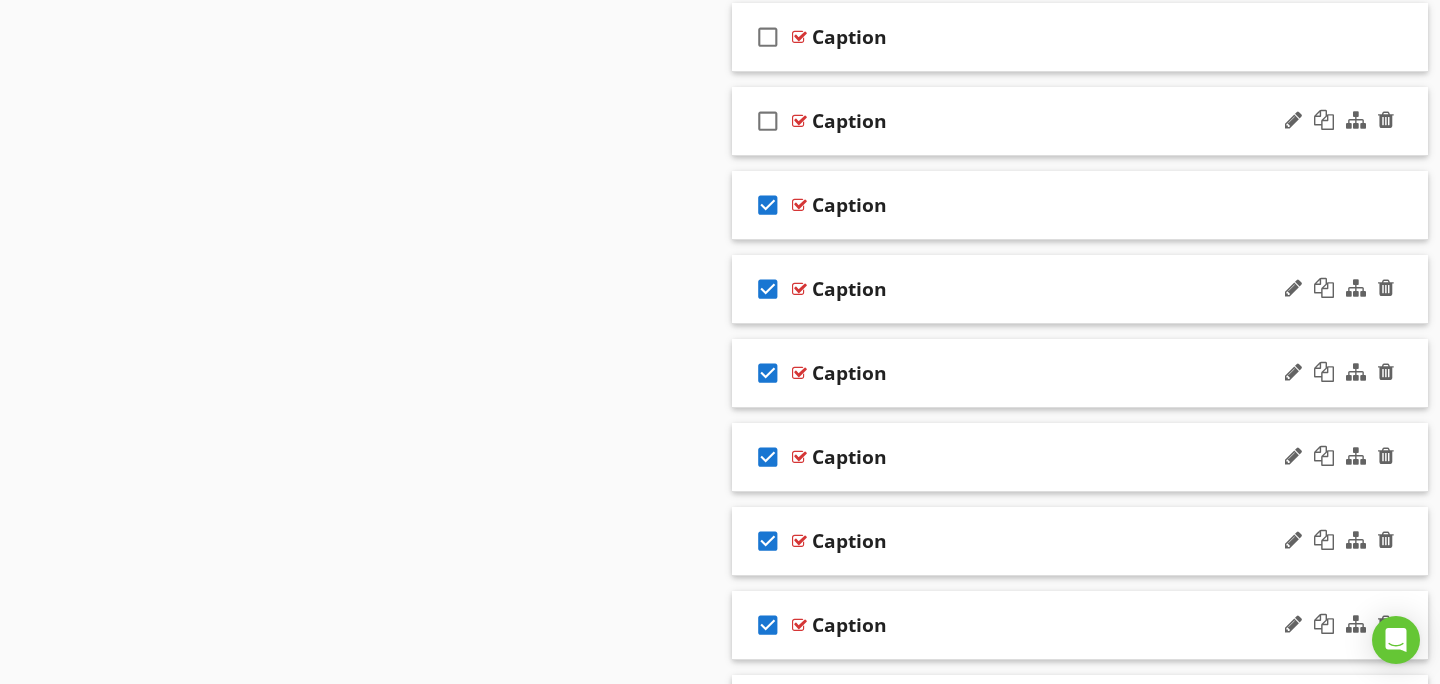 click on "check_box_outline_blank" at bounding box center [768, 121] 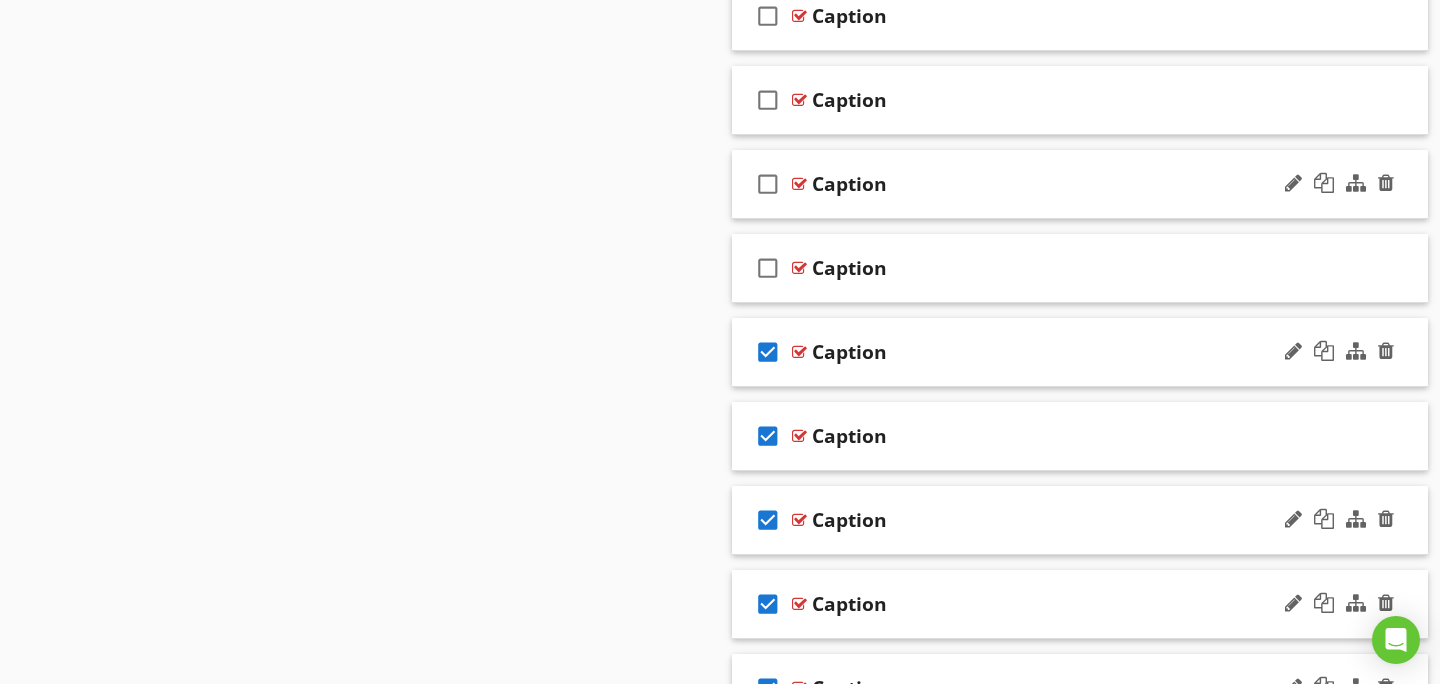 scroll, scrollTop: 7577, scrollLeft: 0, axis: vertical 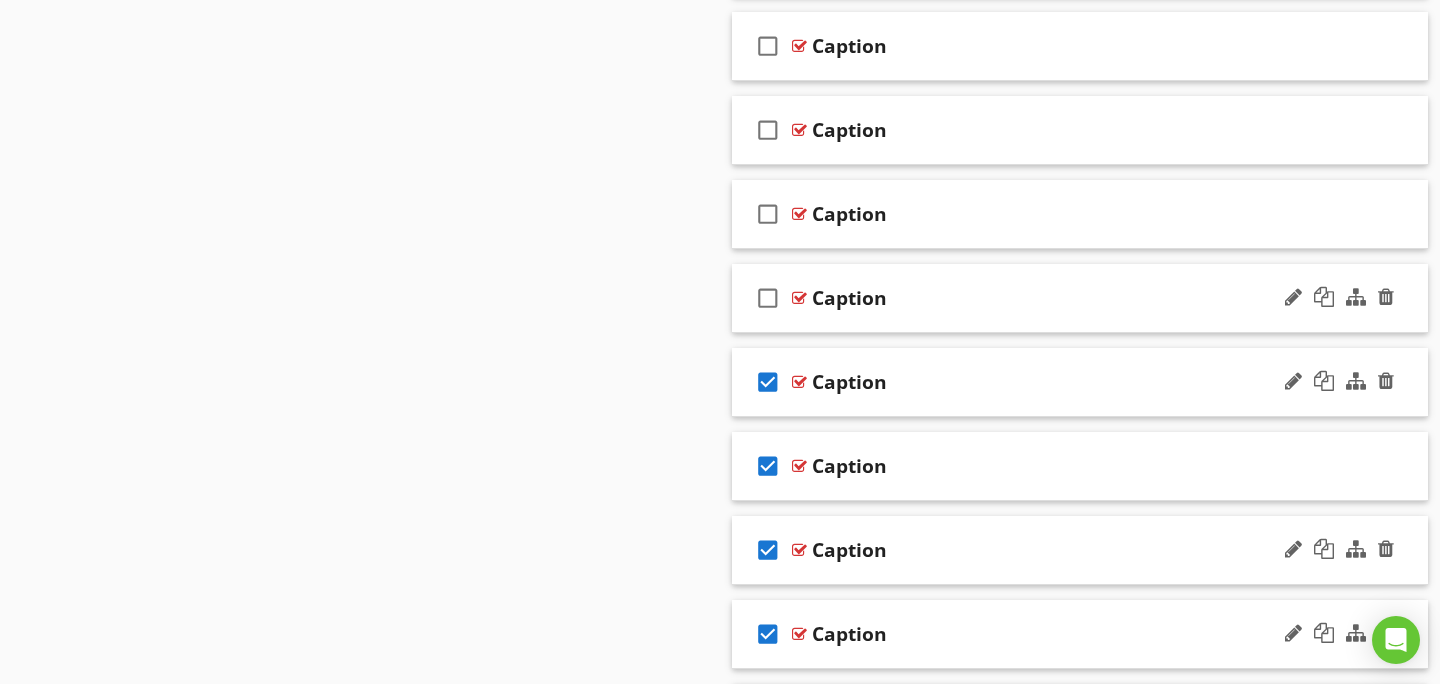 click on "check_box_outline_blank" at bounding box center [768, 298] 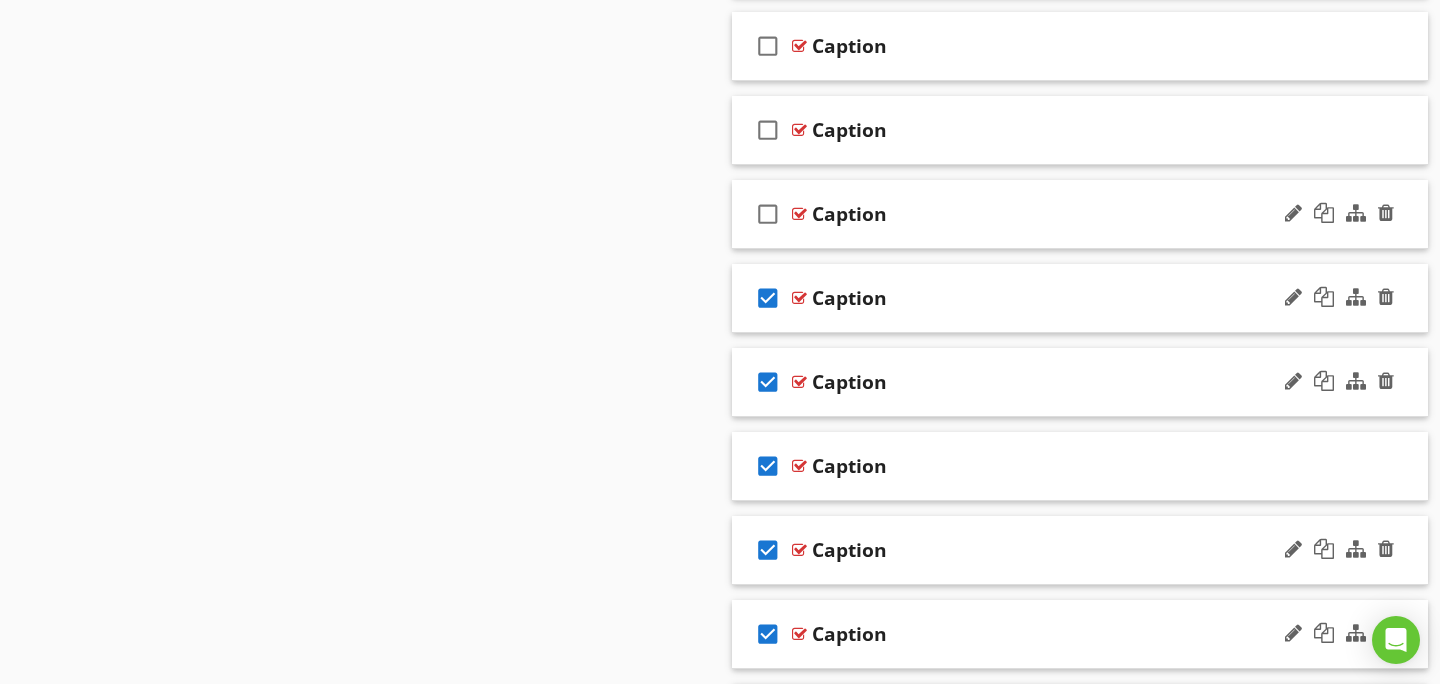 click on "check_box_outline_blank" at bounding box center [768, 214] 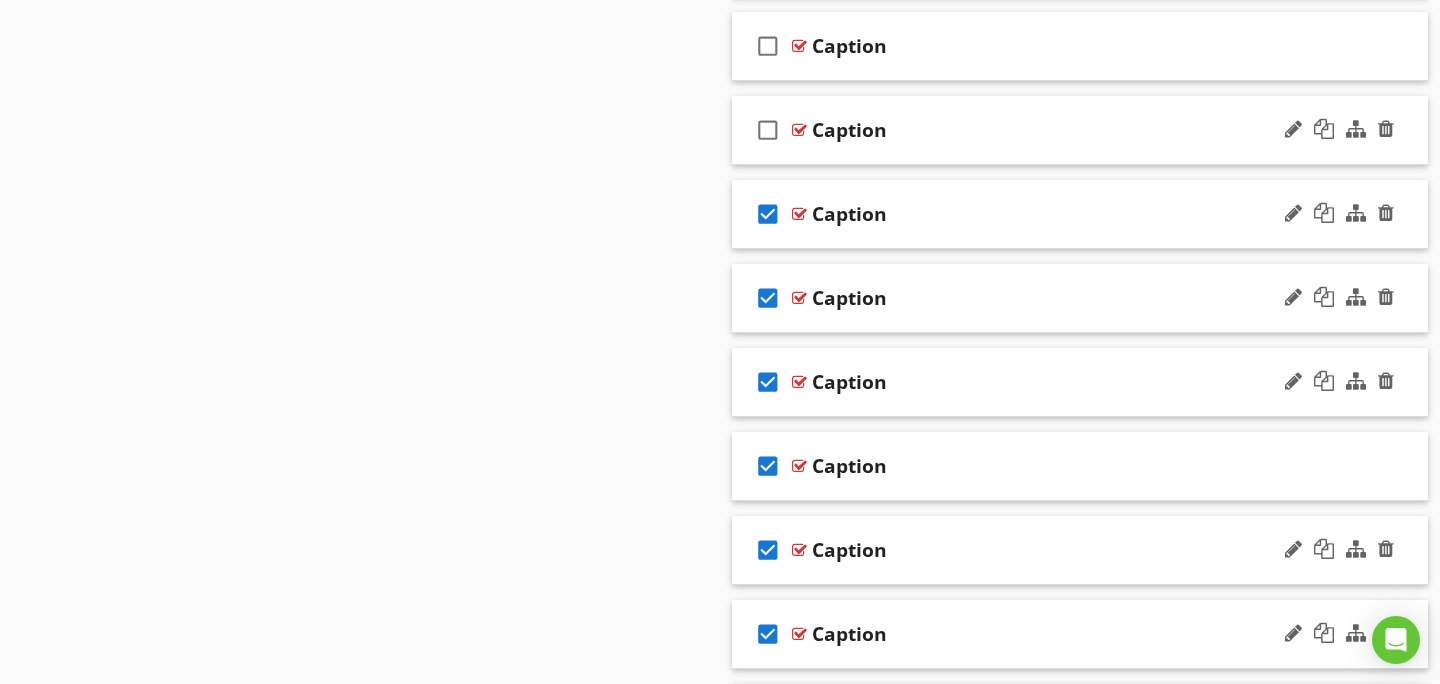 click on "check_box_outline_blank" at bounding box center [768, 130] 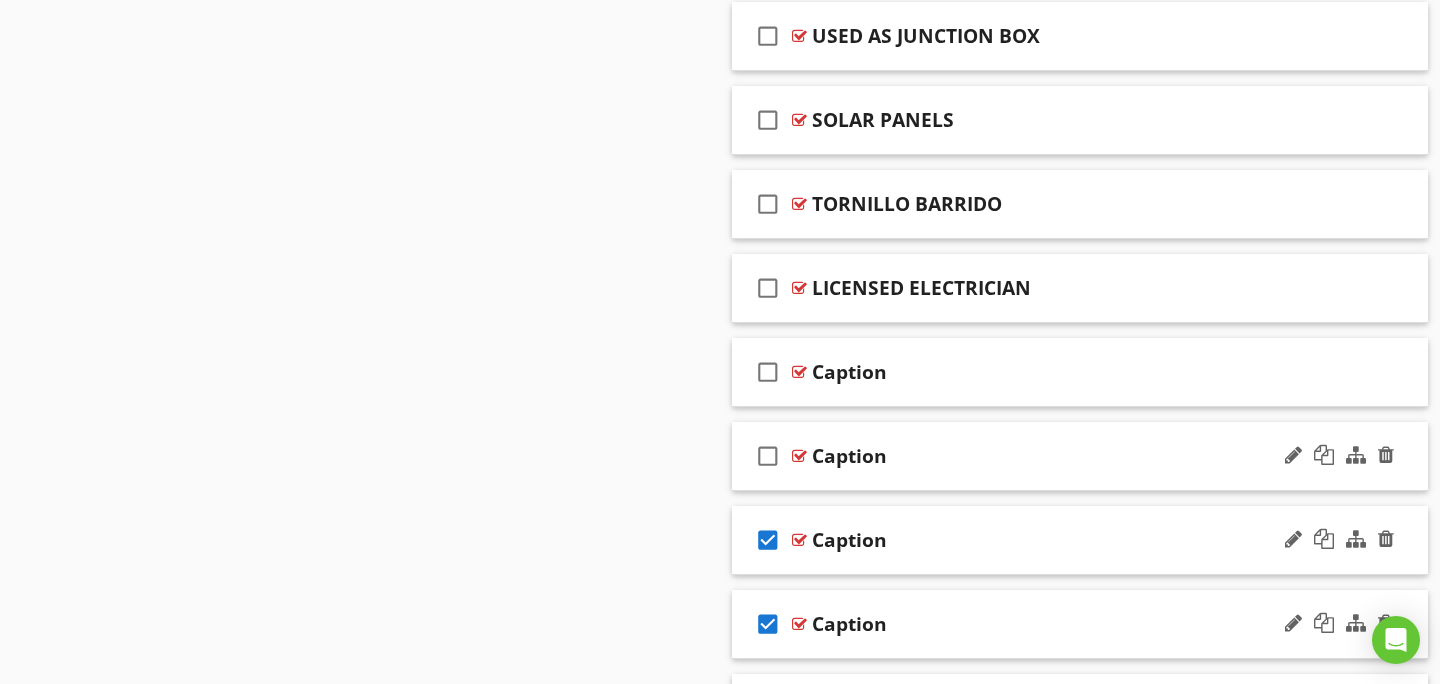 scroll, scrollTop: 7166, scrollLeft: 0, axis: vertical 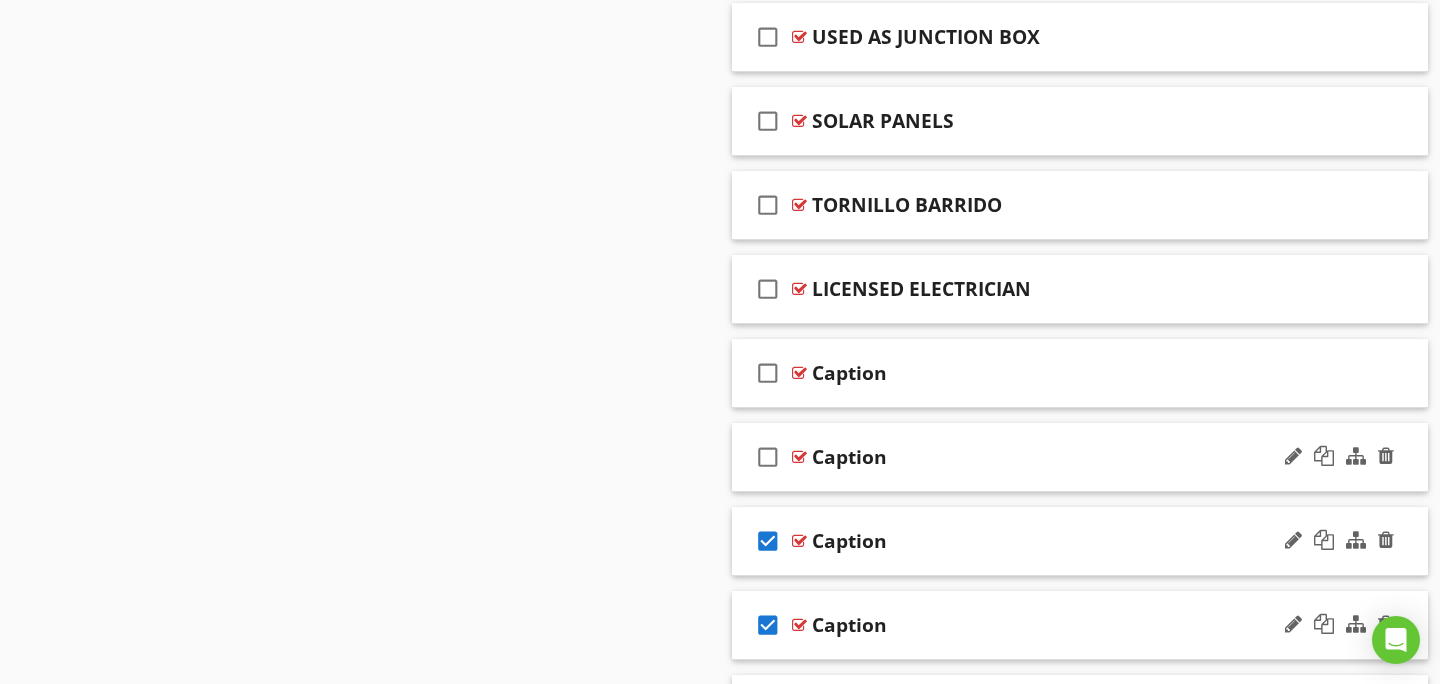 drag, startPoint x: 768, startPoint y: 455, endPoint x: 770, endPoint y: 439, distance: 16.124516 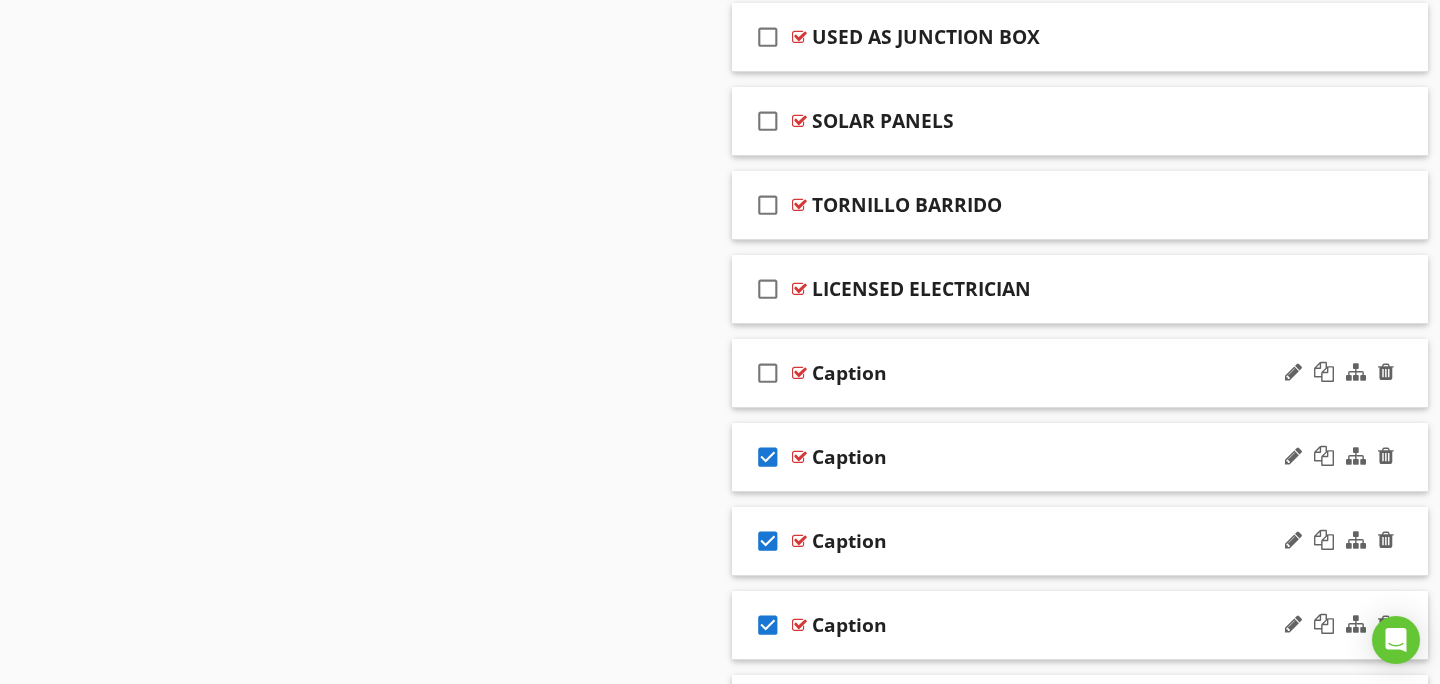 drag, startPoint x: 774, startPoint y: 373, endPoint x: 792, endPoint y: 392, distance: 26.172504 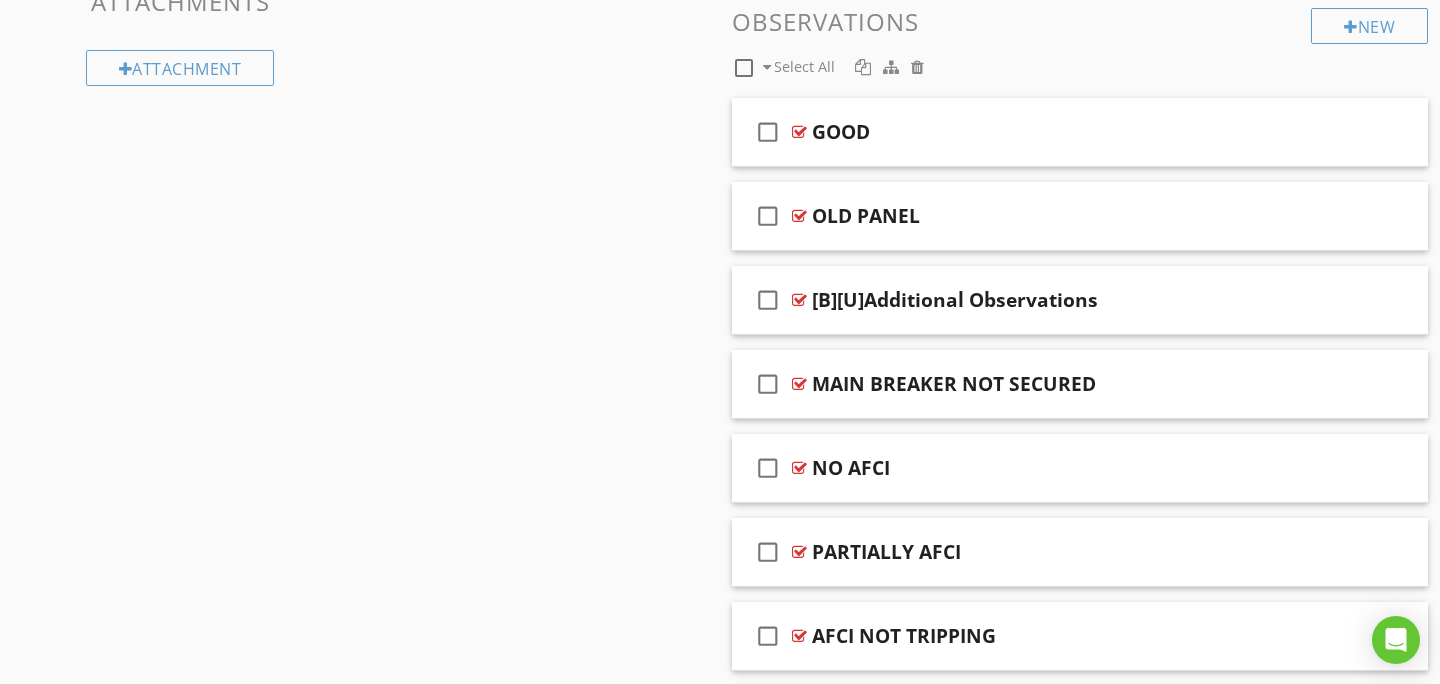 scroll, scrollTop: 656, scrollLeft: 0, axis: vertical 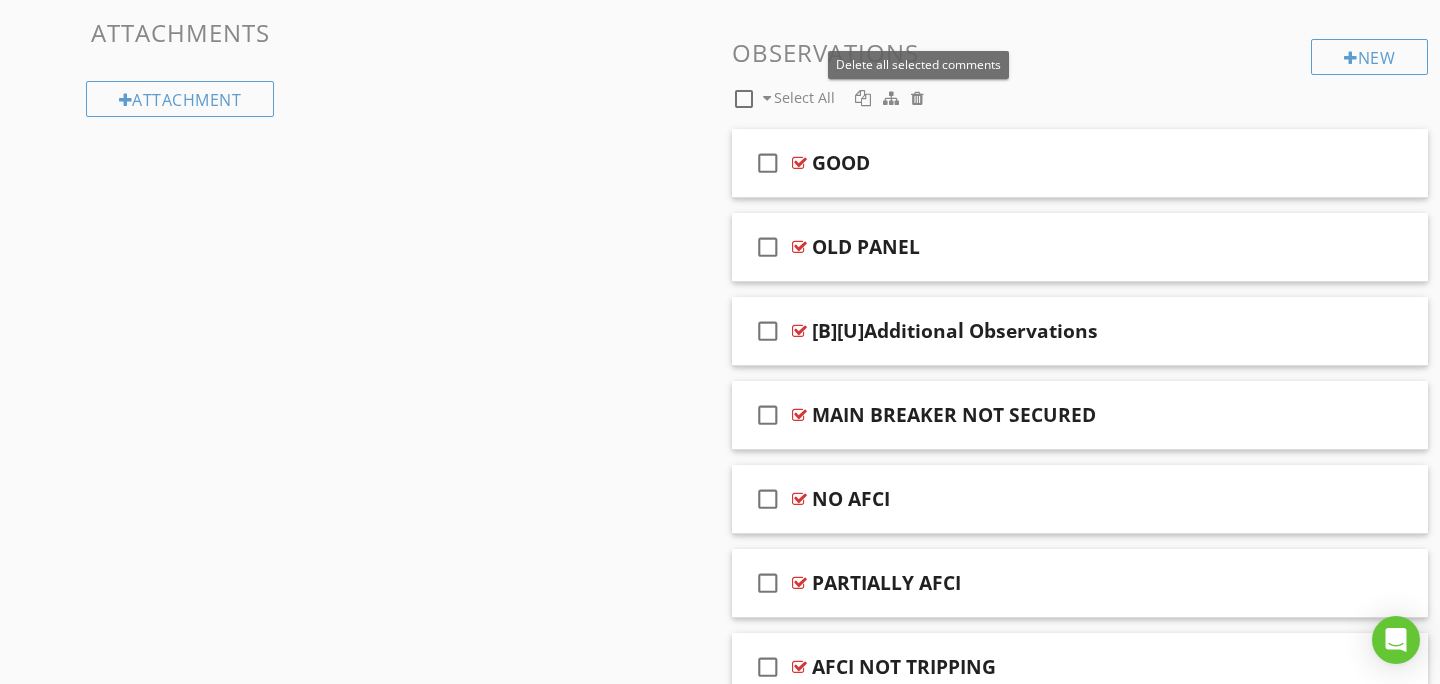 click at bounding box center [917, 98] 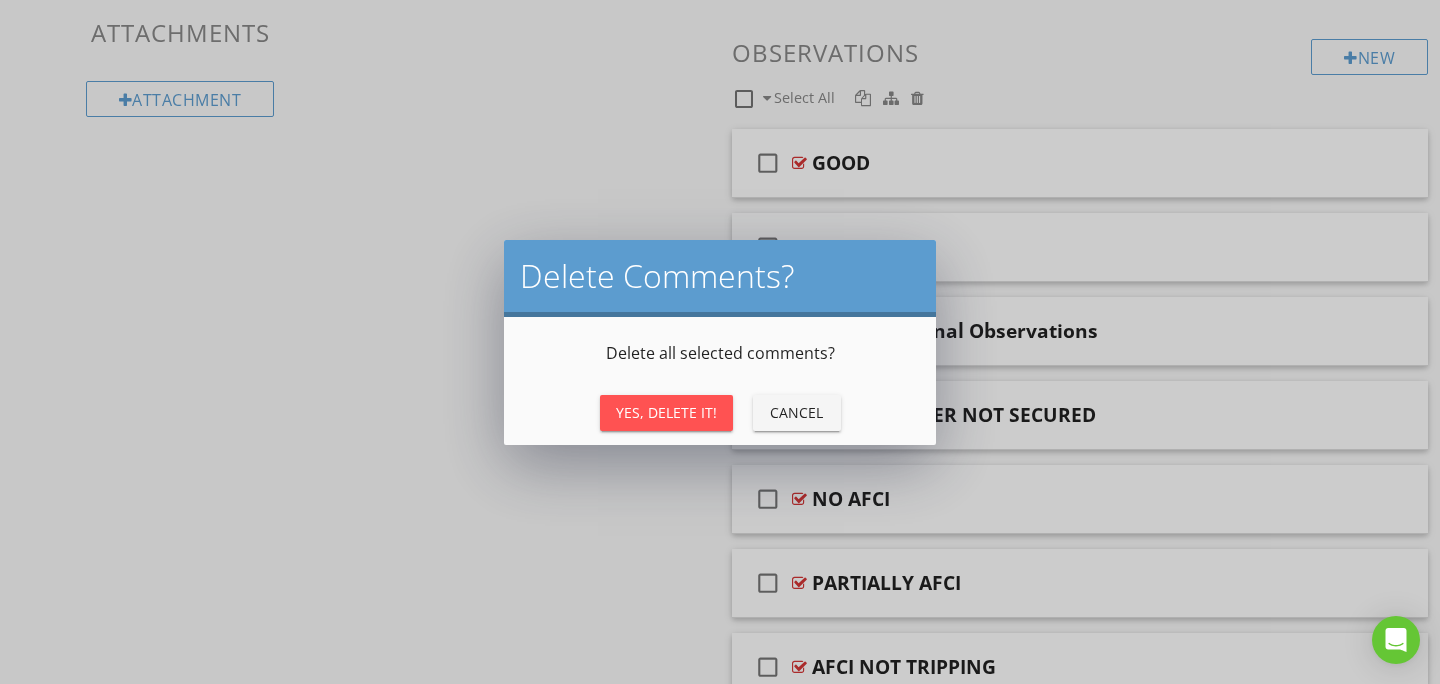 click on "Yes, Delete It!" at bounding box center (666, 412) 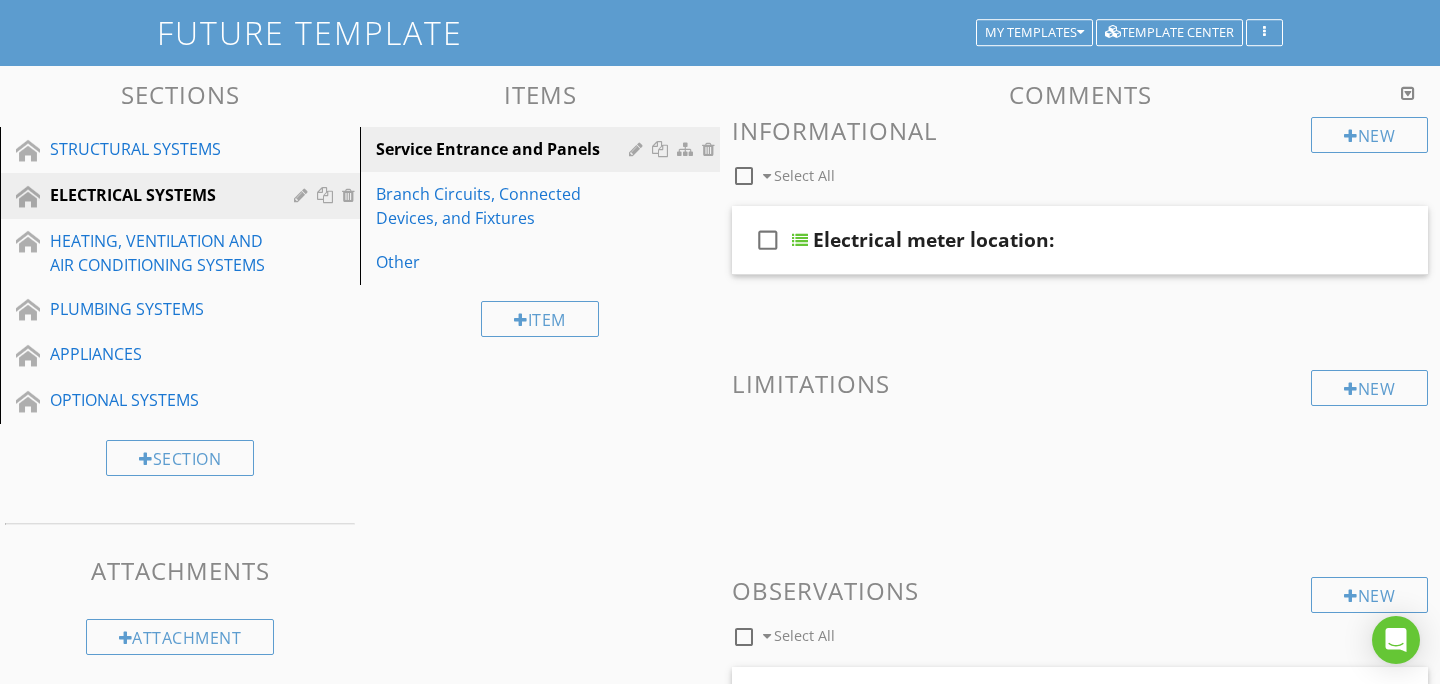 scroll, scrollTop: 144, scrollLeft: 0, axis: vertical 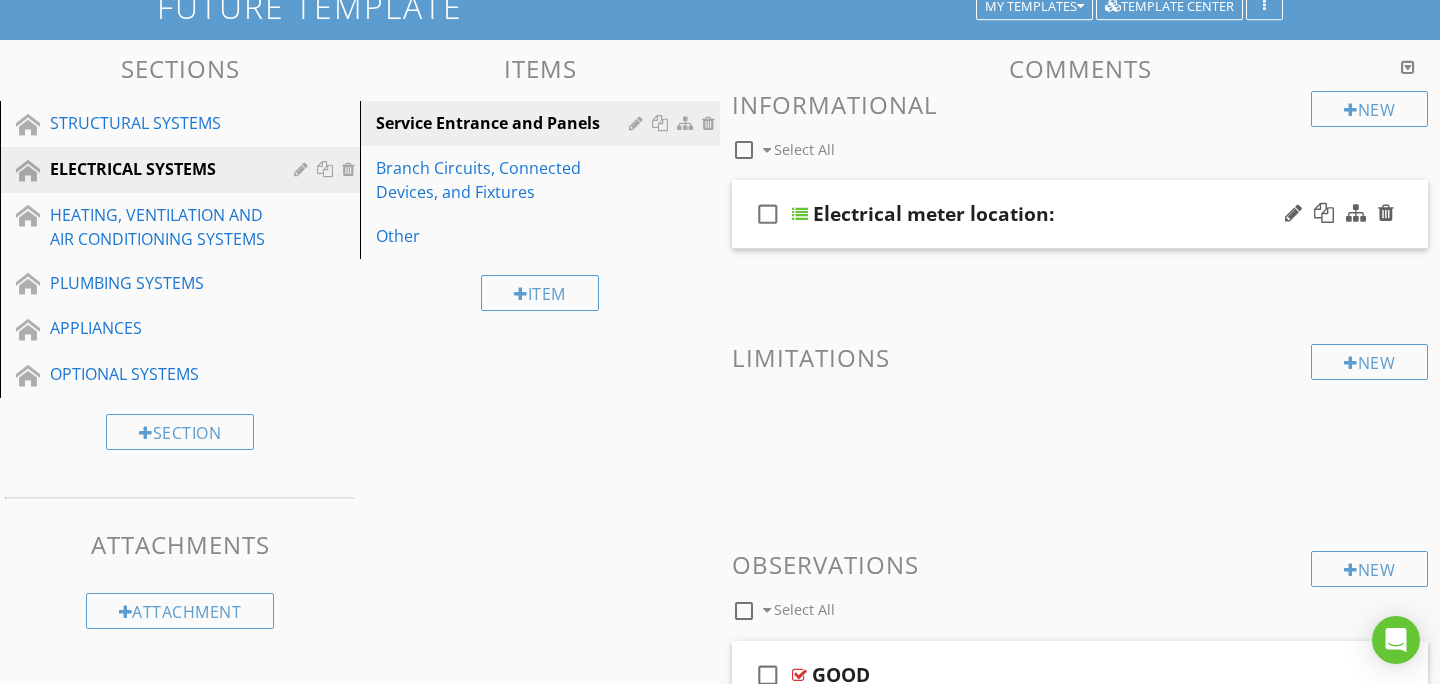click on "check_box_outline_blank
Electrical meter location:" at bounding box center [1080, 214] 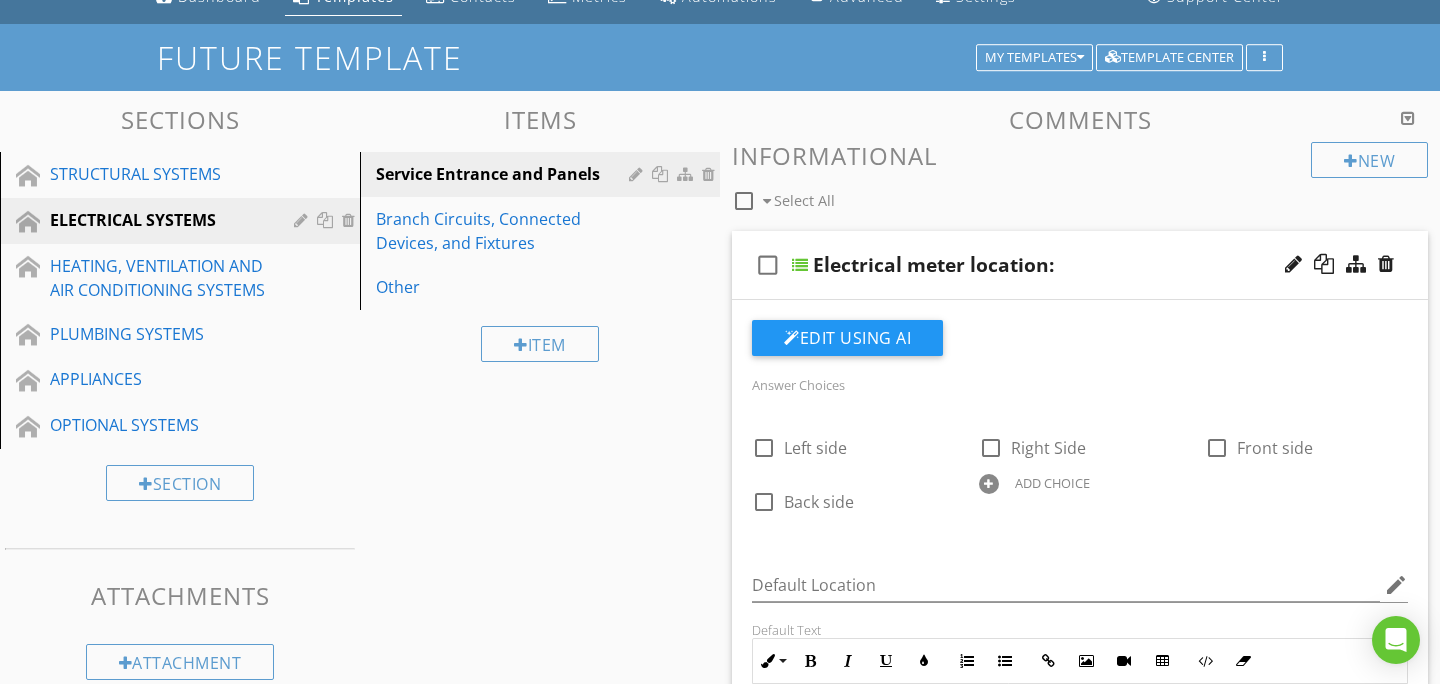 scroll, scrollTop: 92, scrollLeft: 0, axis: vertical 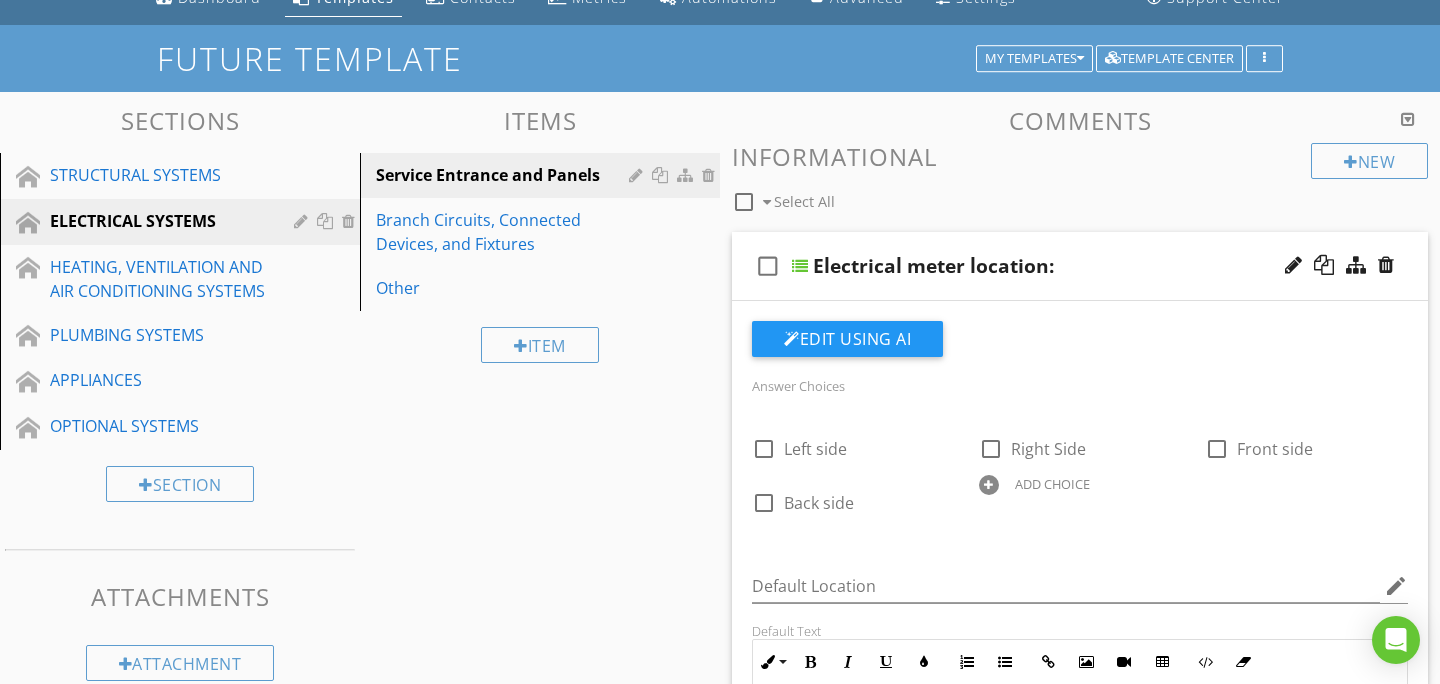 click on "check_box_outline_blank
Electrical meter location:" at bounding box center (1080, 266) 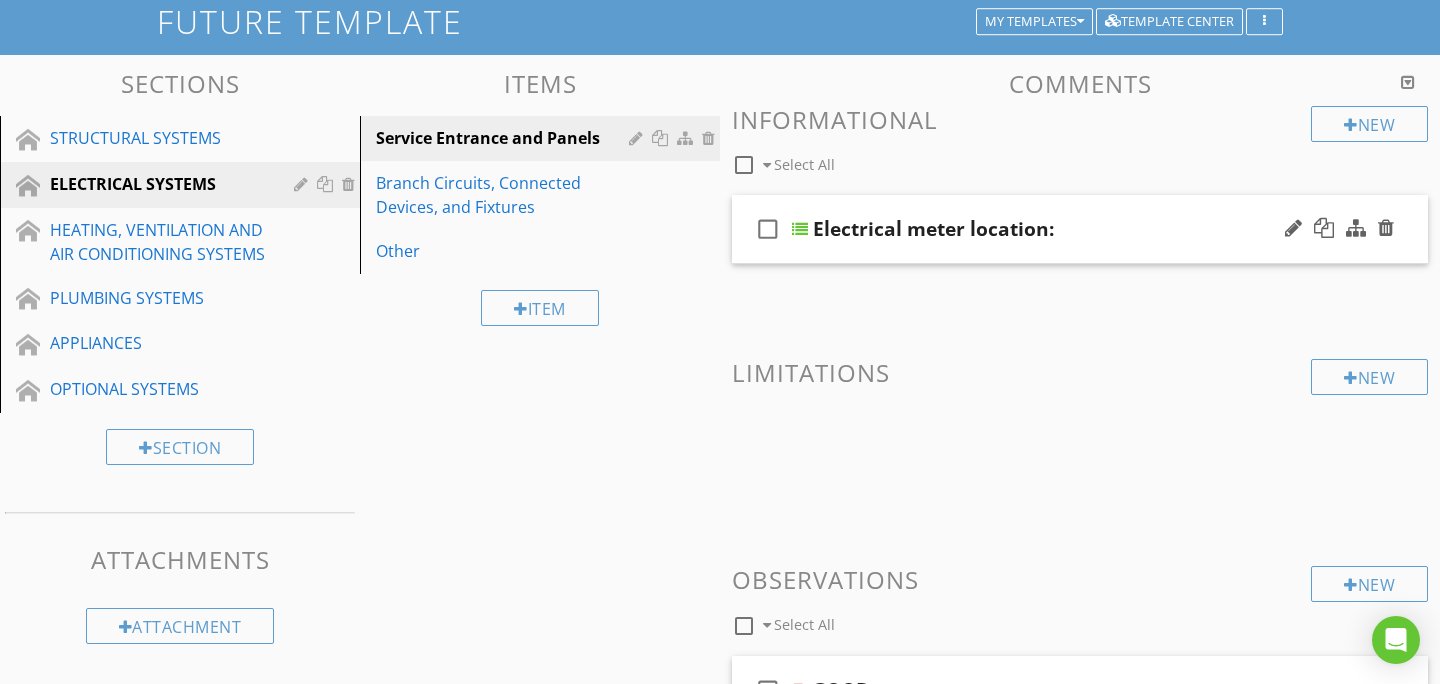 scroll, scrollTop: 126, scrollLeft: 0, axis: vertical 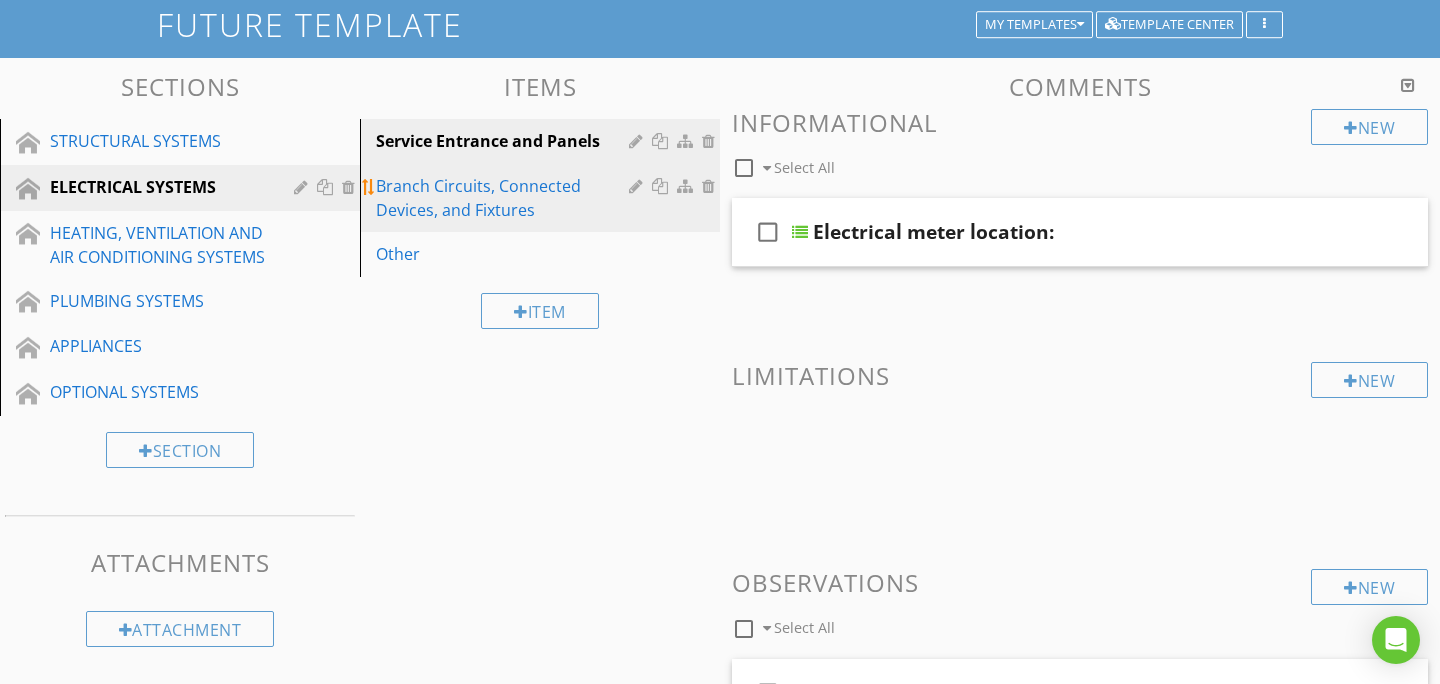 click on "Branch Circuits, Connected Devices, and Fixtures" at bounding box center (505, 198) 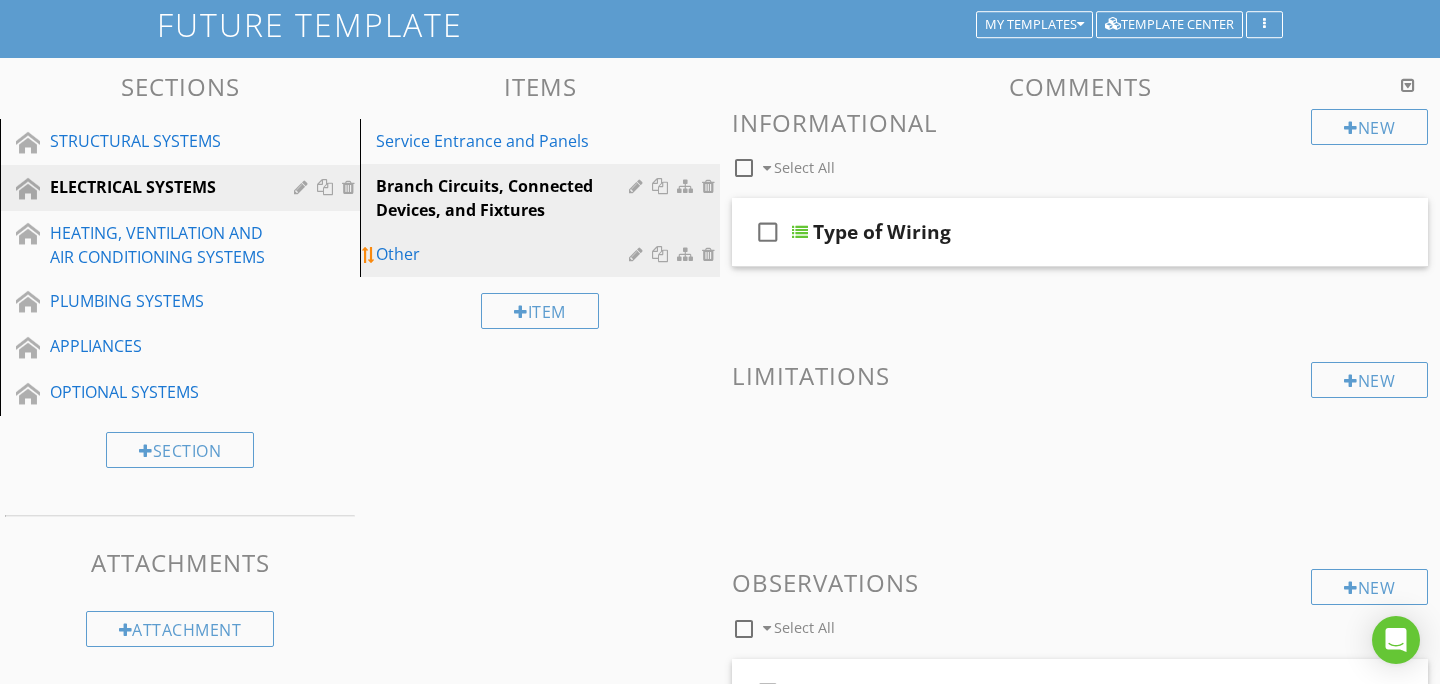 click on "Other" at bounding box center [505, 254] 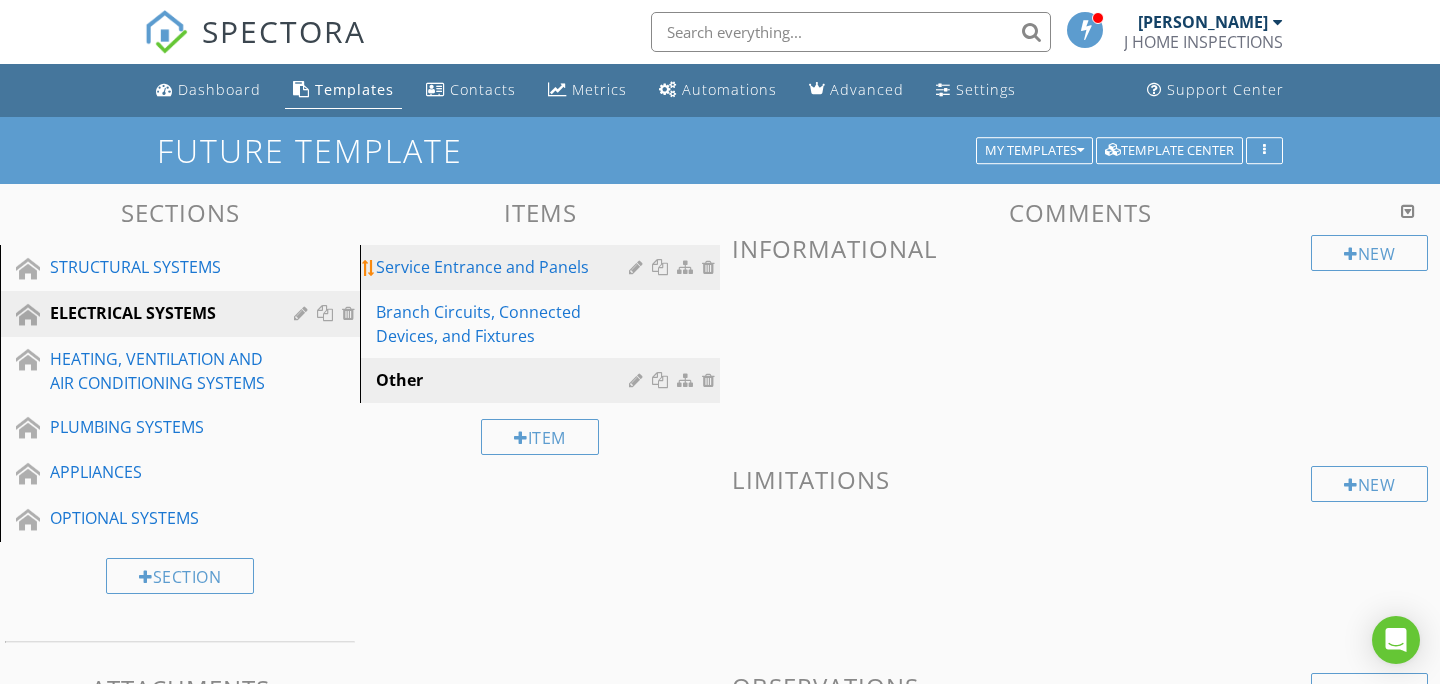 scroll, scrollTop: 0, scrollLeft: 0, axis: both 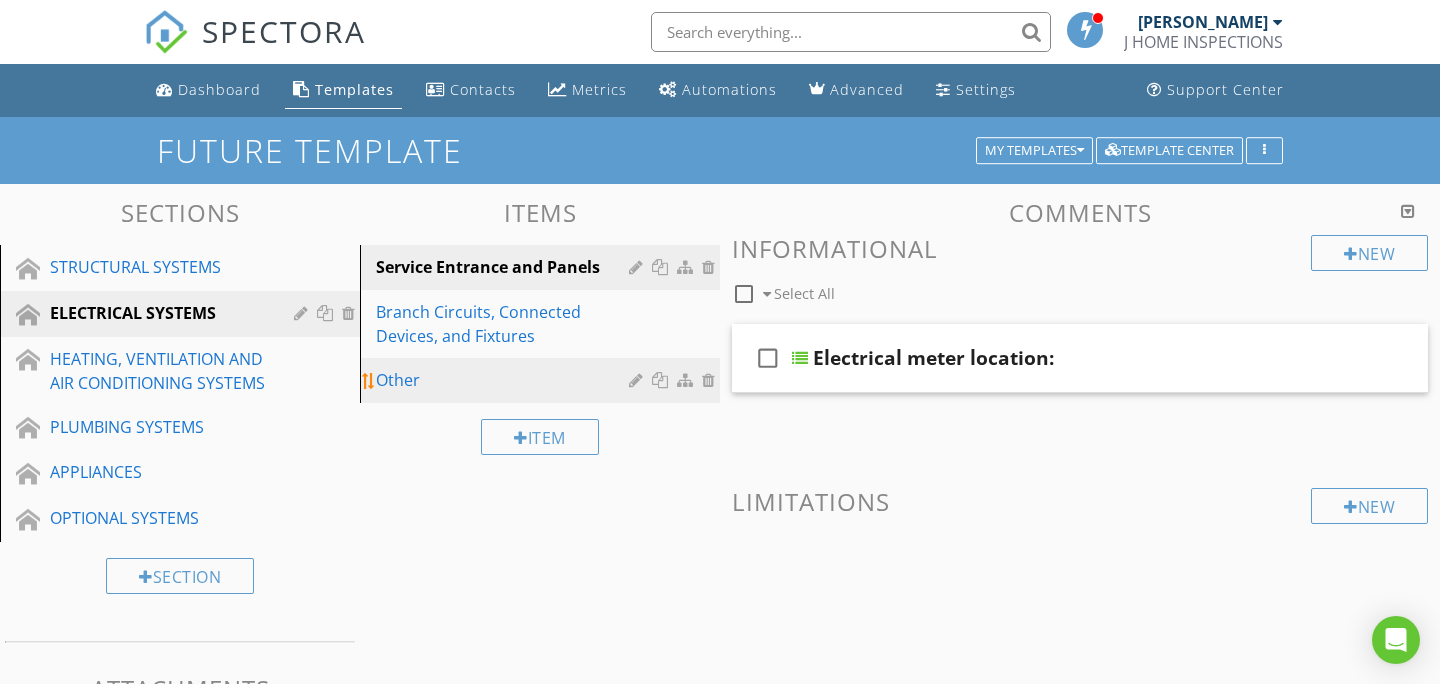 click on "Other" at bounding box center [505, 380] 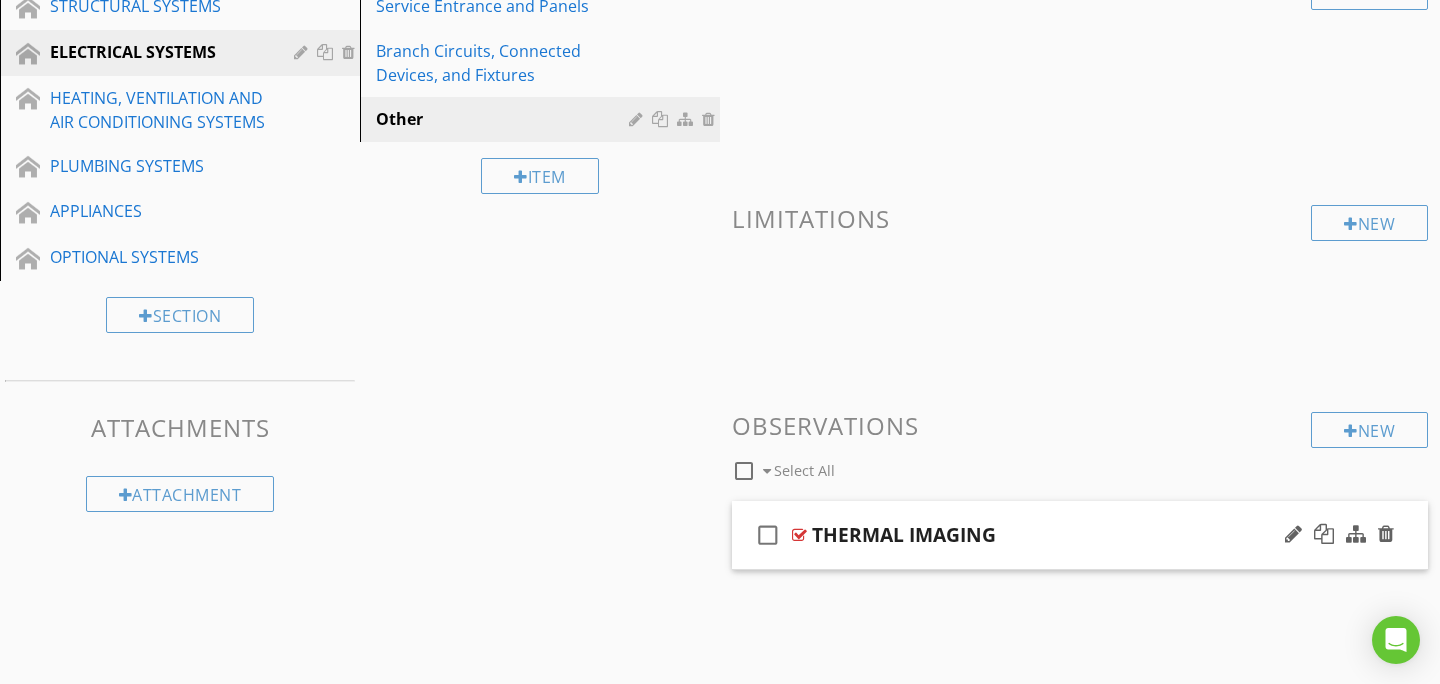 click on "check_box_outline_blank
THERMAL IMAGING" at bounding box center (1080, 535) 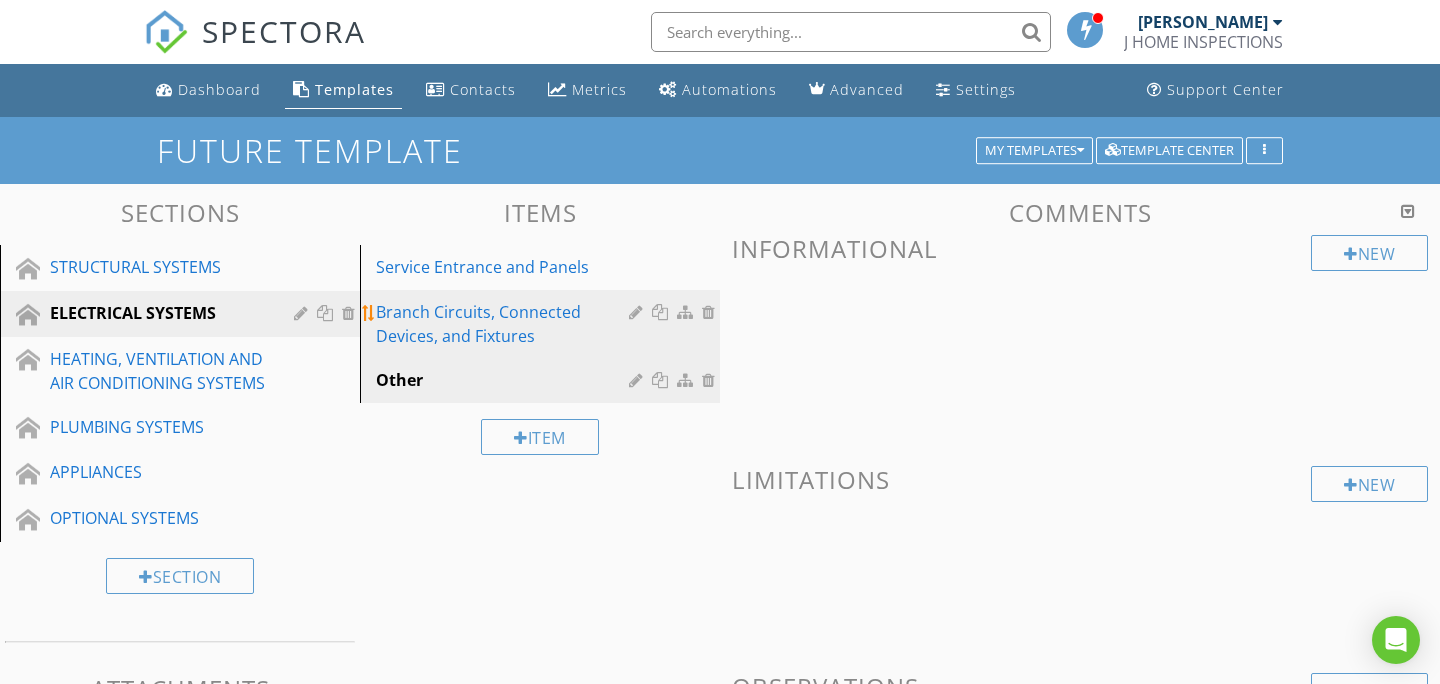 scroll, scrollTop: 0, scrollLeft: 0, axis: both 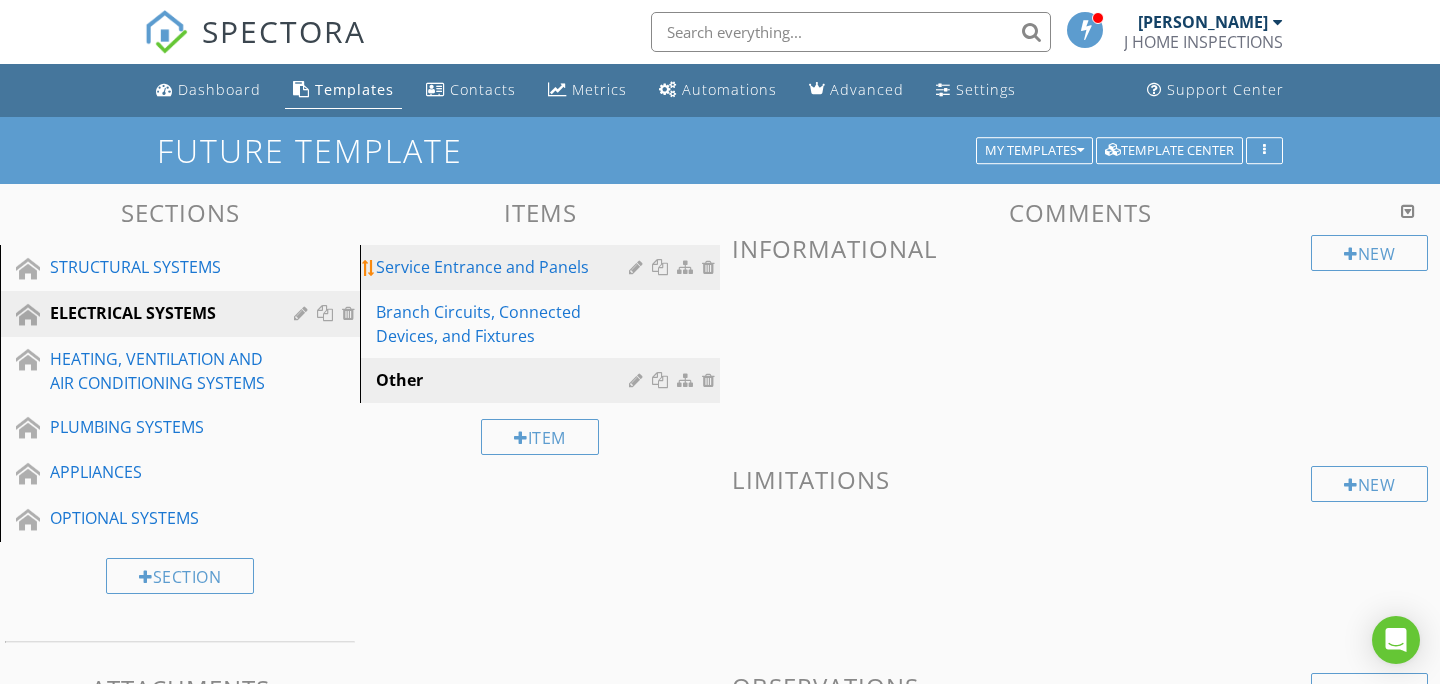 click on "Service Entrance and Panels" at bounding box center (505, 267) 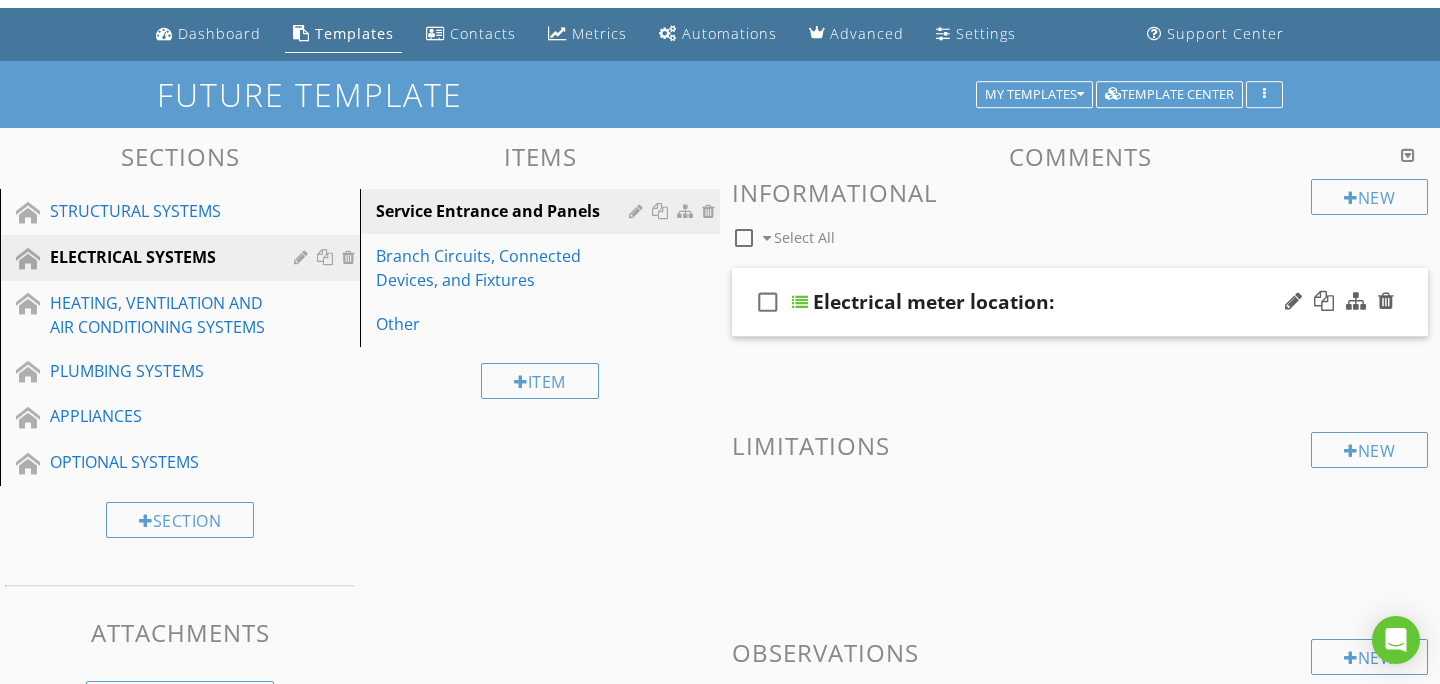 scroll, scrollTop: 62, scrollLeft: 0, axis: vertical 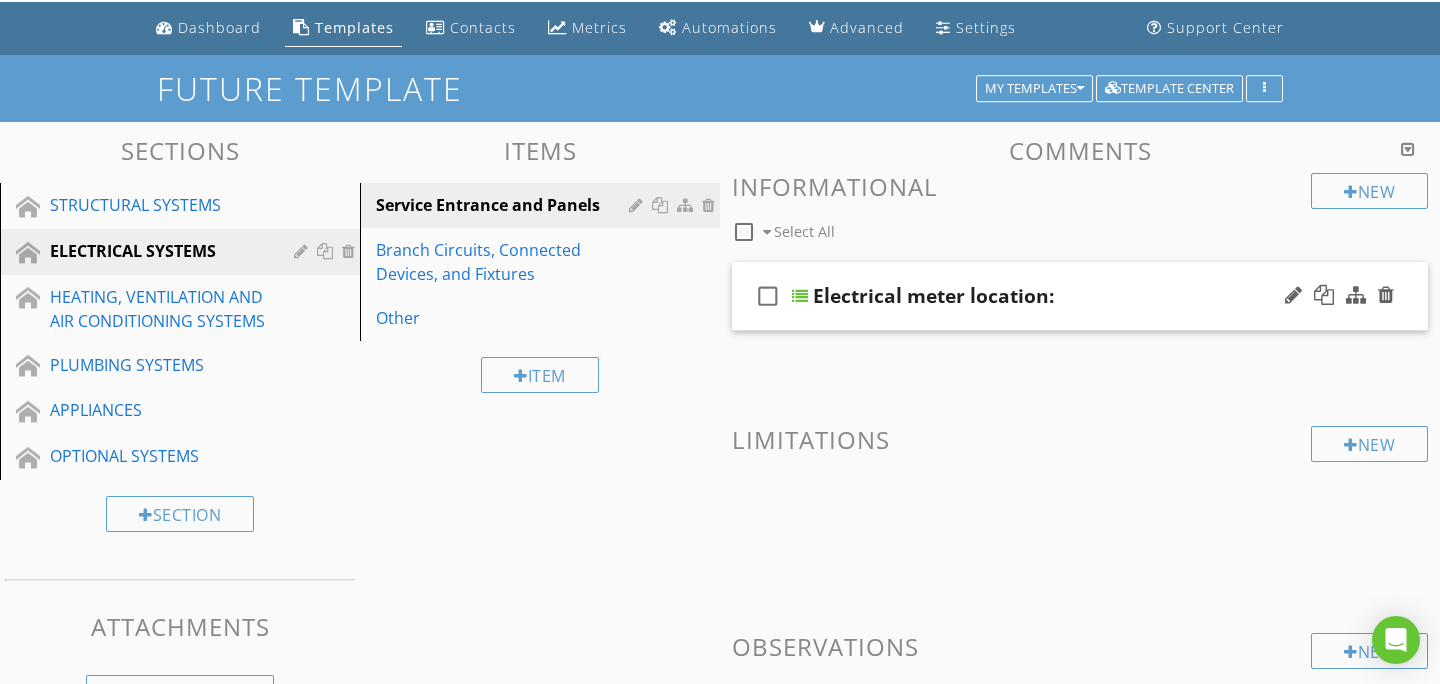 click on "Electrical meter location:" at bounding box center [1059, 296] 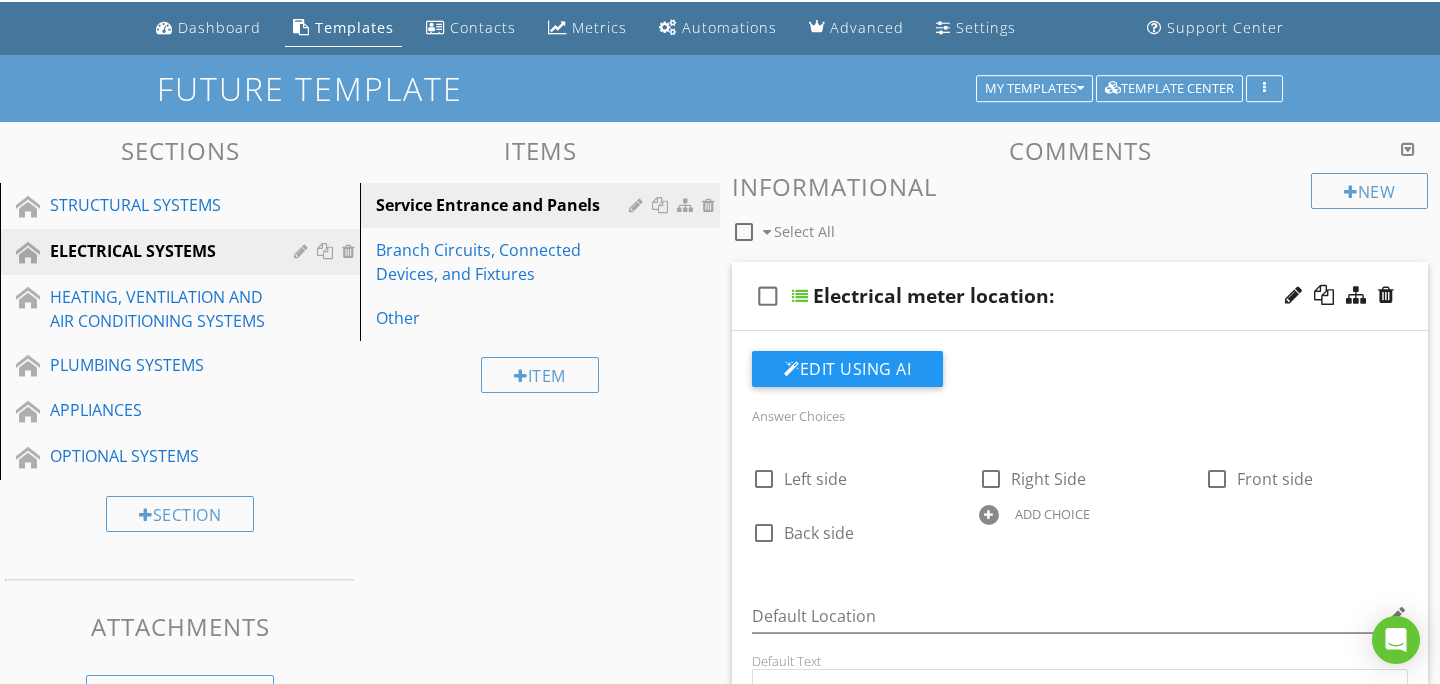 click on "Electrical meter location:" at bounding box center (933, 296) 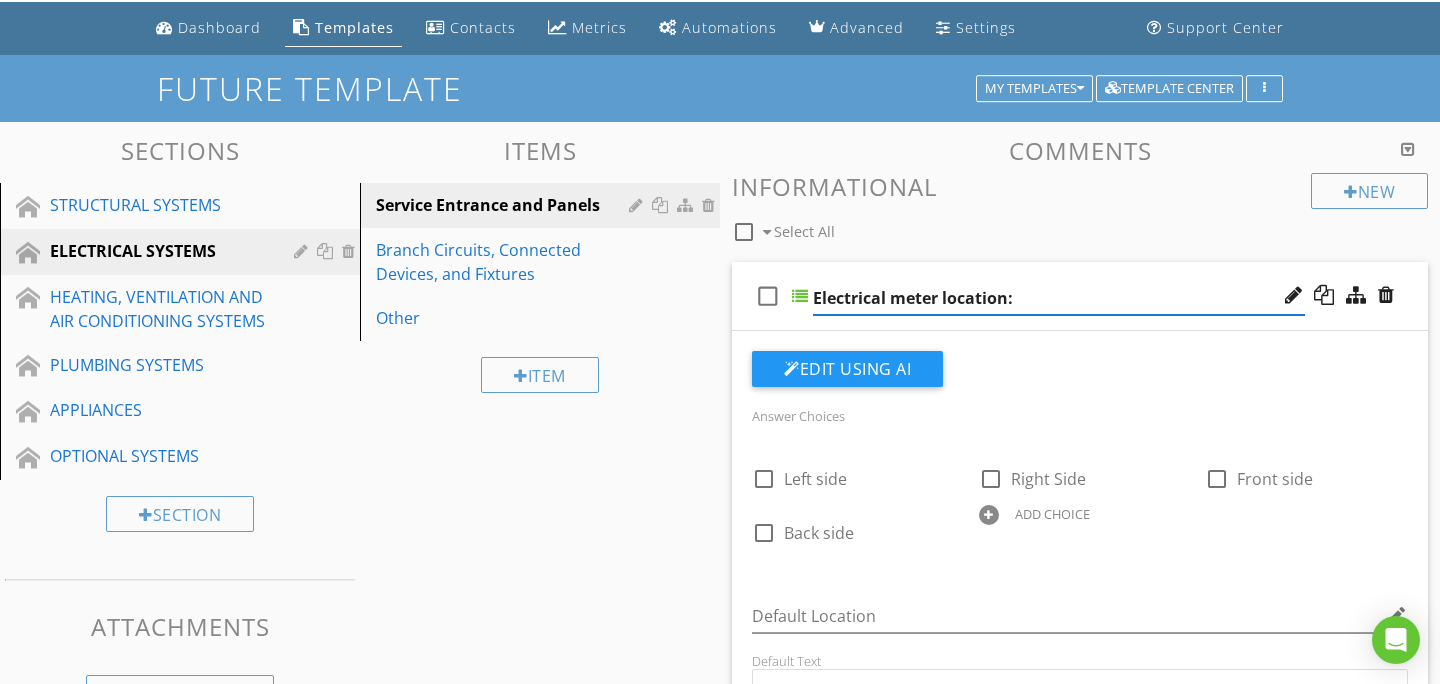 click on "Electrical meter location:" at bounding box center [1059, 298] 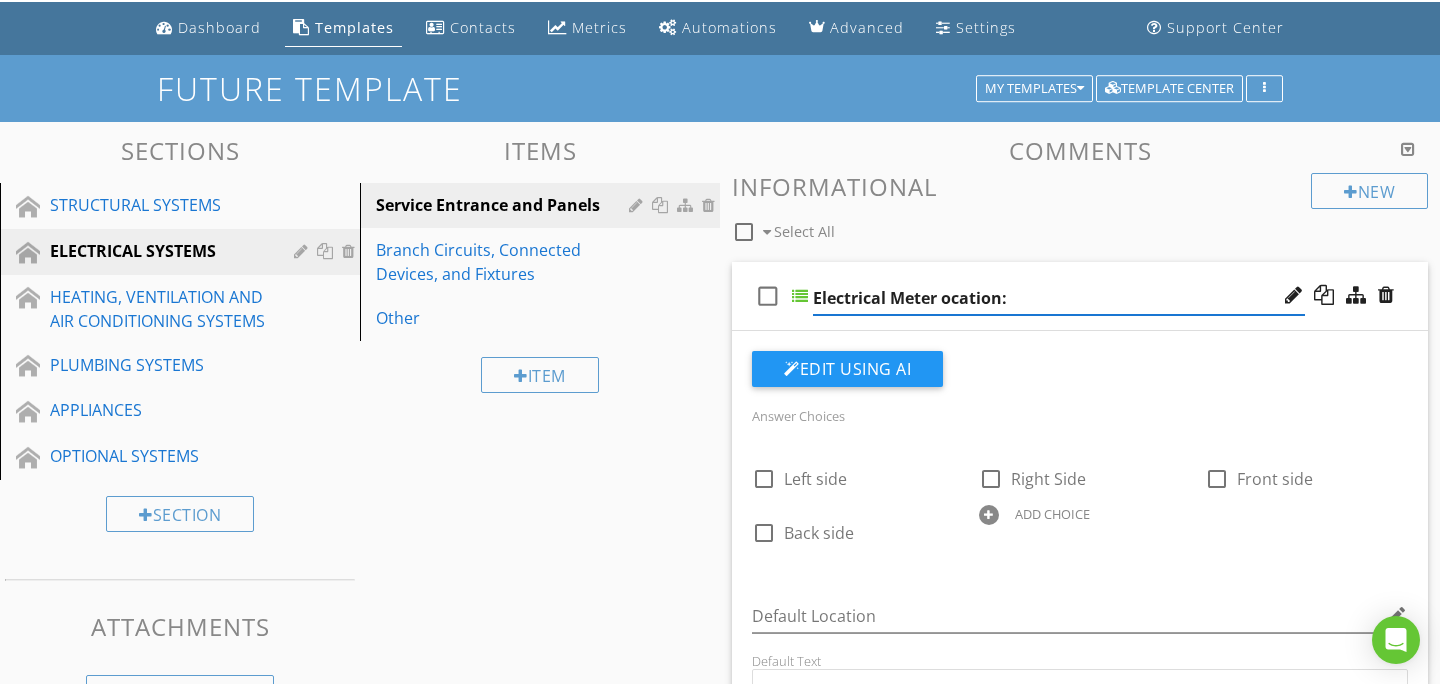 type on "Electrical Meter Location:" 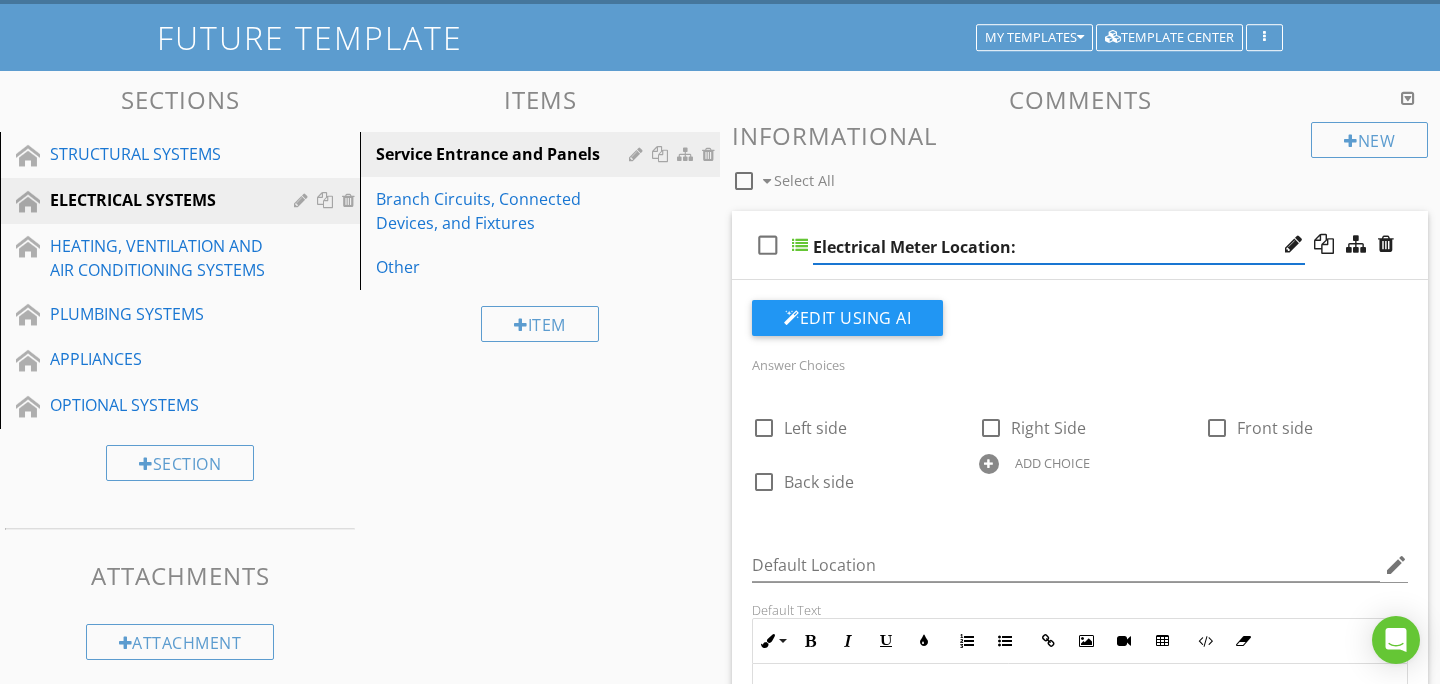 scroll, scrollTop: 115, scrollLeft: 0, axis: vertical 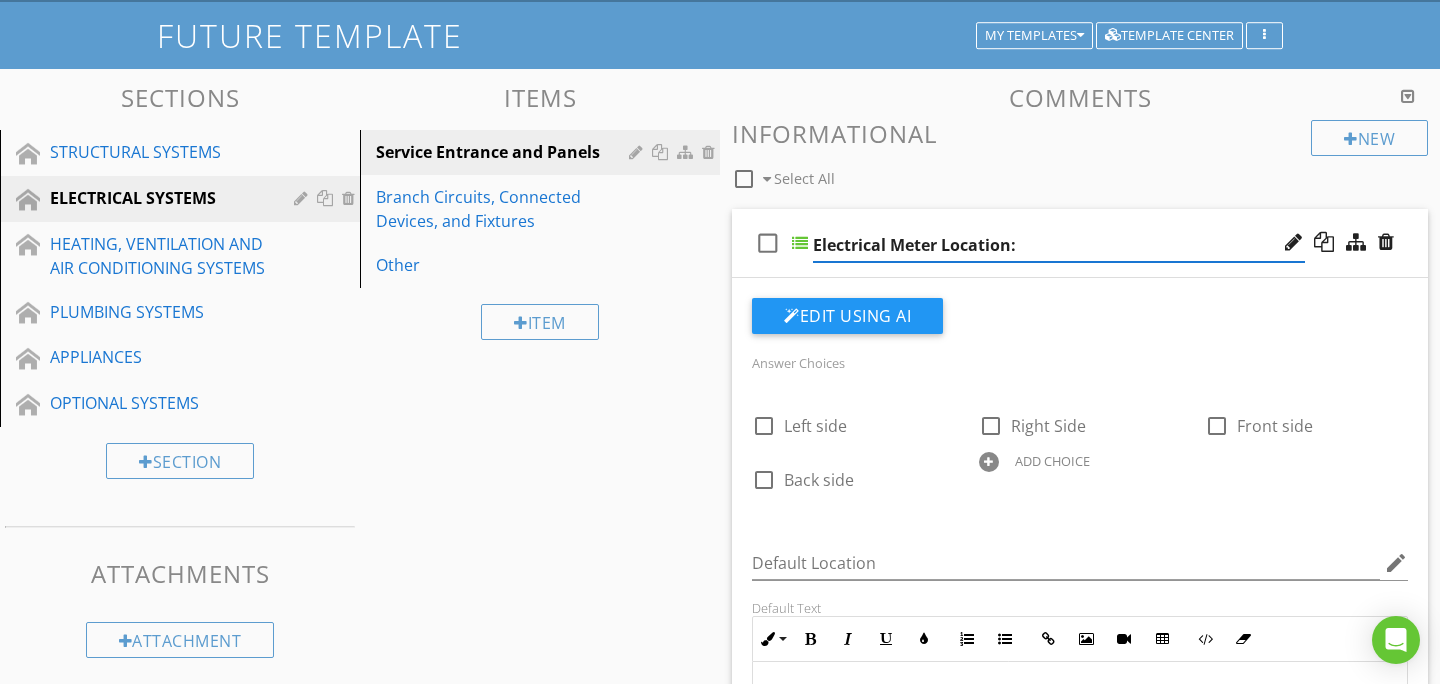 click at bounding box center (989, 462) 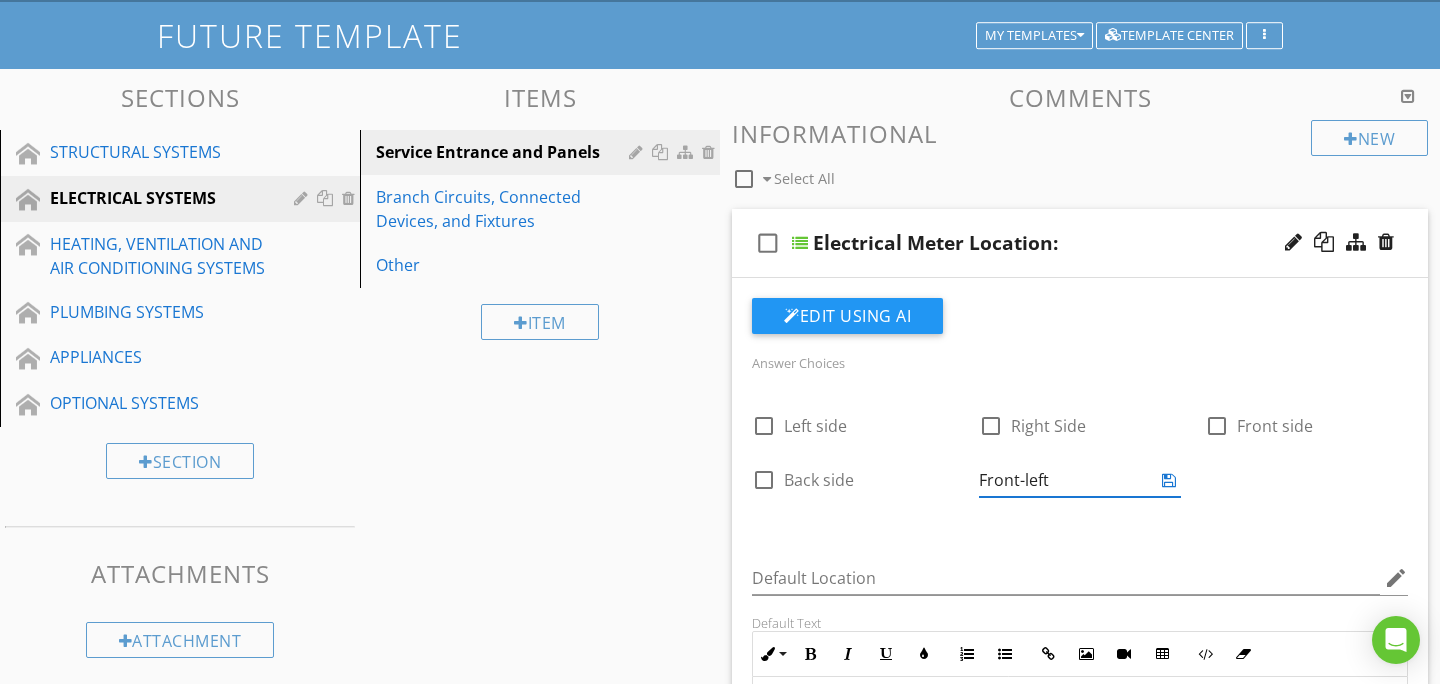 type on "Front-left" 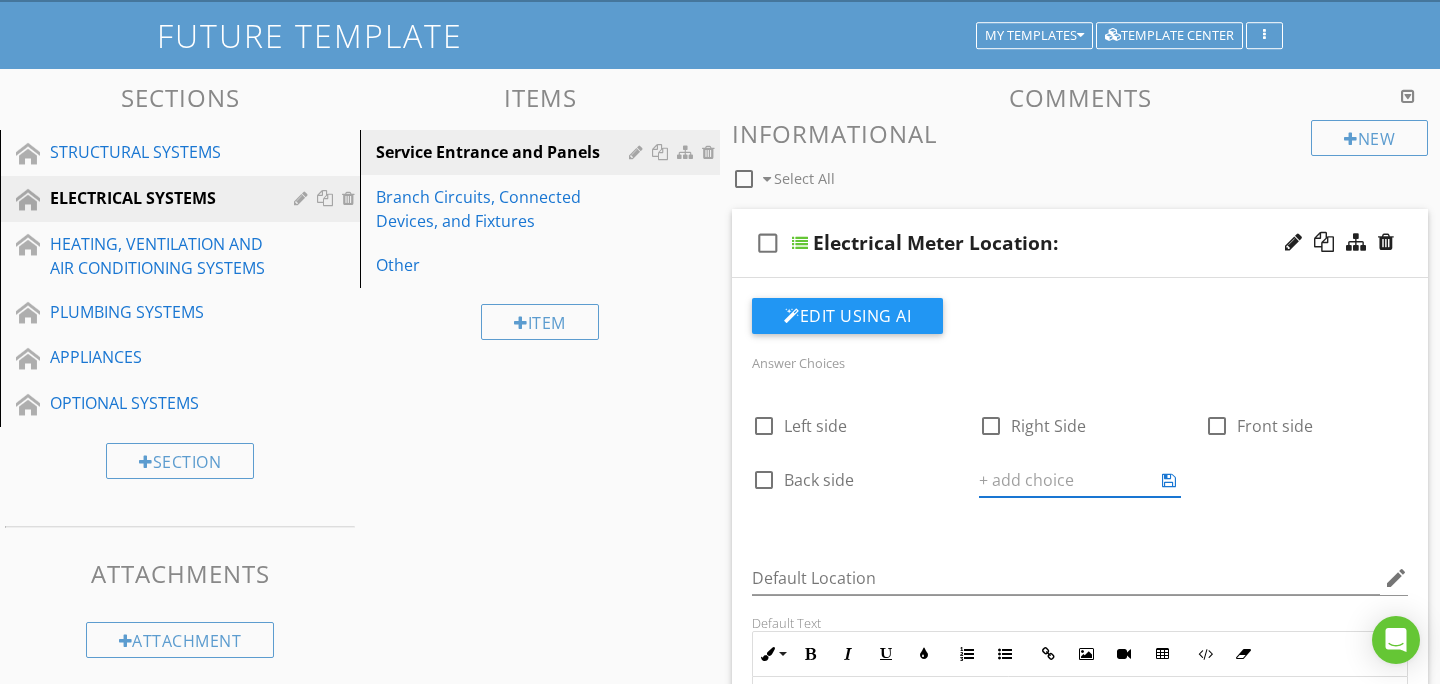 click on "check_box_outline_blank Left side   check_box_outline_blank Right Side   check_box_outline_blank Front side   check_box_outline_blank Back side         ADD CHOICE" at bounding box center (1080, 455) 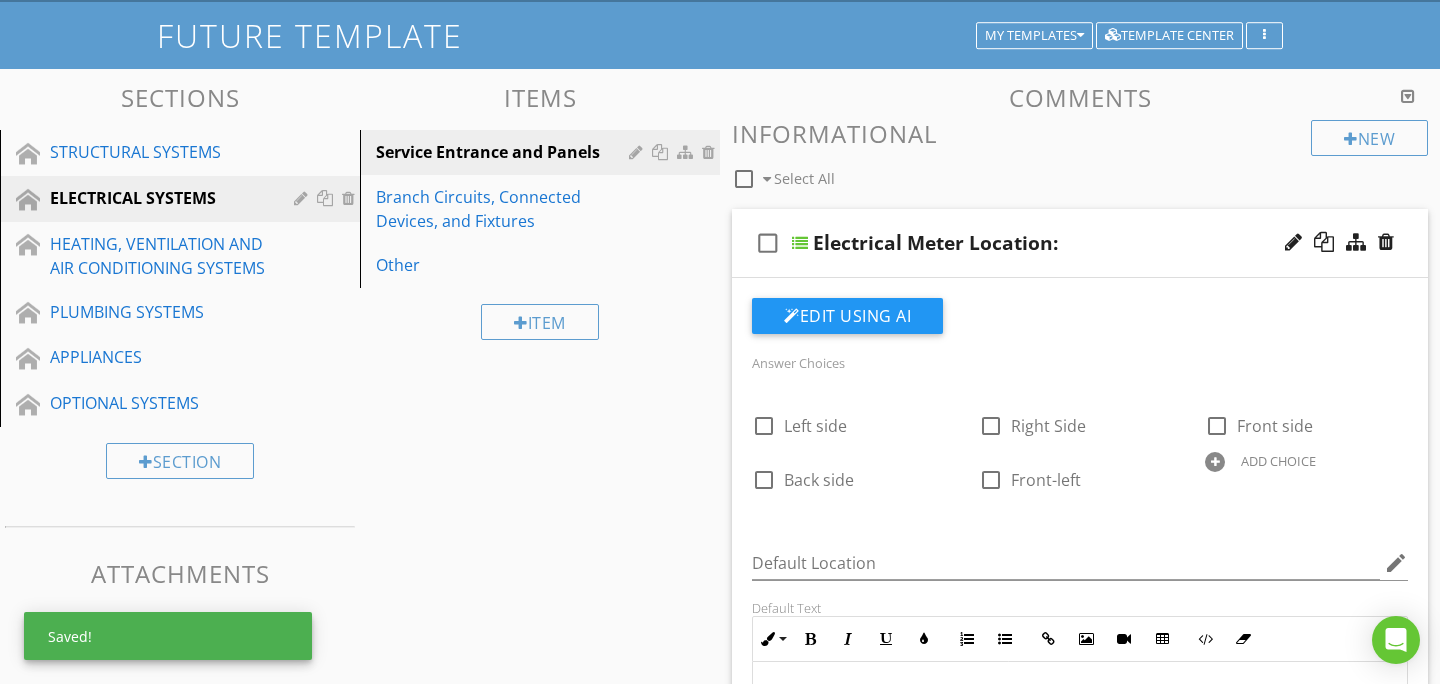 click at bounding box center [1215, 462] 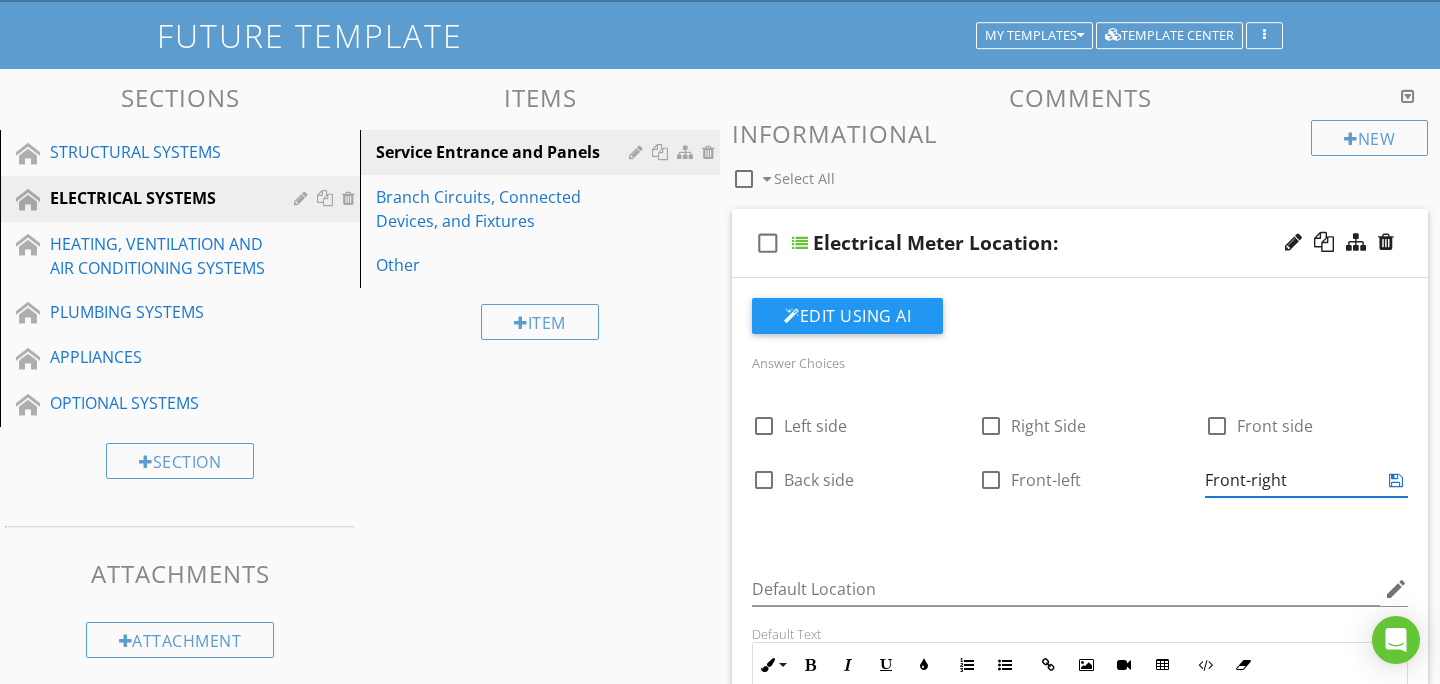 type on "Front-right" 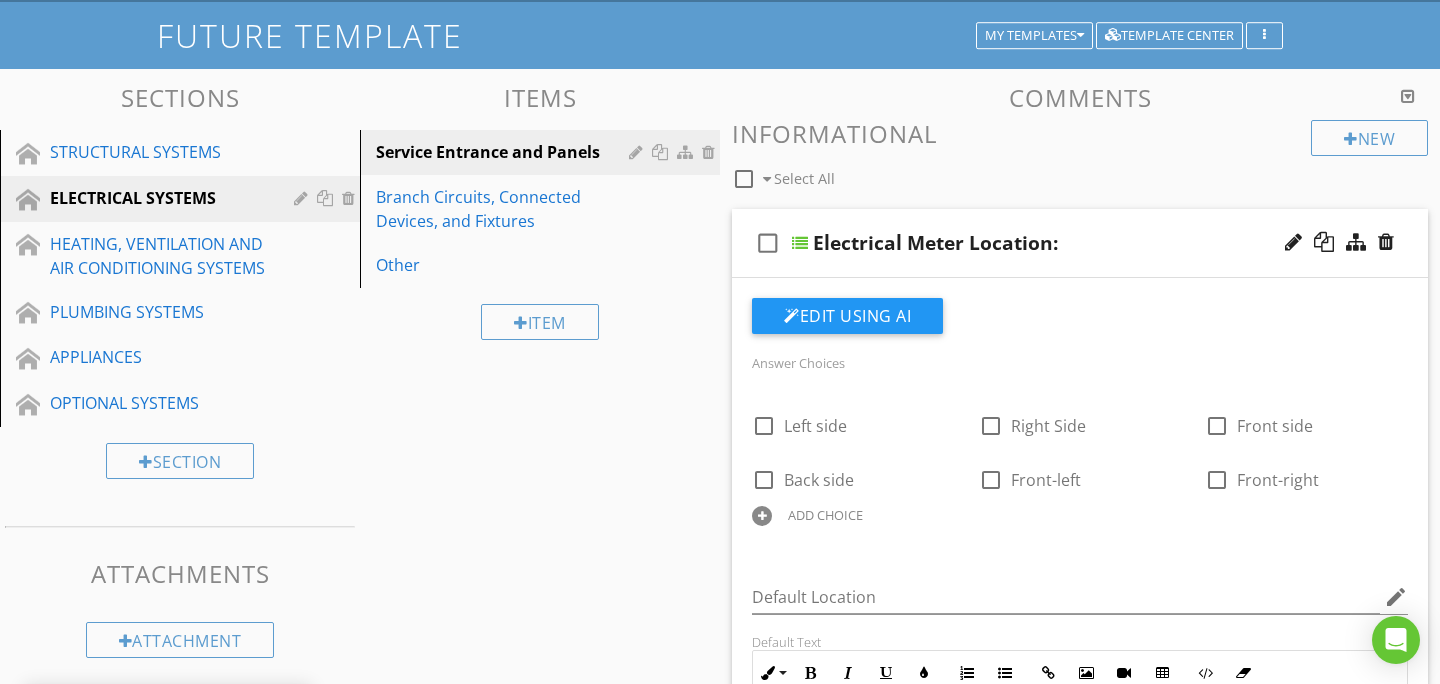 click on "ADD CHOICE" at bounding box center (825, 515) 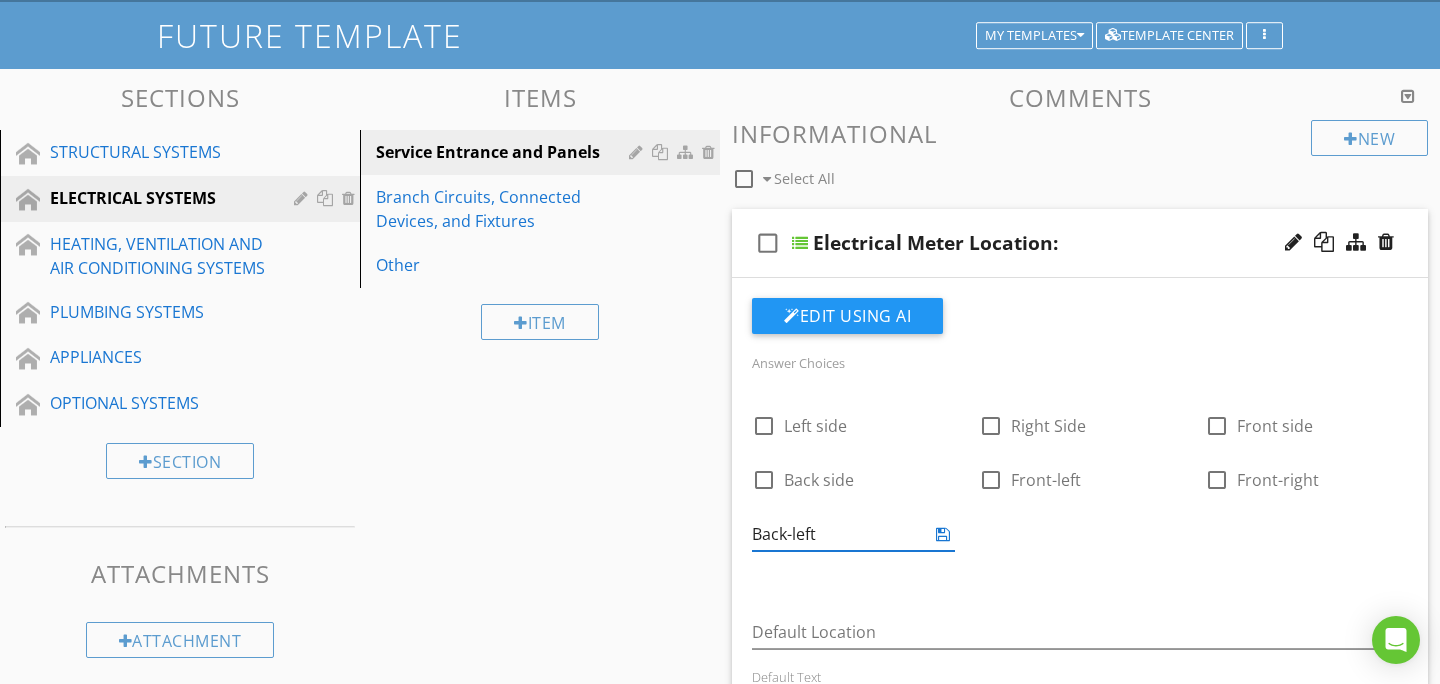 type on "Back-left" 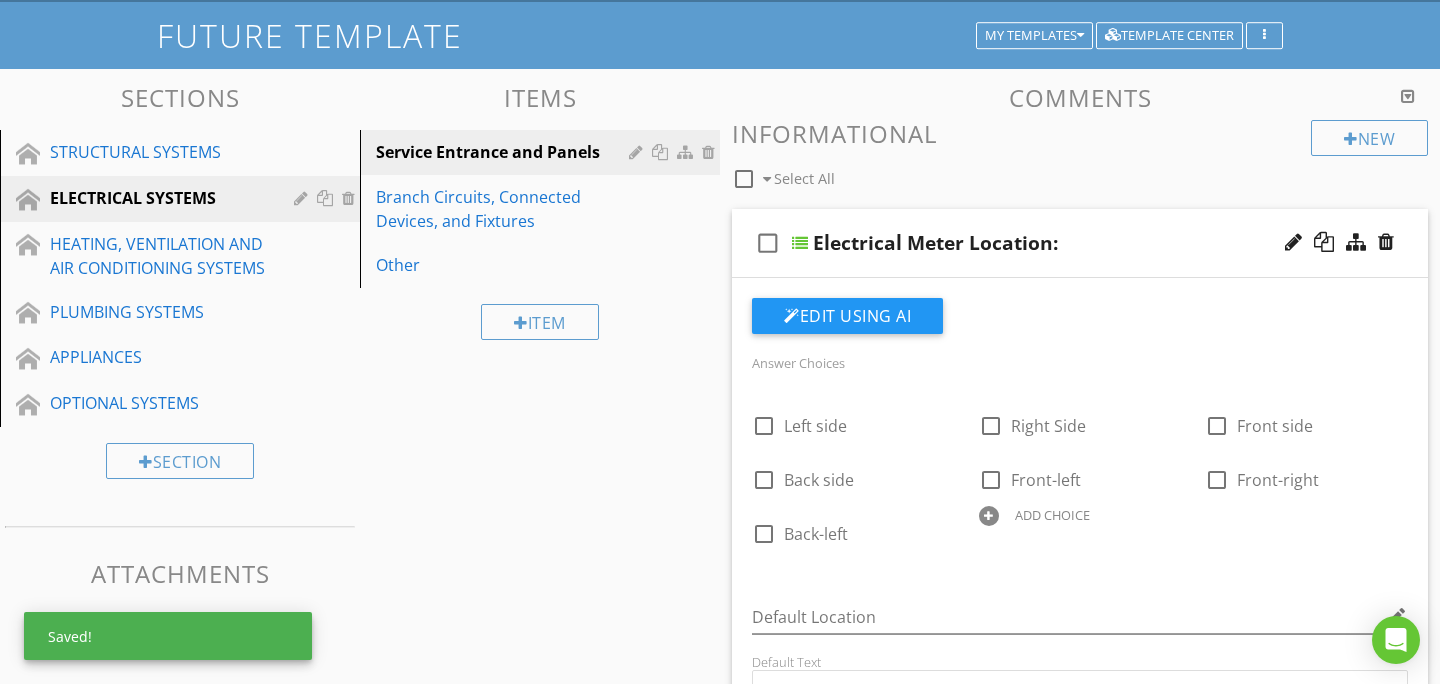 click on "ADD CHOICE" at bounding box center [1052, 515] 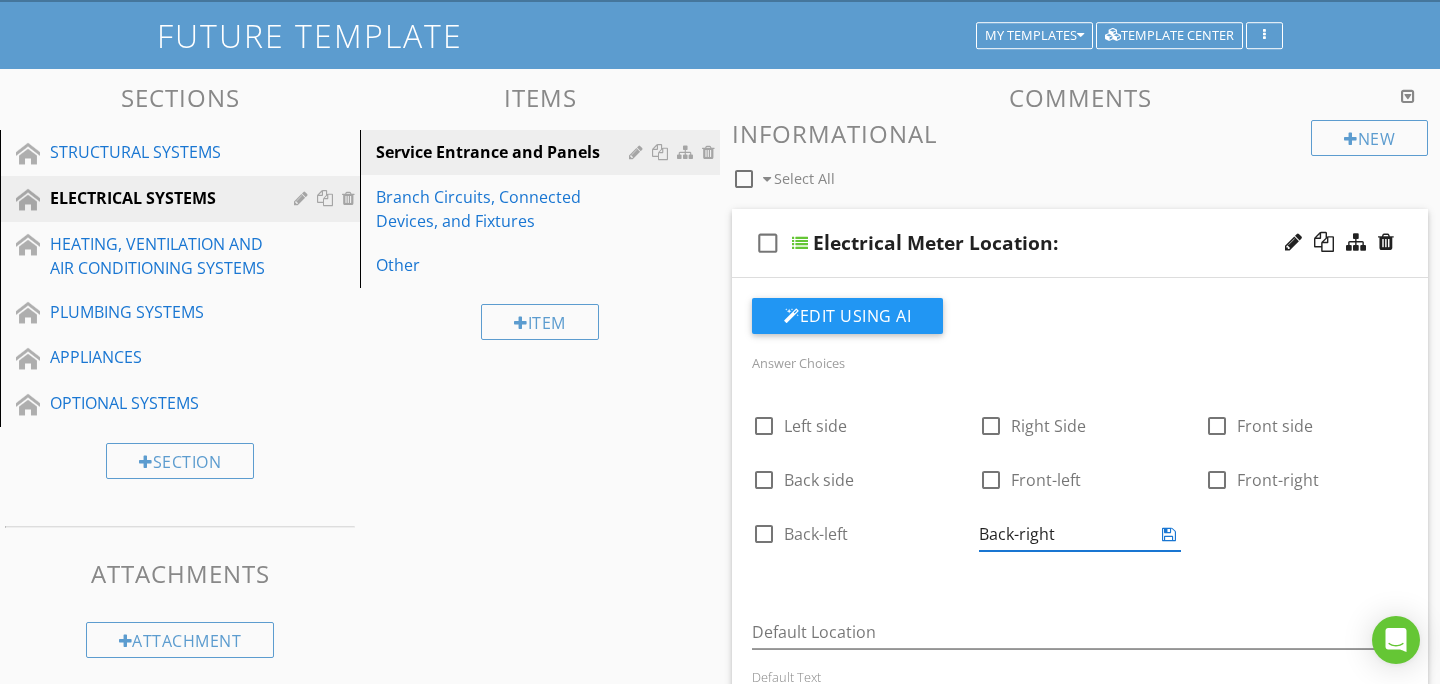 type on "Back-right" 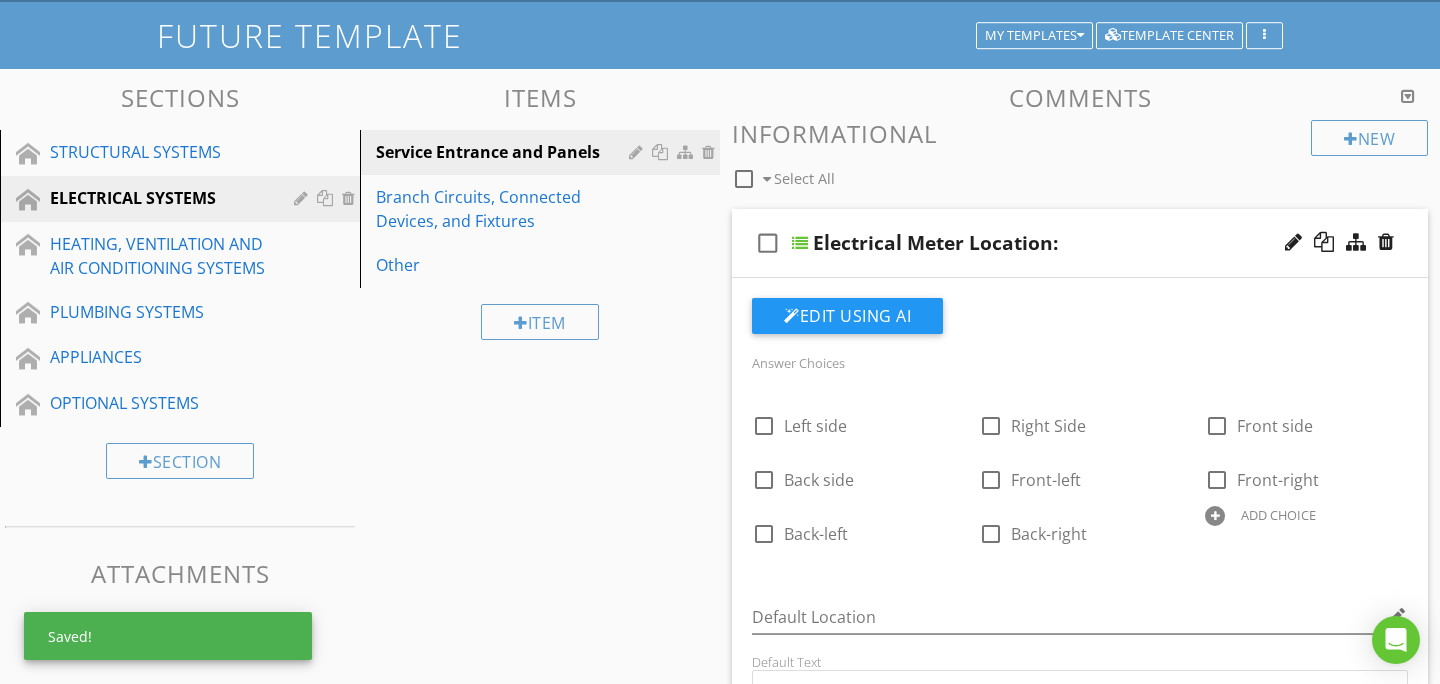 click on "check_box_outline_blank
Electrical Meter Location:" at bounding box center (1080, 243) 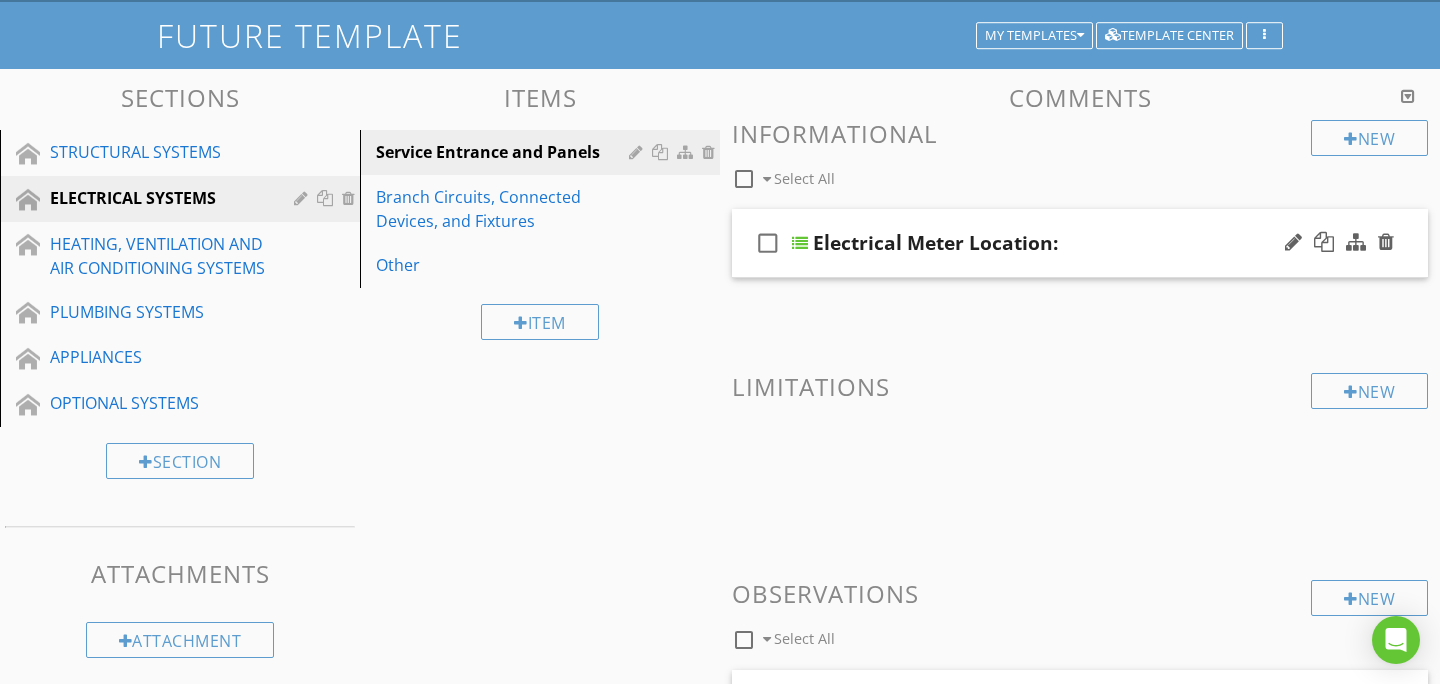 click on "check_box_outline_blank
Electrical Meter Location:" at bounding box center (1080, 243) 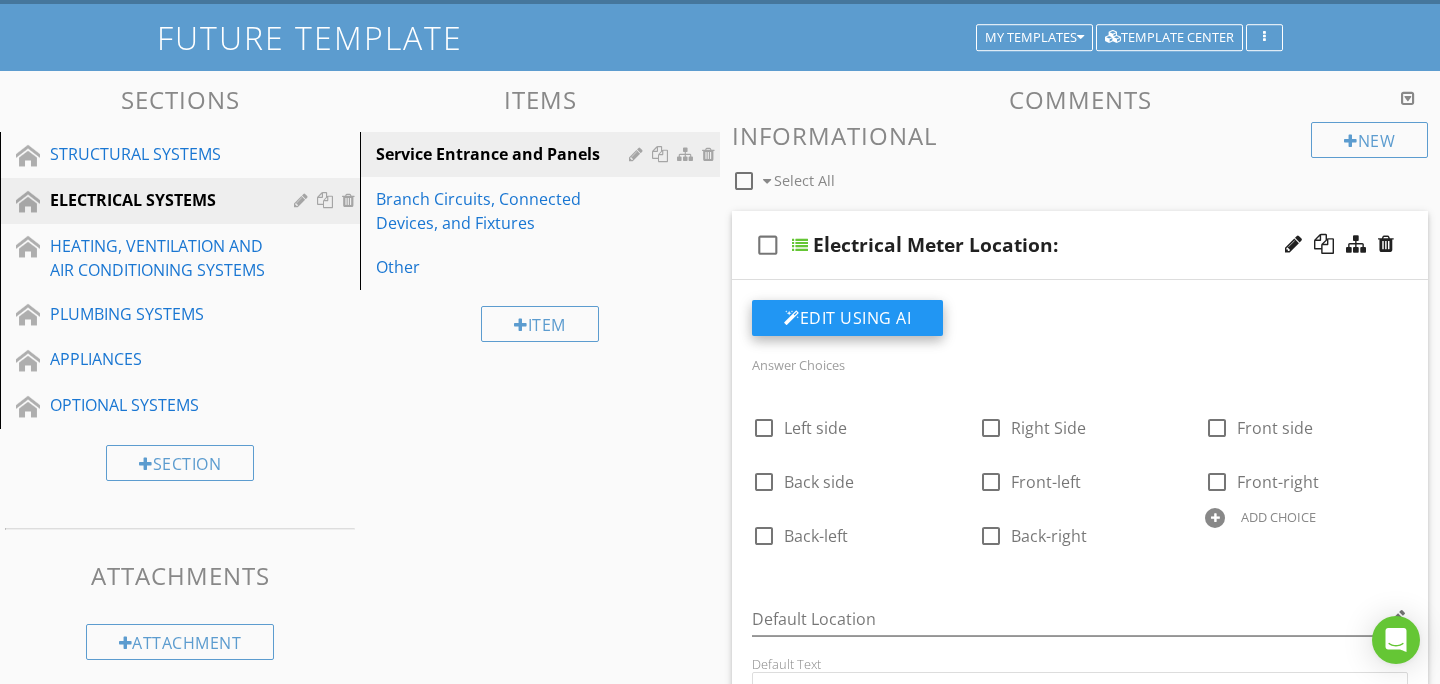 scroll, scrollTop: 112, scrollLeft: 0, axis: vertical 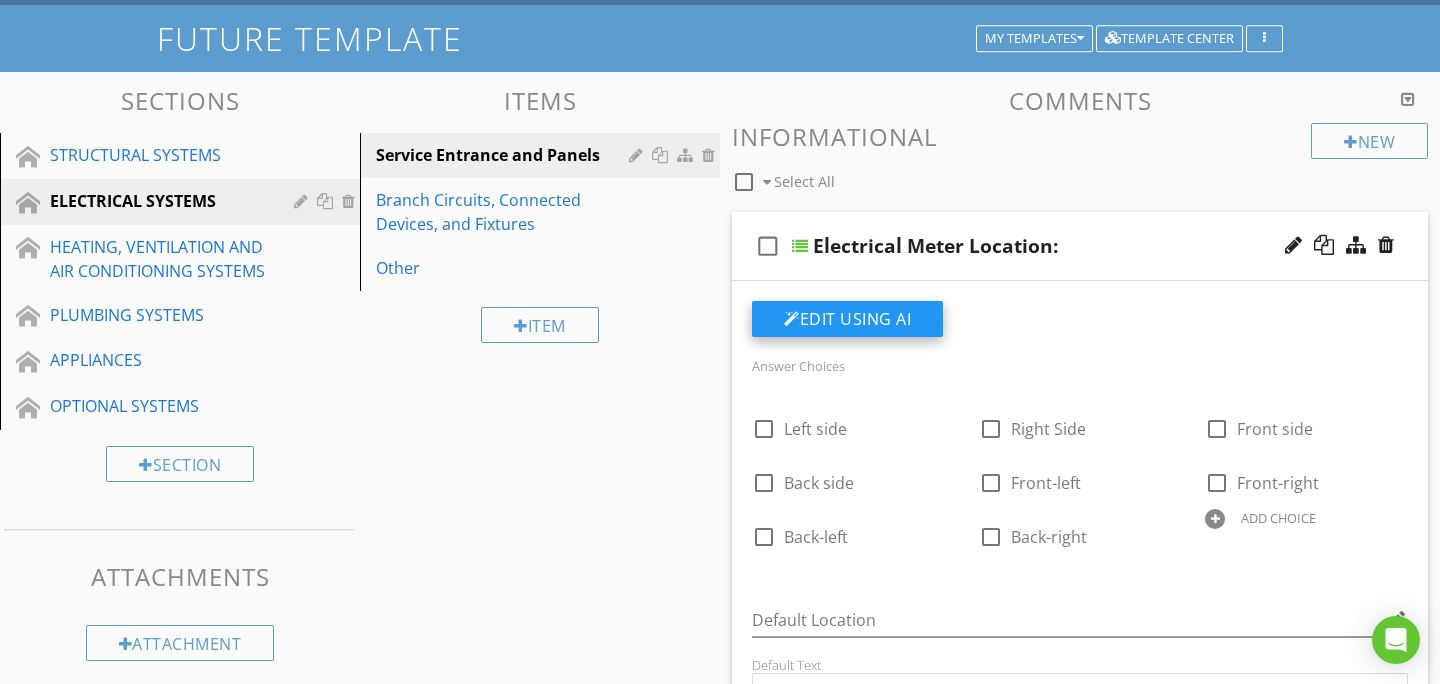 click on "Edit Using AI" at bounding box center [847, 319] 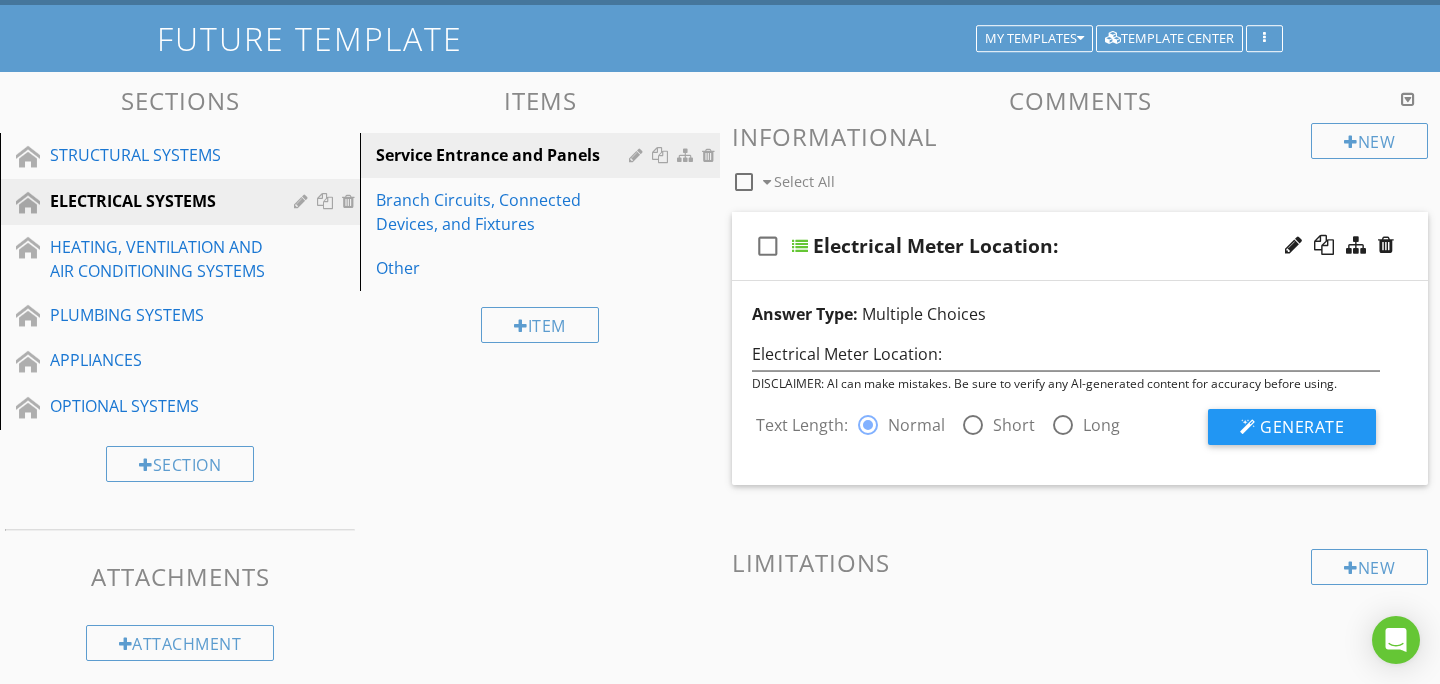 click on "check_box_outline_blank
Electrical Meter Location:" at bounding box center (1080, 246) 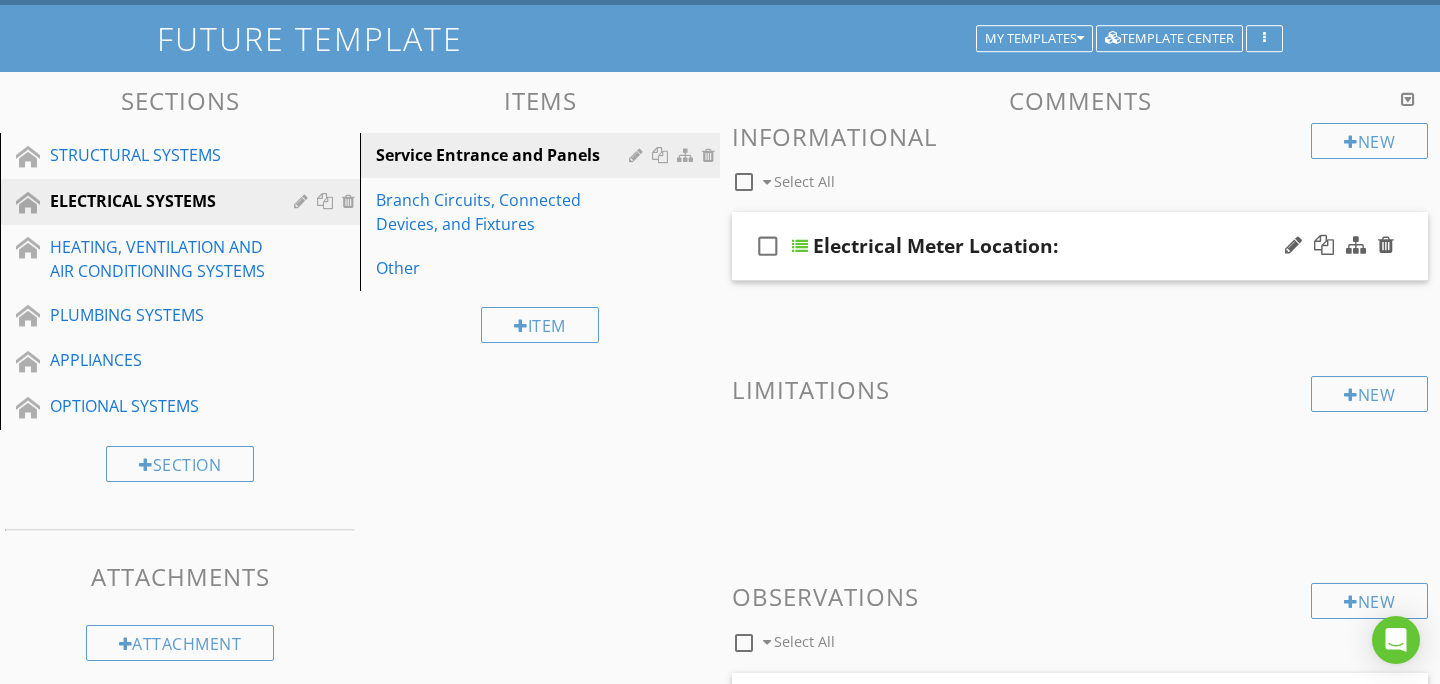 click on "Electrical Meter Location:" at bounding box center [935, 246] 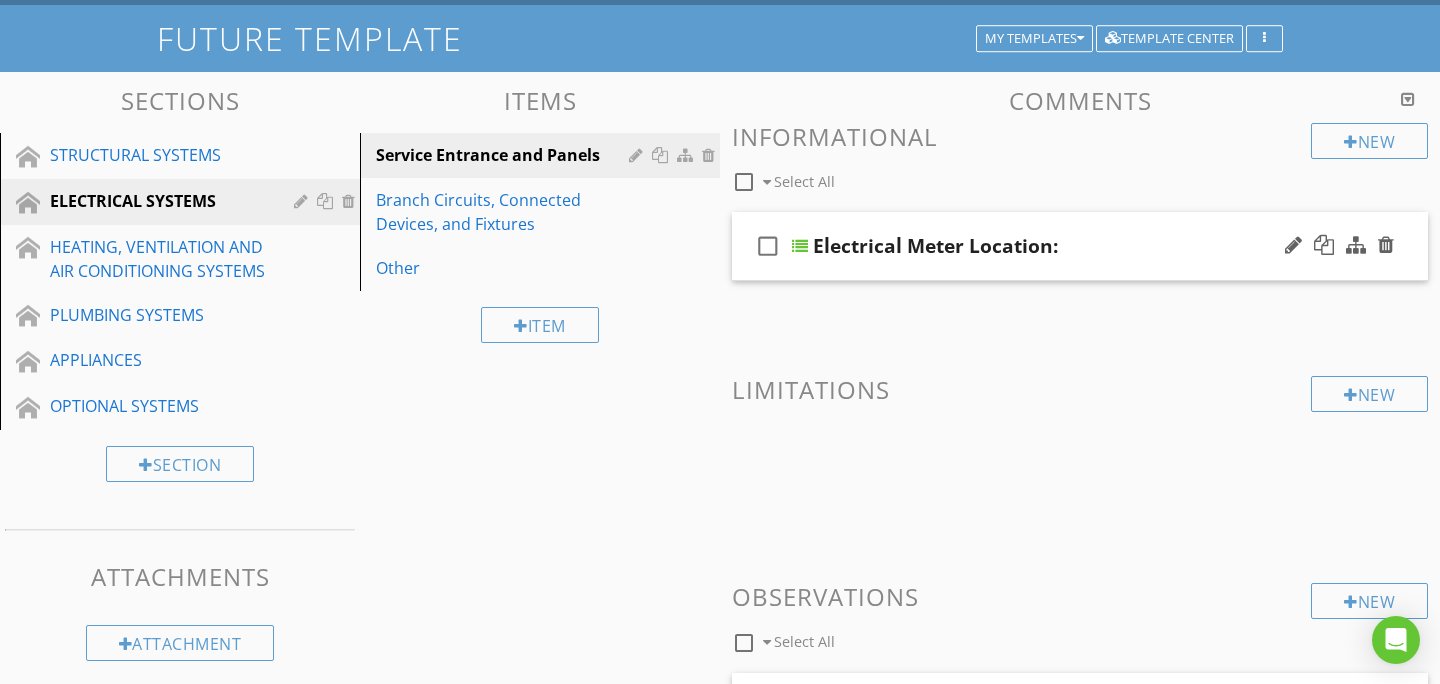 click on "check_box_outline_blank
Electrical Meter Location:" at bounding box center (1080, 246) 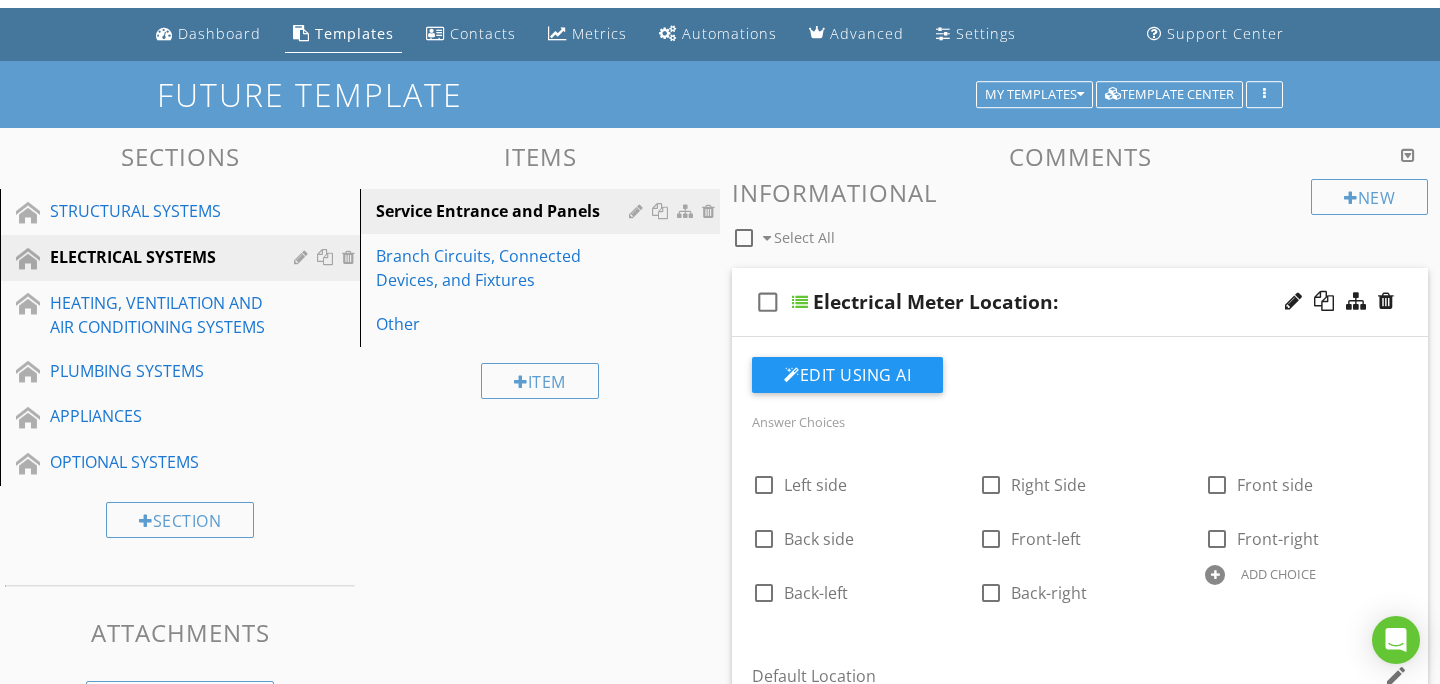 scroll, scrollTop: 36, scrollLeft: 0, axis: vertical 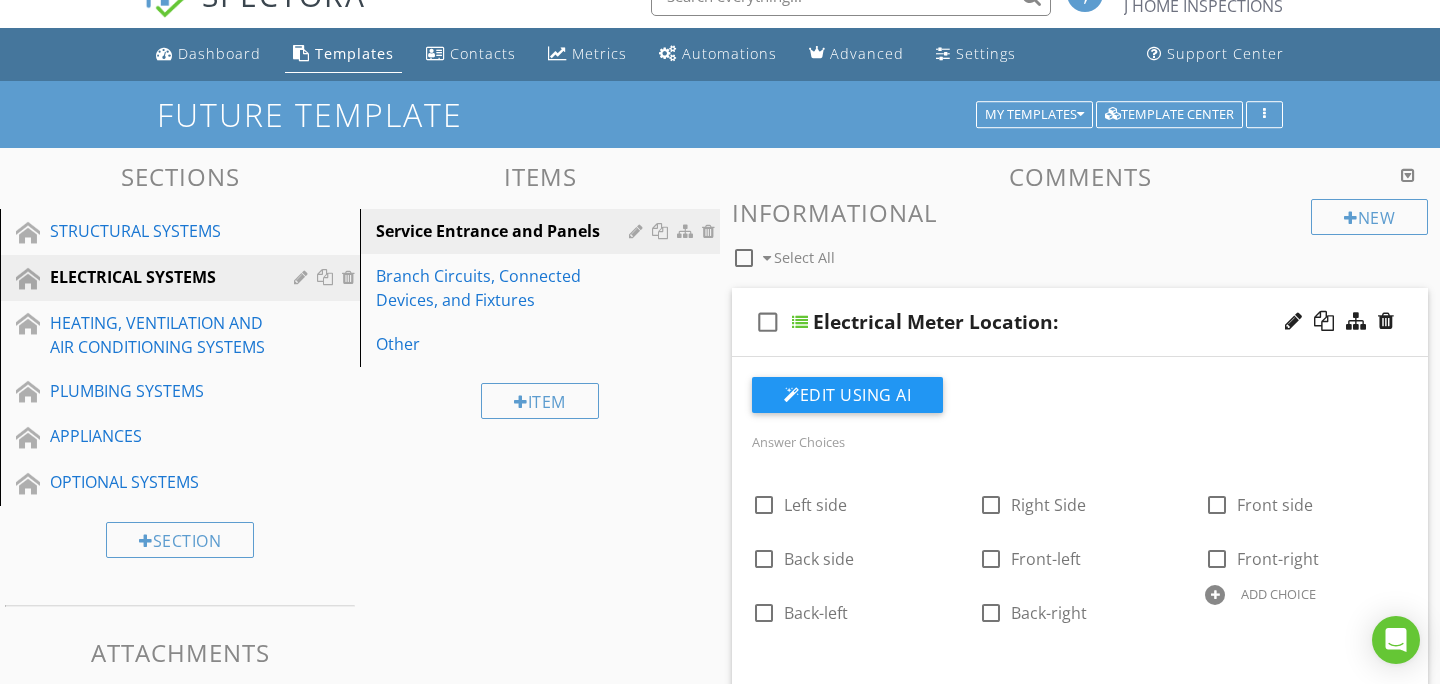click on "check_box_outline_blank
Electrical Meter Location:" at bounding box center [1080, 322] 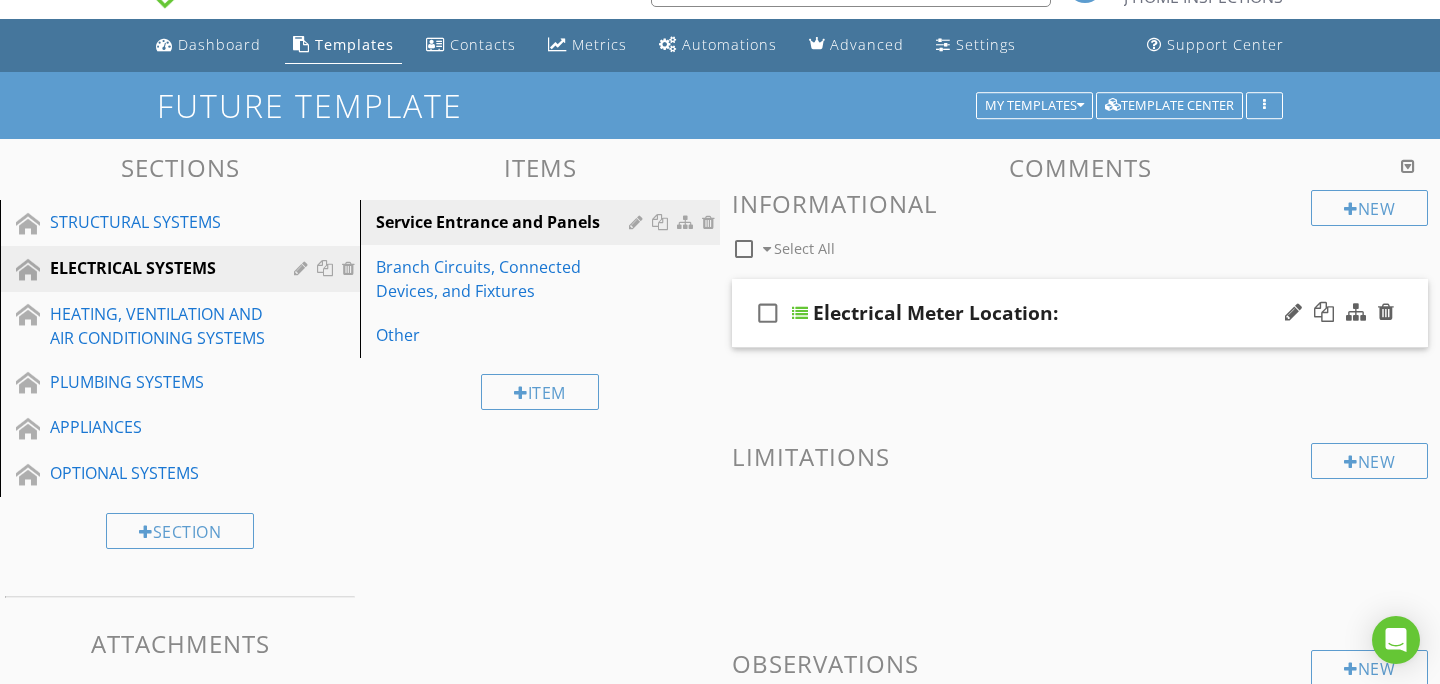 scroll, scrollTop: 48, scrollLeft: 0, axis: vertical 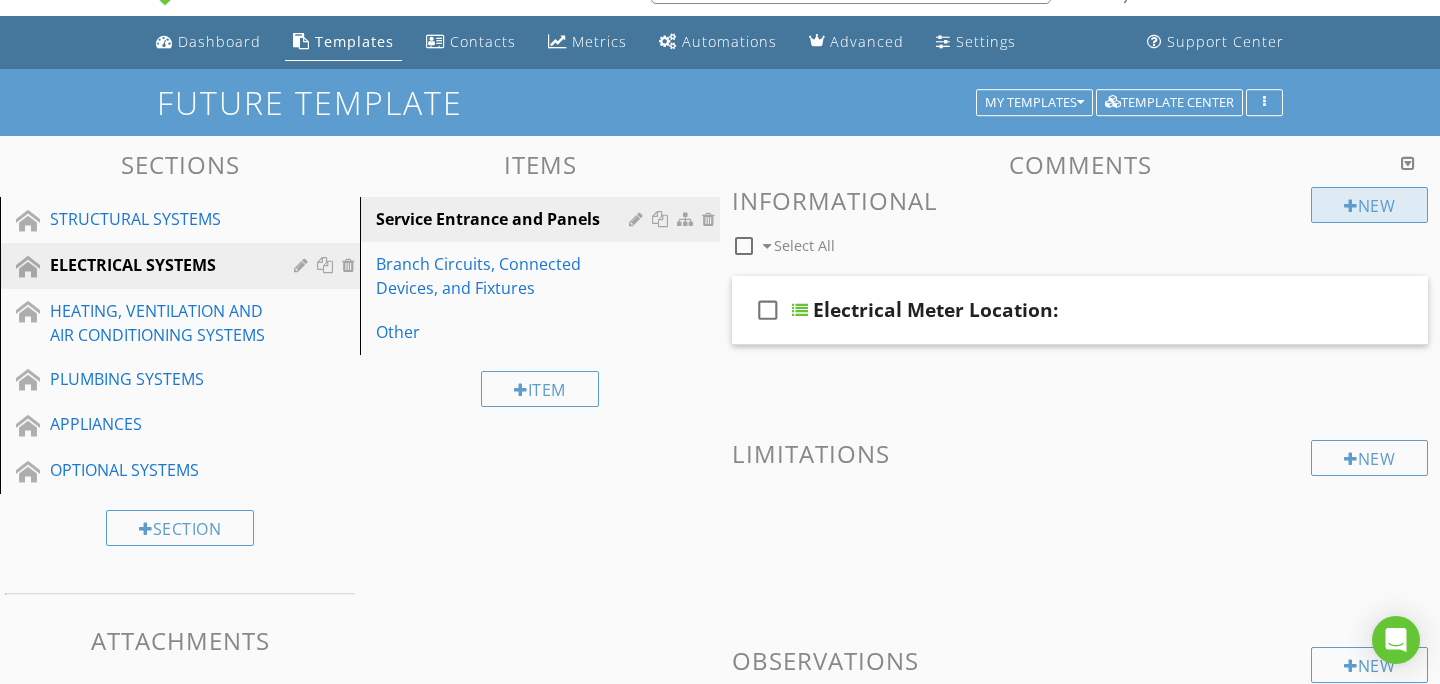click on "New" at bounding box center (1369, 205) 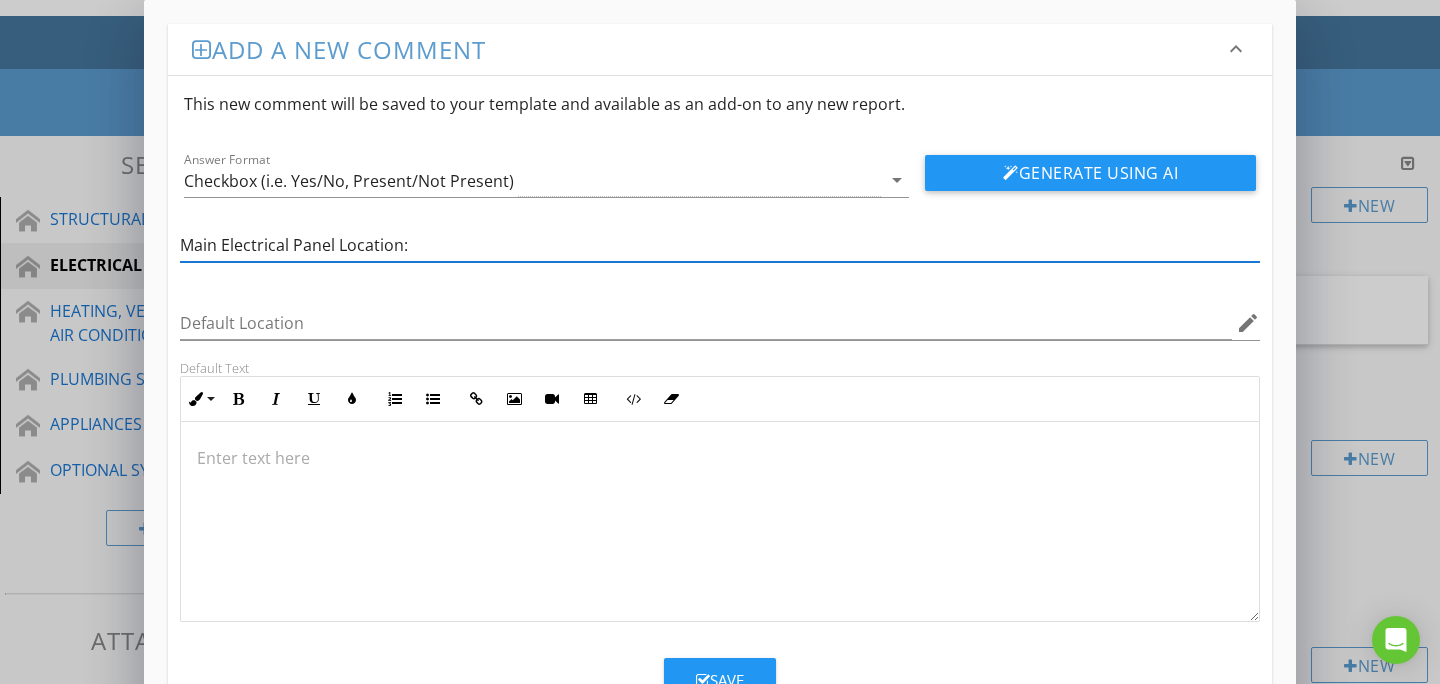 type on "Main Electrical Panel Location:" 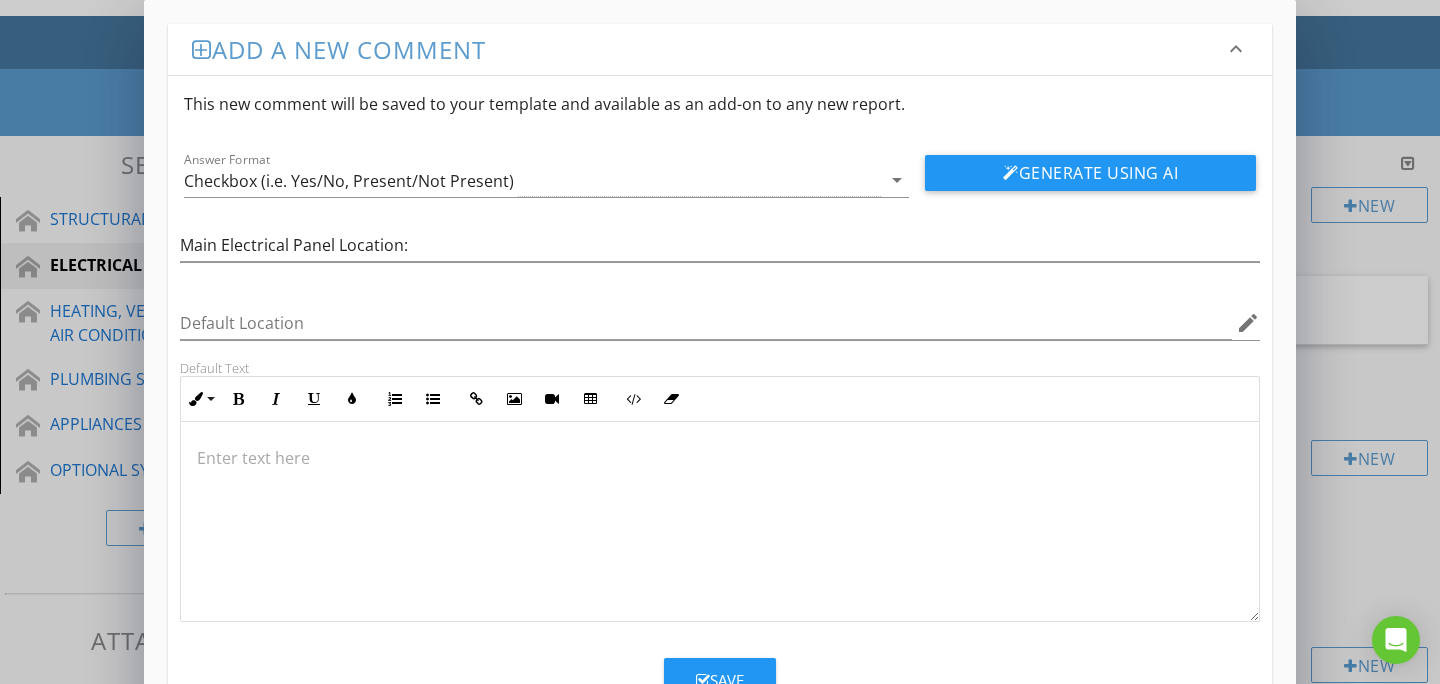 type 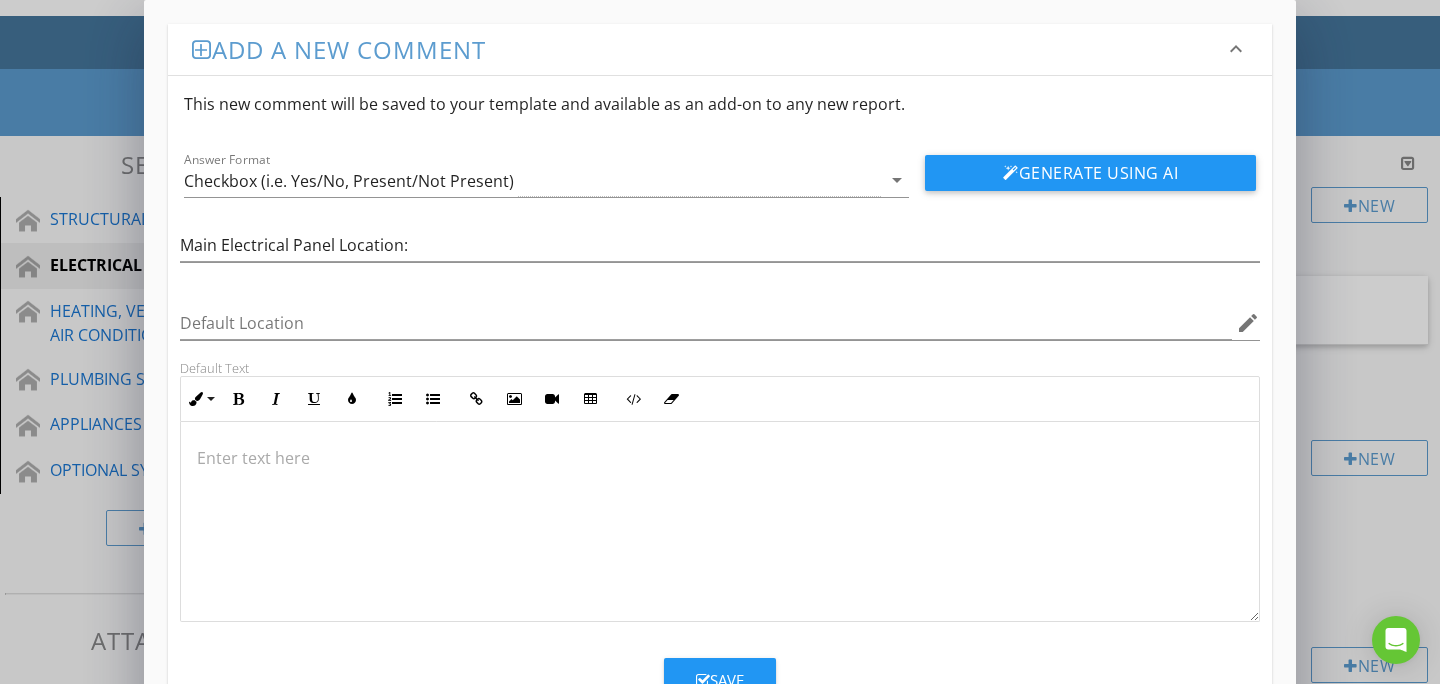 scroll, scrollTop: 30, scrollLeft: 0, axis: vertical 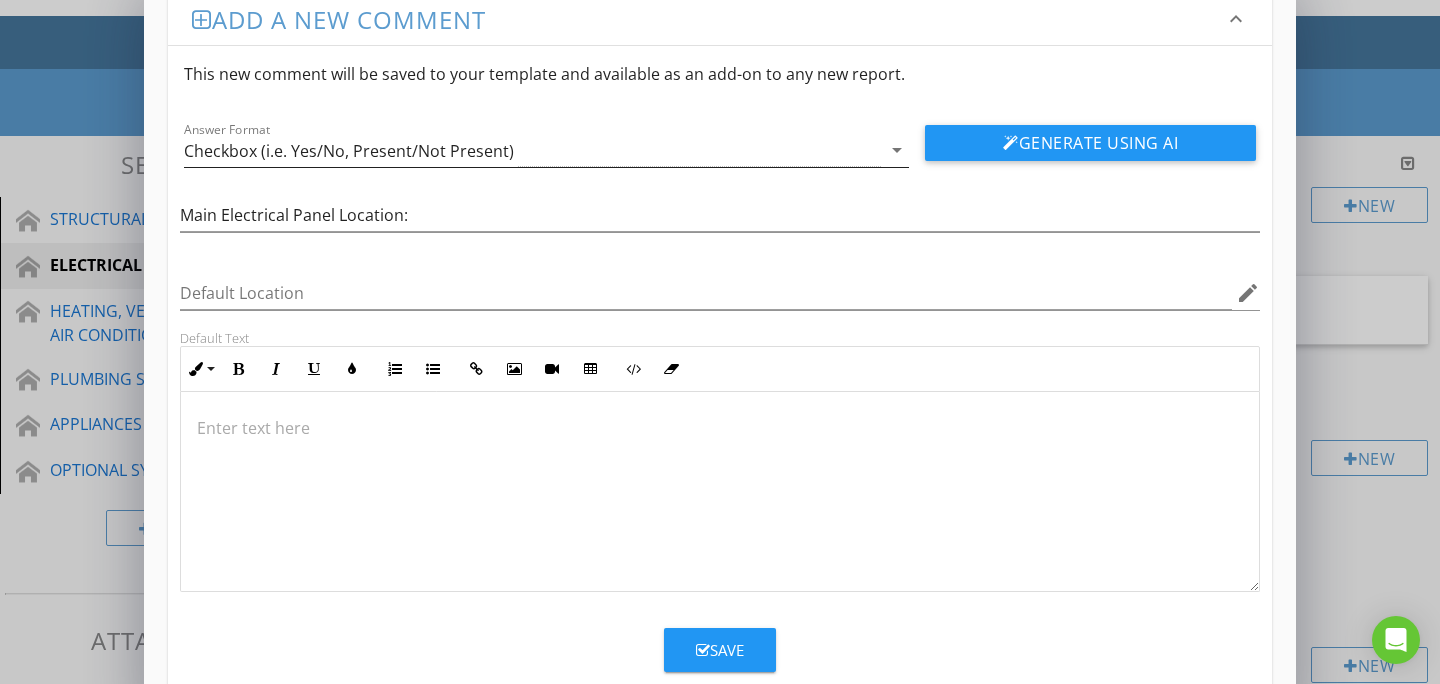 click on "arrow_drop_down" at bounding box center (897, 150) 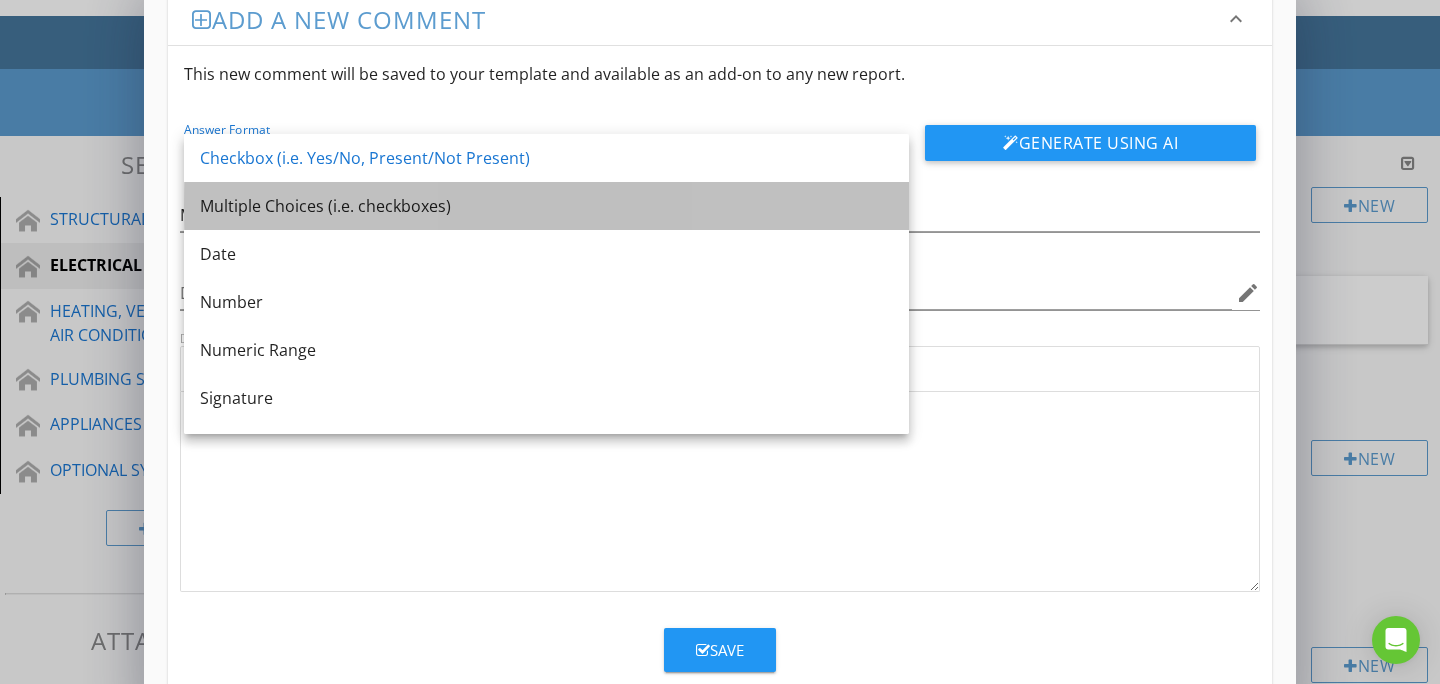 click on "Multiple Choices (i.e. checkboxes)" at bounding box center (546, 206) 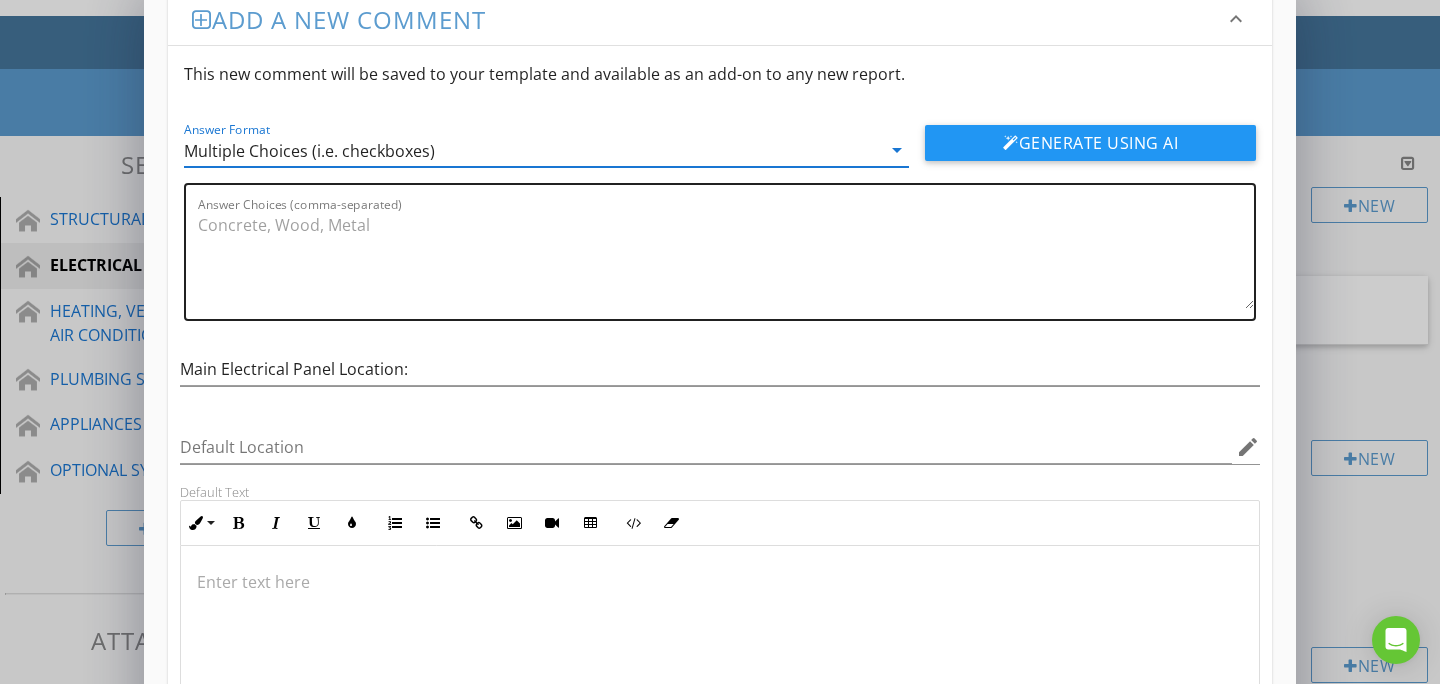 click on "Answer Choices (comma-separated)" at bounding box center [726, 259] 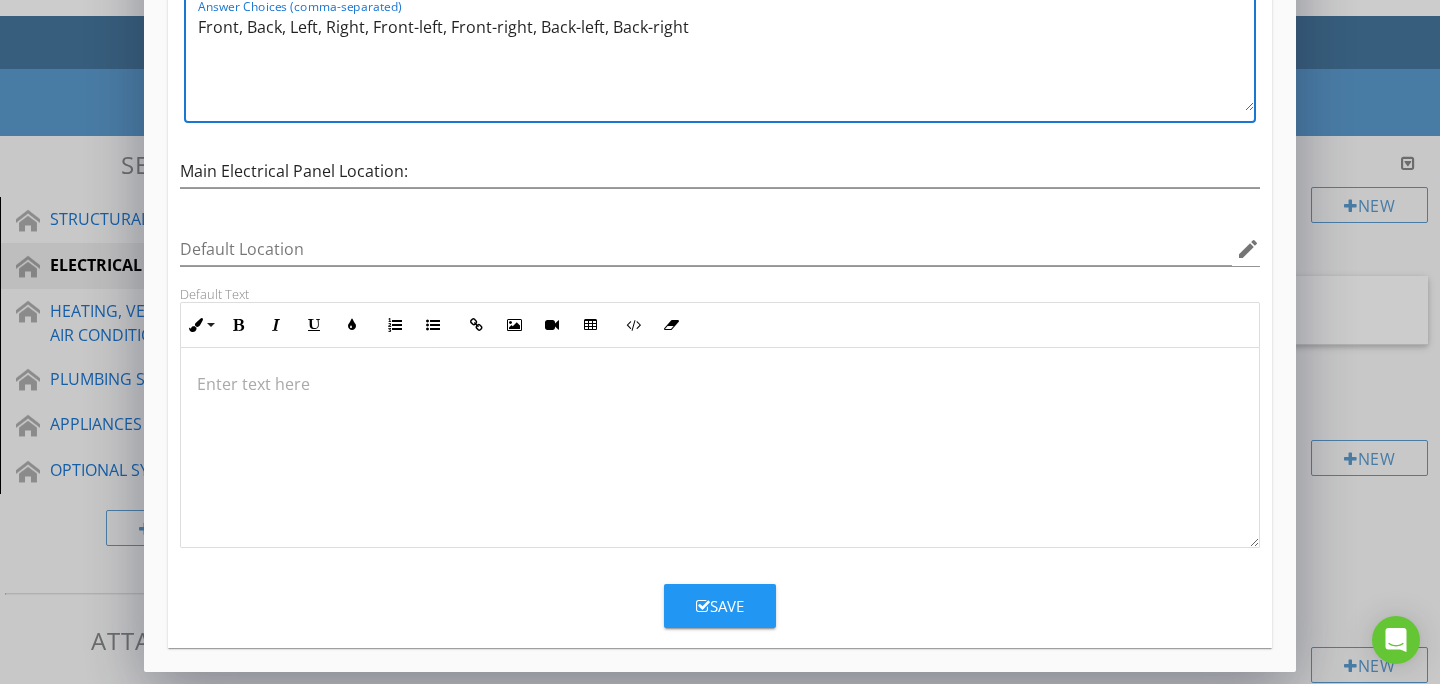 type on "Front, Back, Left, Right, Front-left, Front-right, Back-left, Back-right" 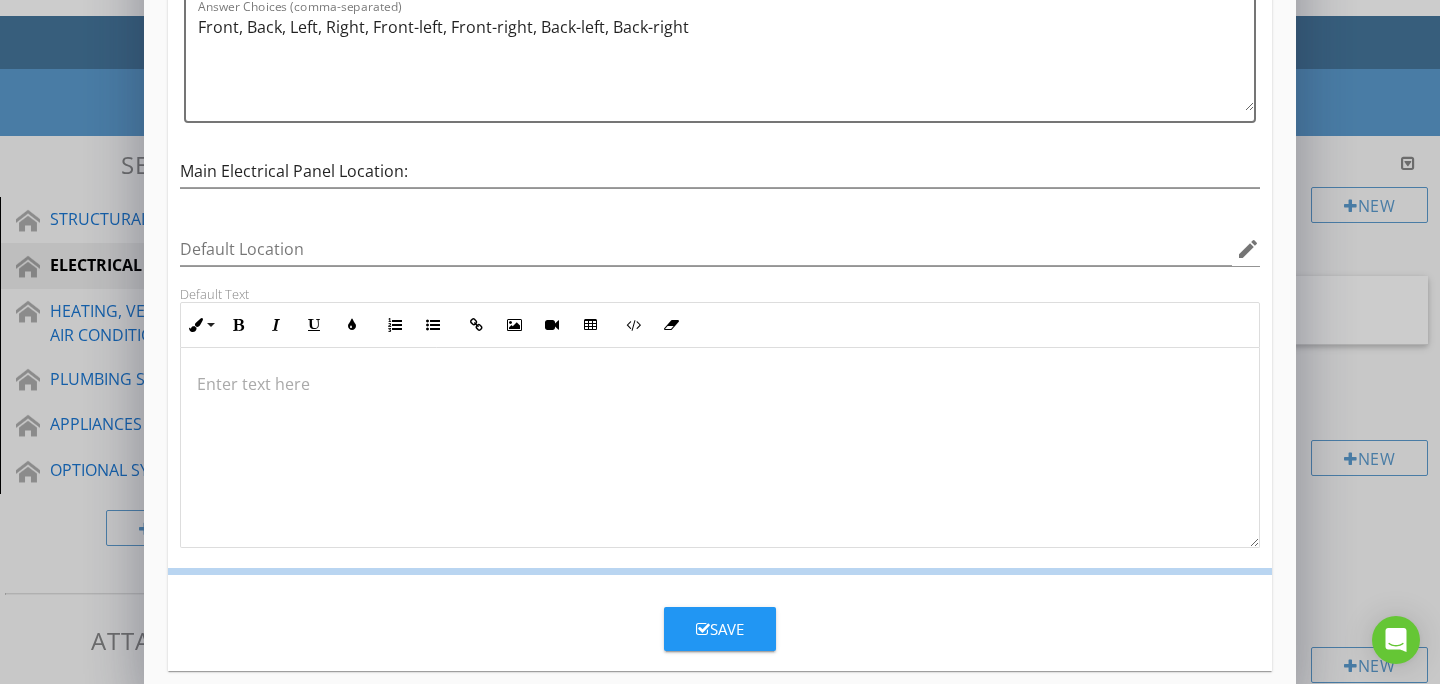 scroll, scrollTop: 131, scrollLeft: 0, axis: vertical 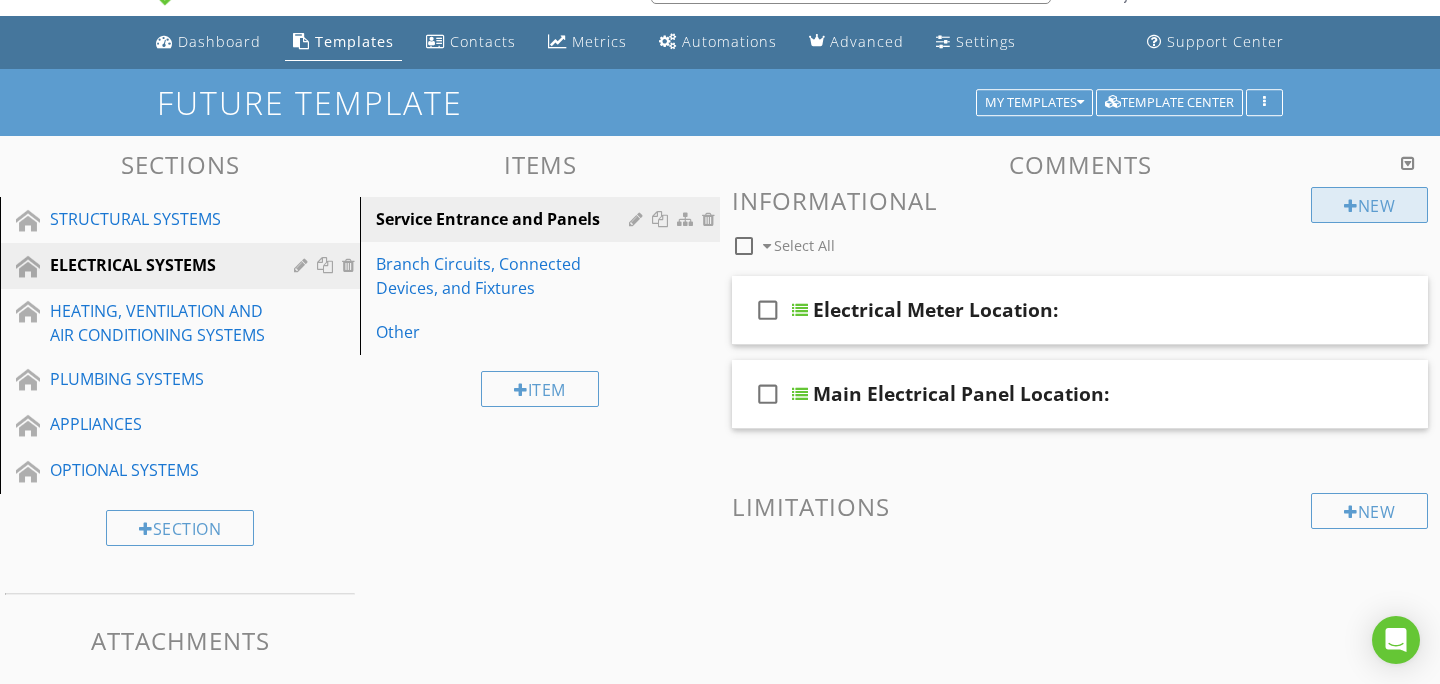 click on "New" at bounding box center (1369, 205) 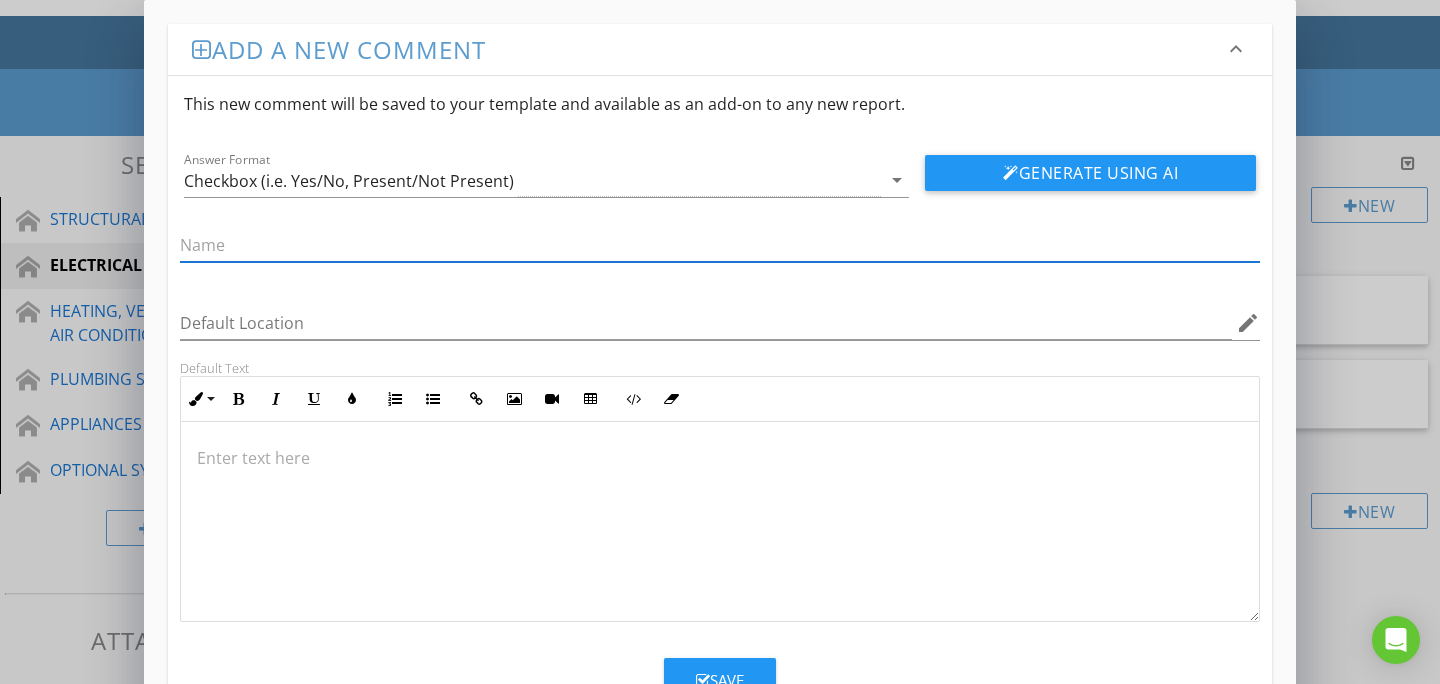 scroll, scrollTop: 1, scrollLeft: 0, axis: vertical 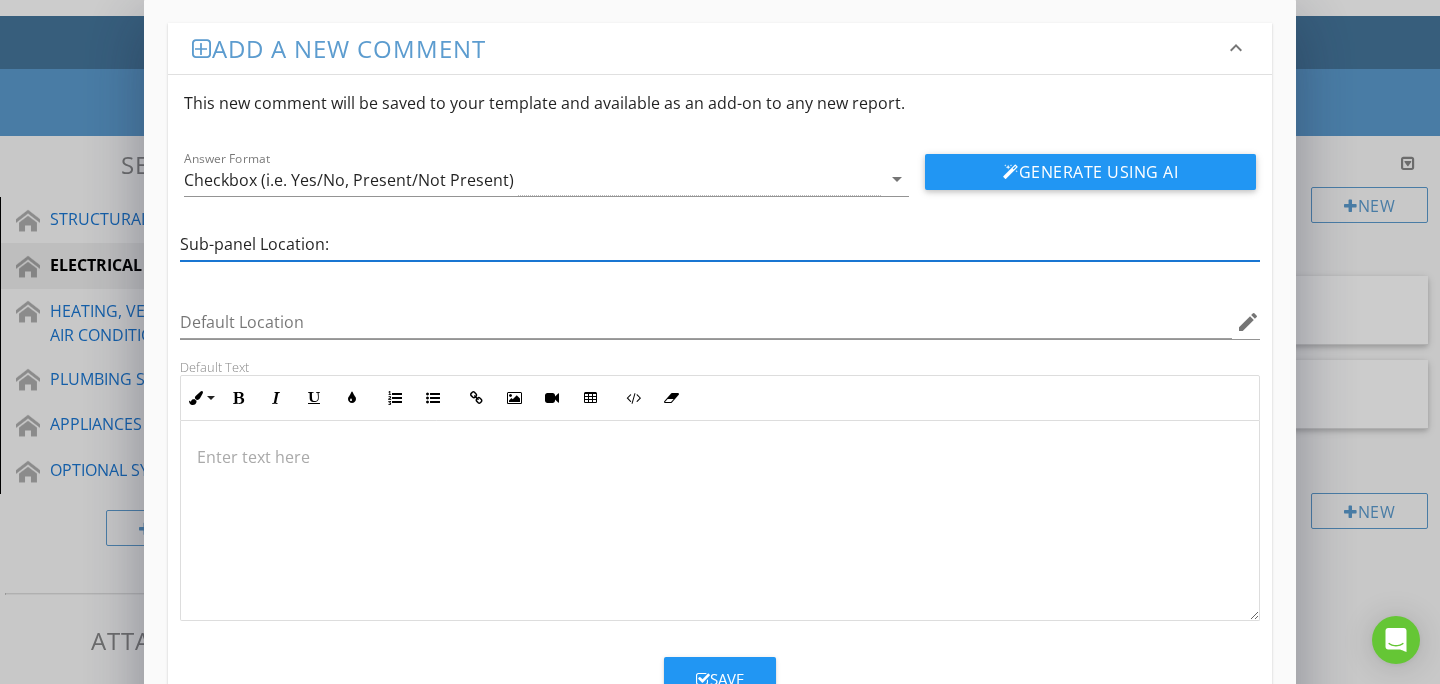 type on "Sub-panel Location:" 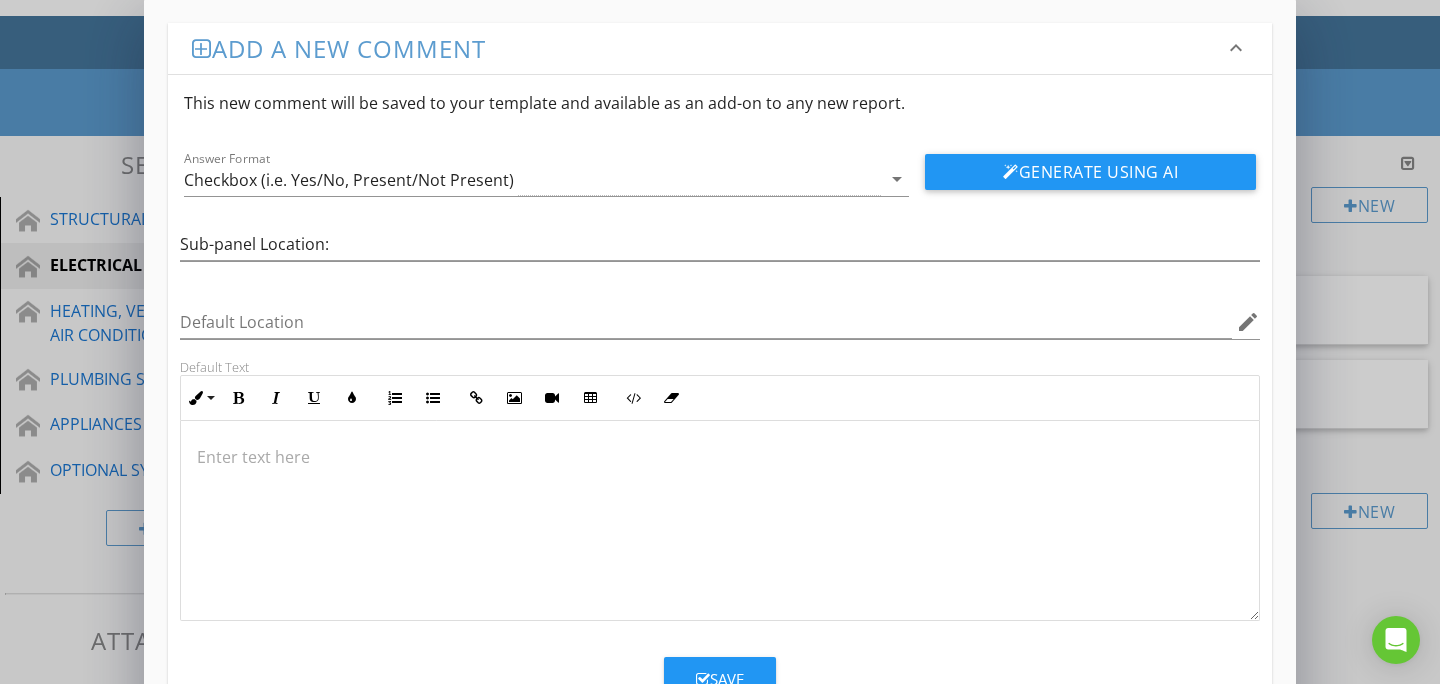 type 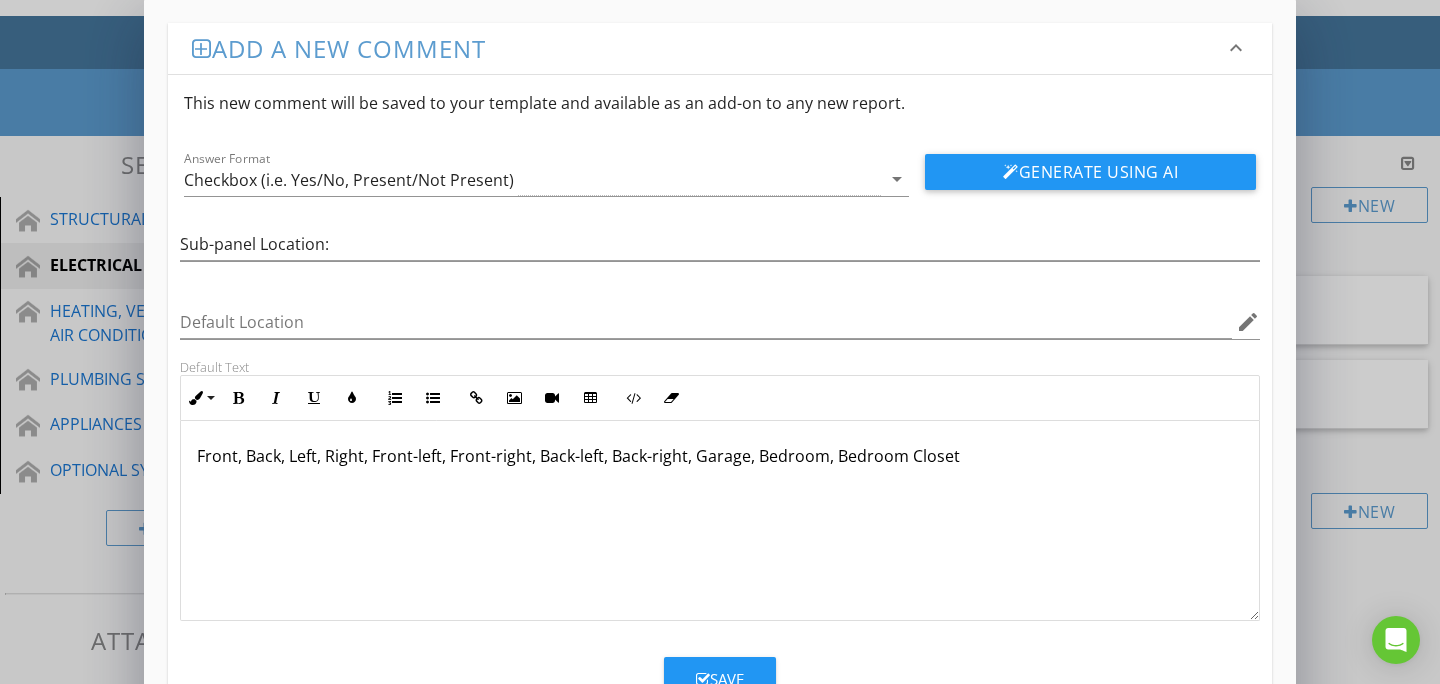 scroll, scrollTop: 1, scrollLeft: 0, axis: vertical 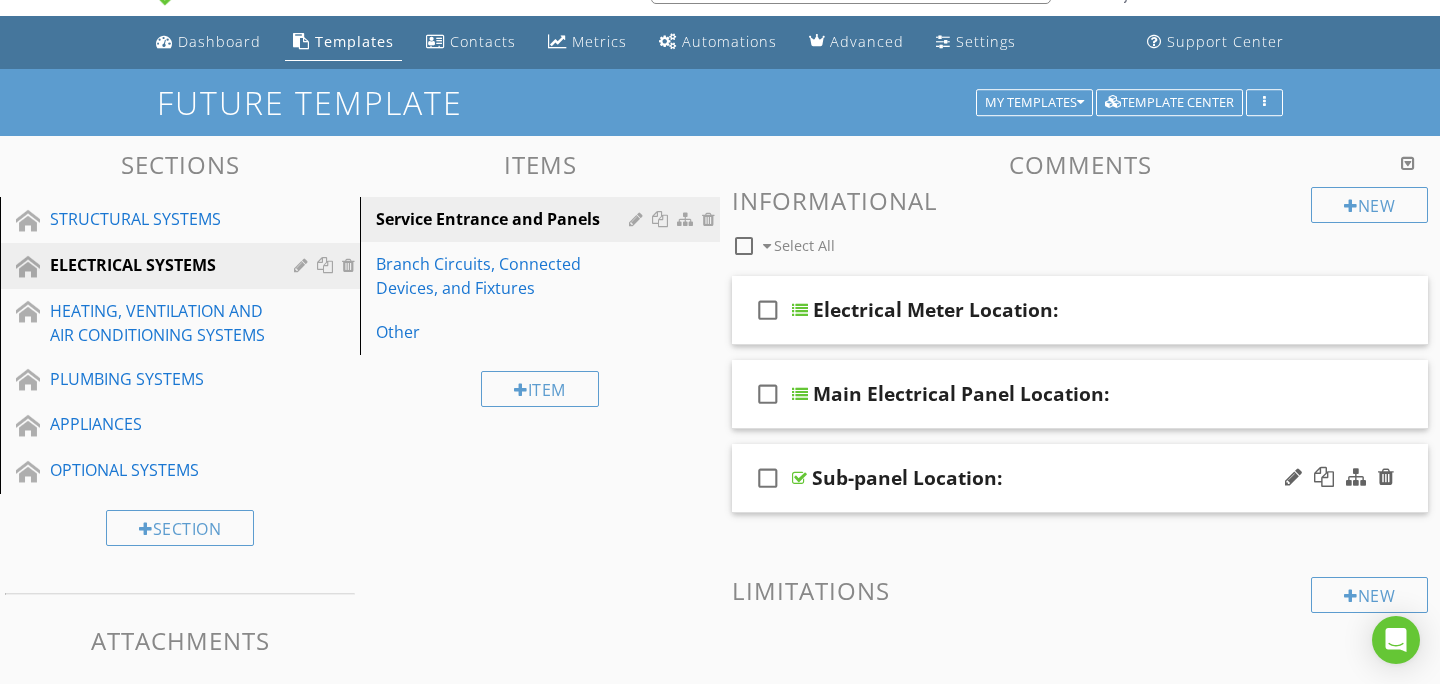 click on "check_box_outline_blank
Sub-panel Location:" at bounding box center (1080, 478) 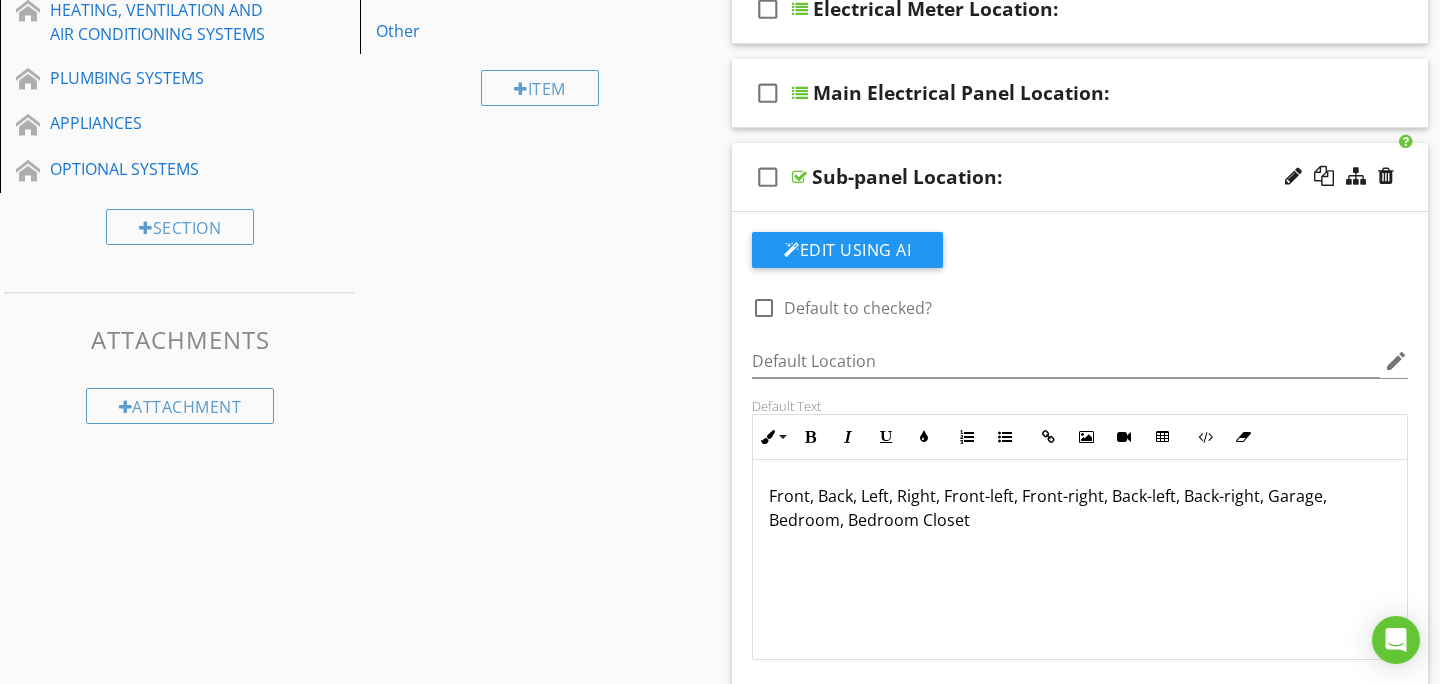 scroll, scrollTop: 402, scrollLeft: 0, axis: vertical 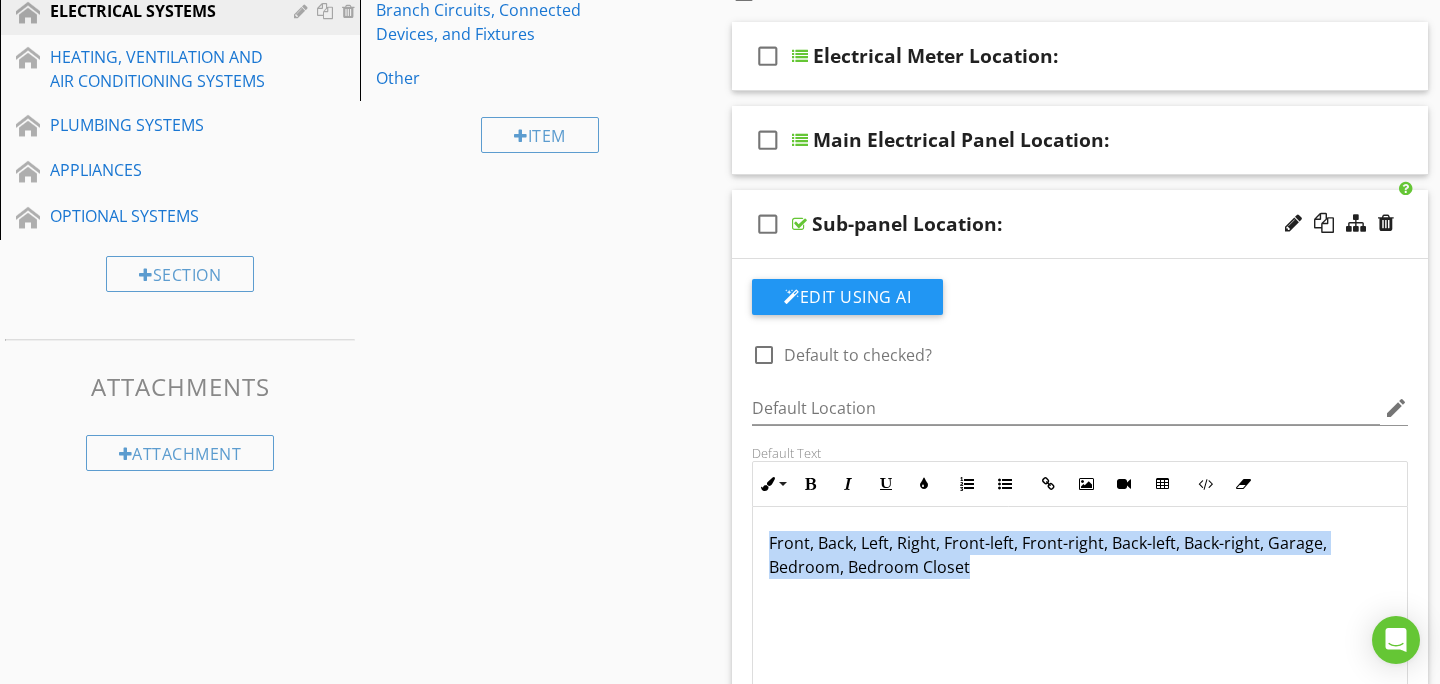 drag, startPoint x: 978, startPoint y: 571, endPoint x: 770, endPoint y: 546, distance: 209.49701 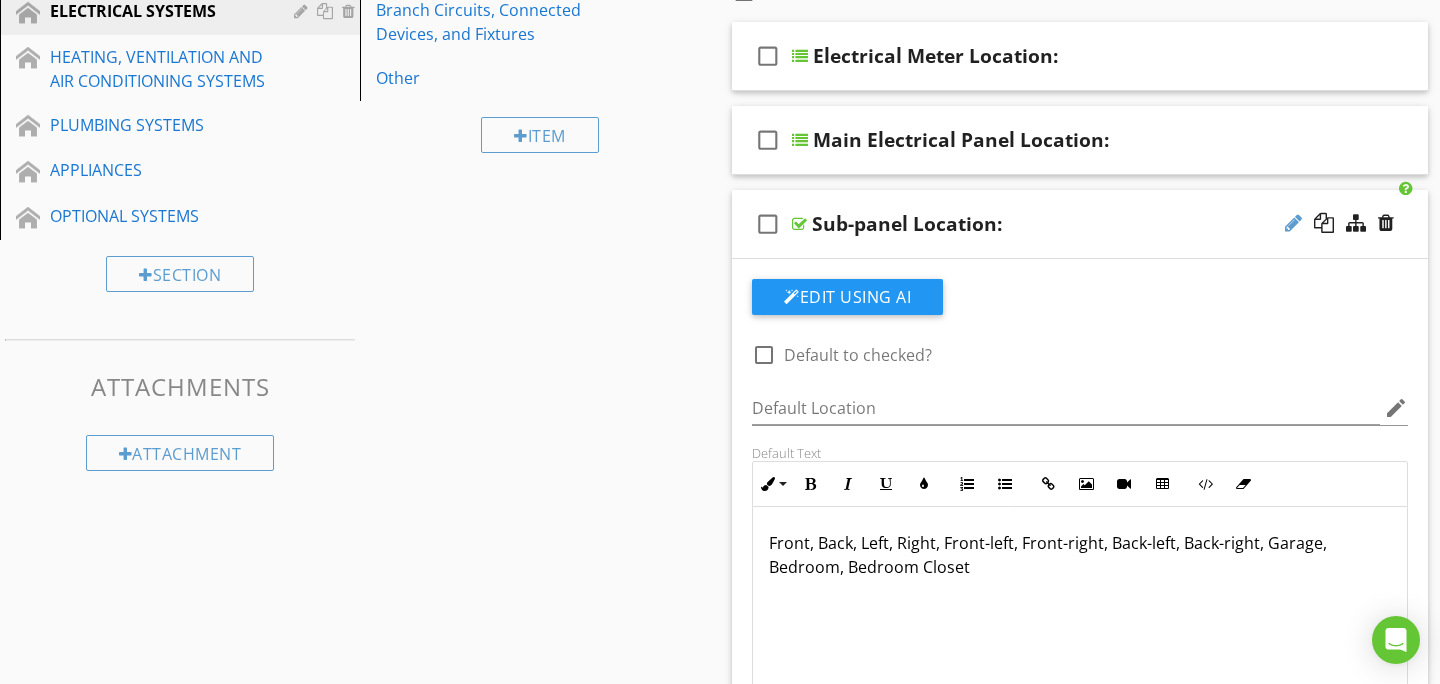 click at bounding box center (1293, 223) 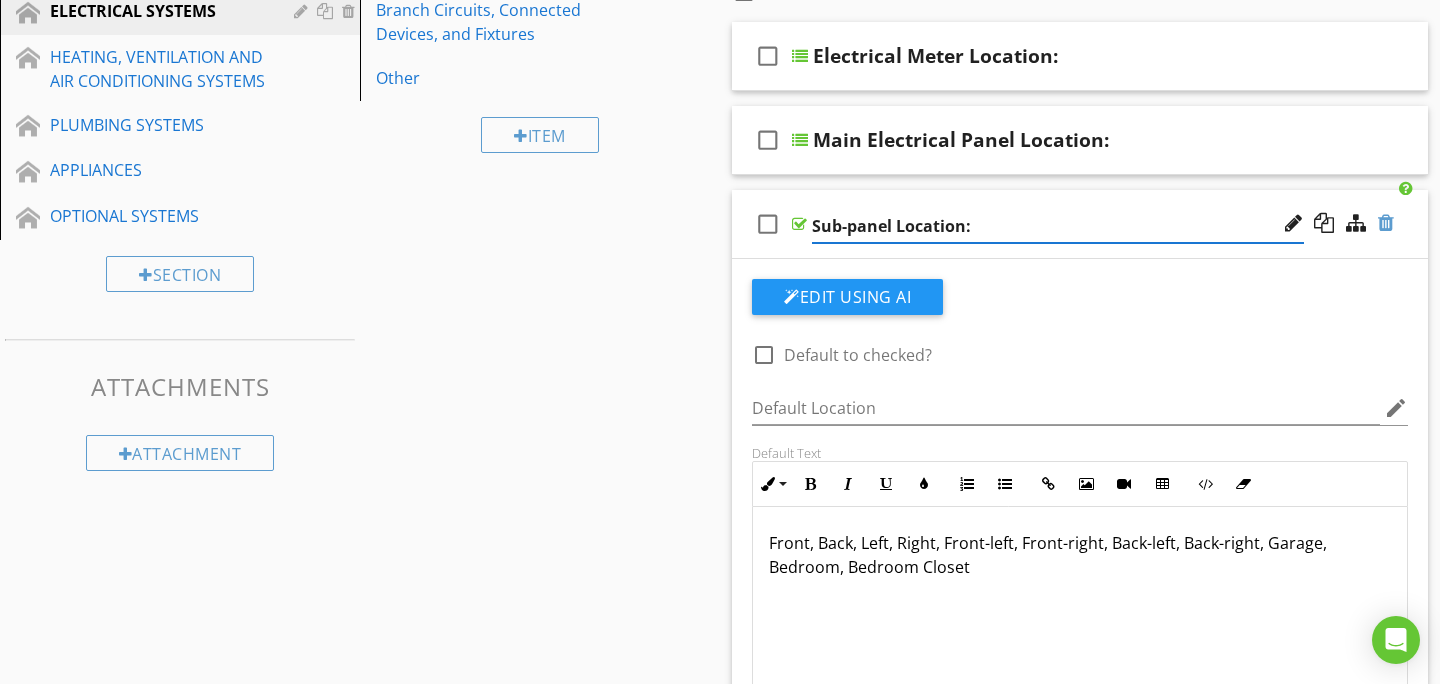 click at bounding box center [1386, 223] 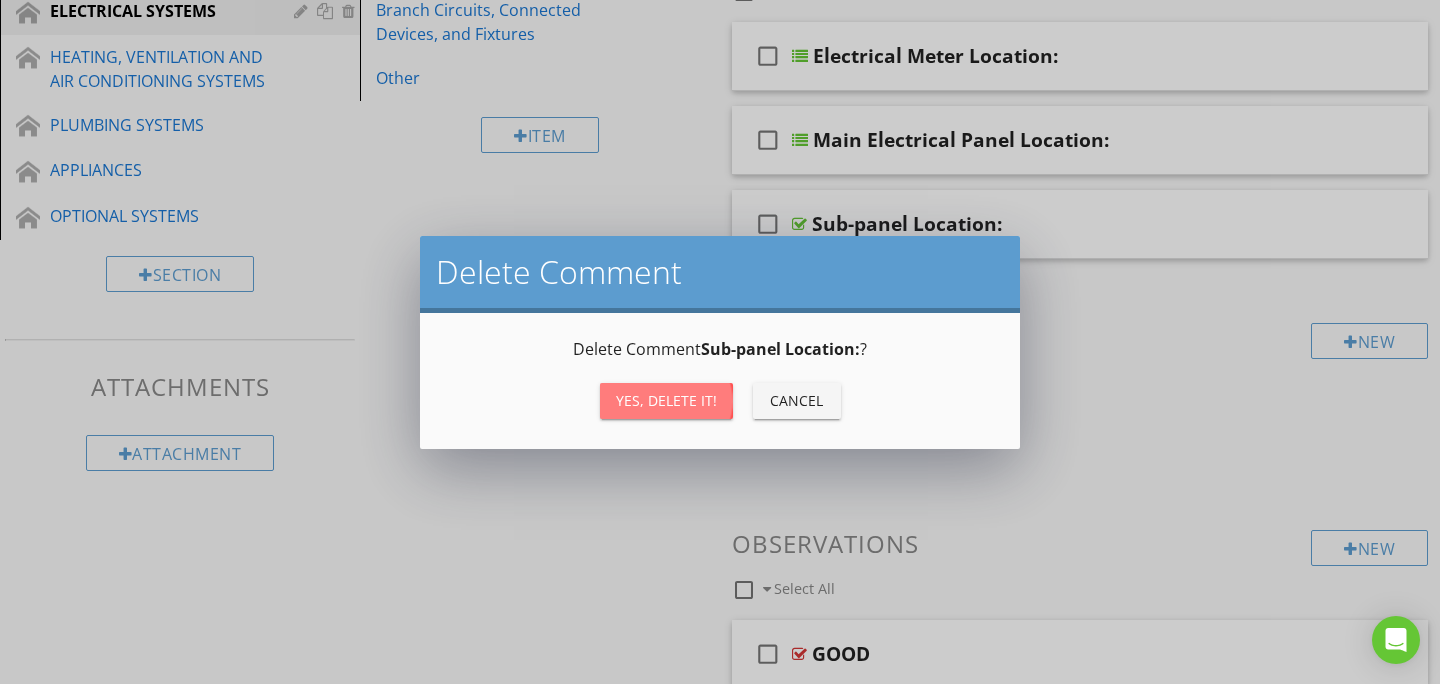 click on "Yes, Delete it!" at bounding box center (666, 400) 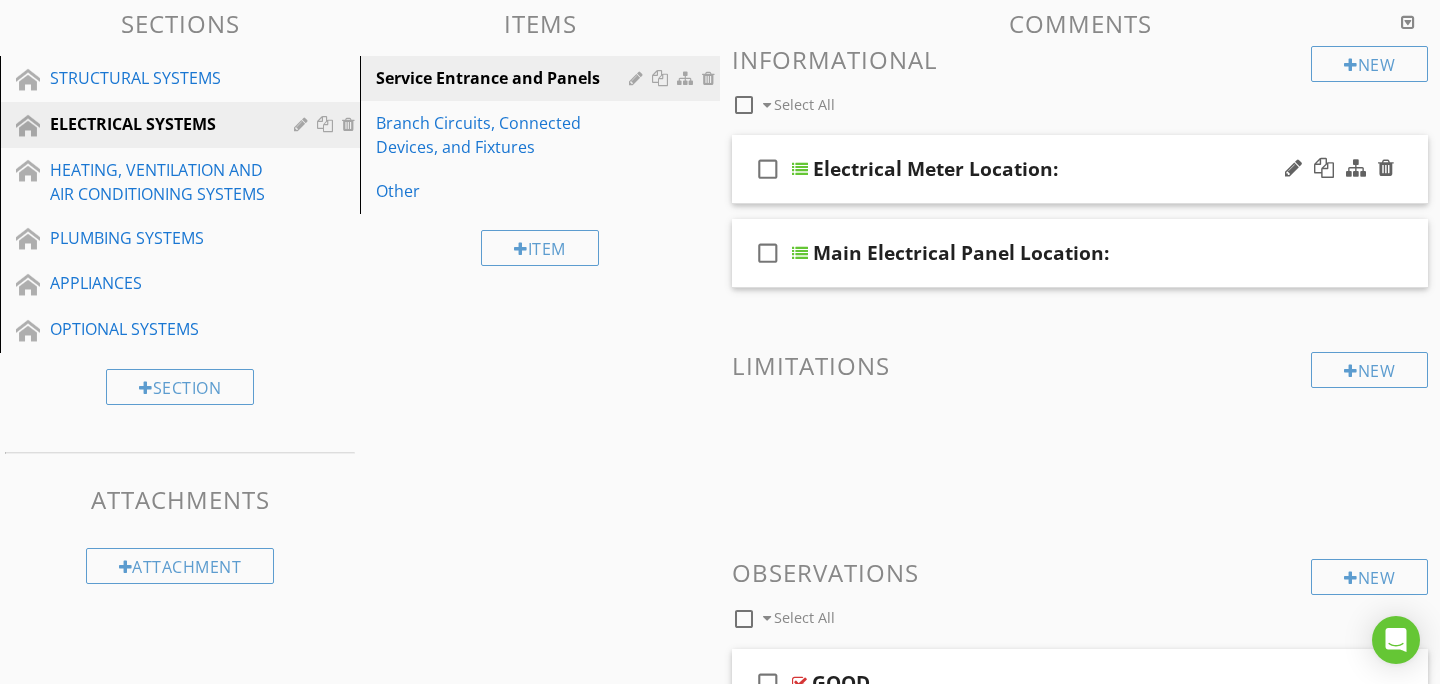 scroll, scrollTop: 170, scrollLeft: 0, axis: vertical 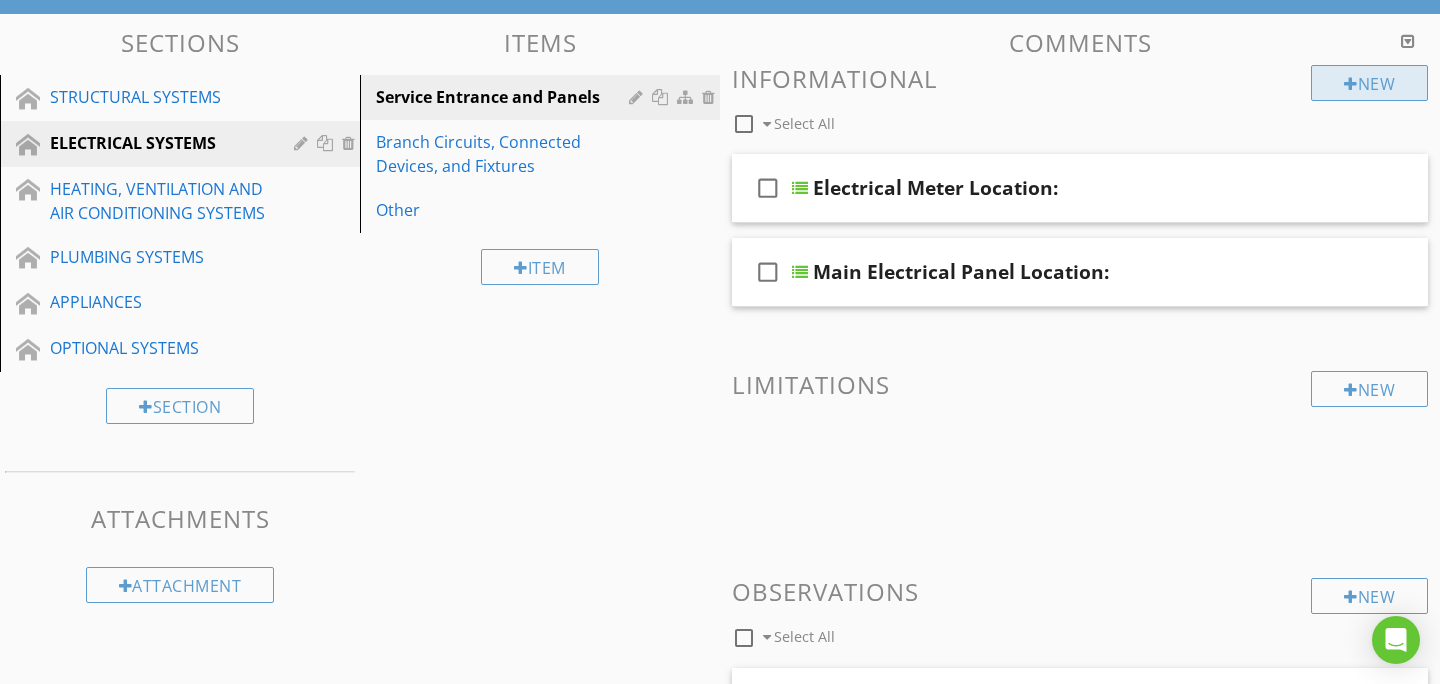 click on "New" at bounding box center (1369, 83) 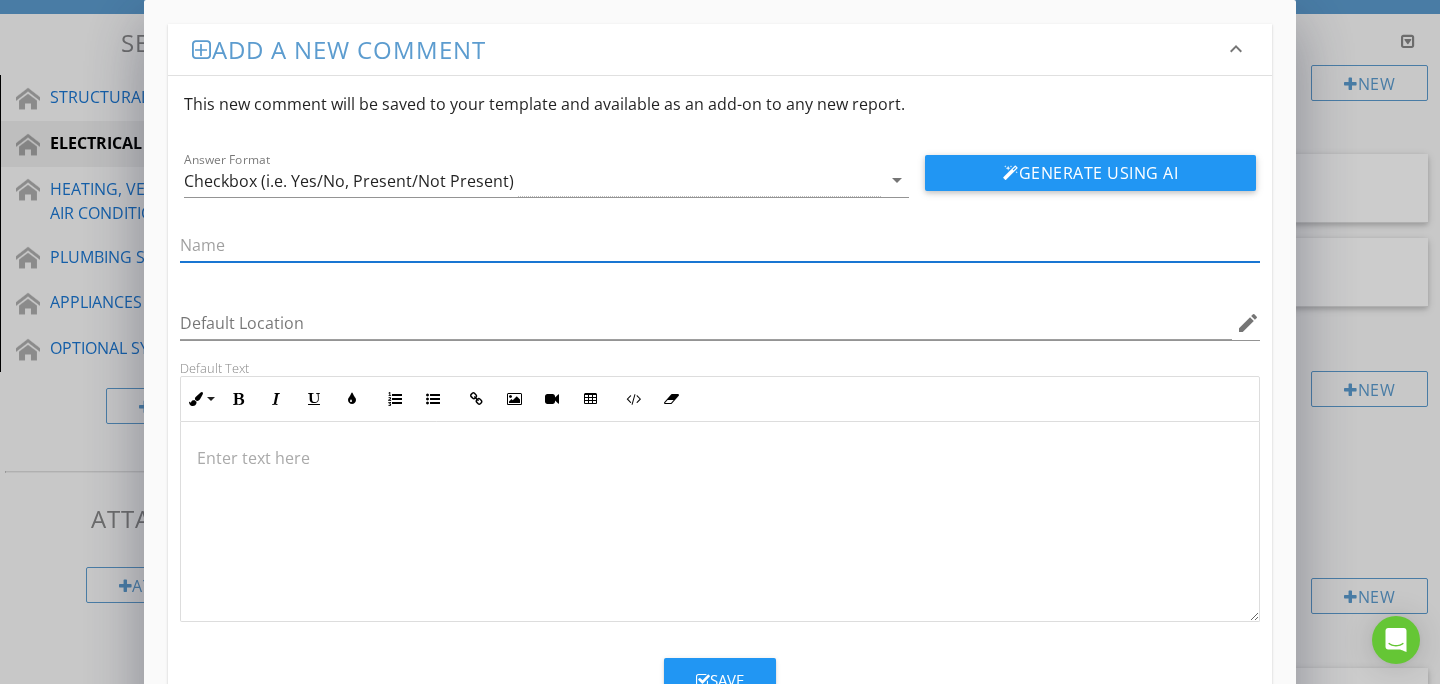 type on "A" 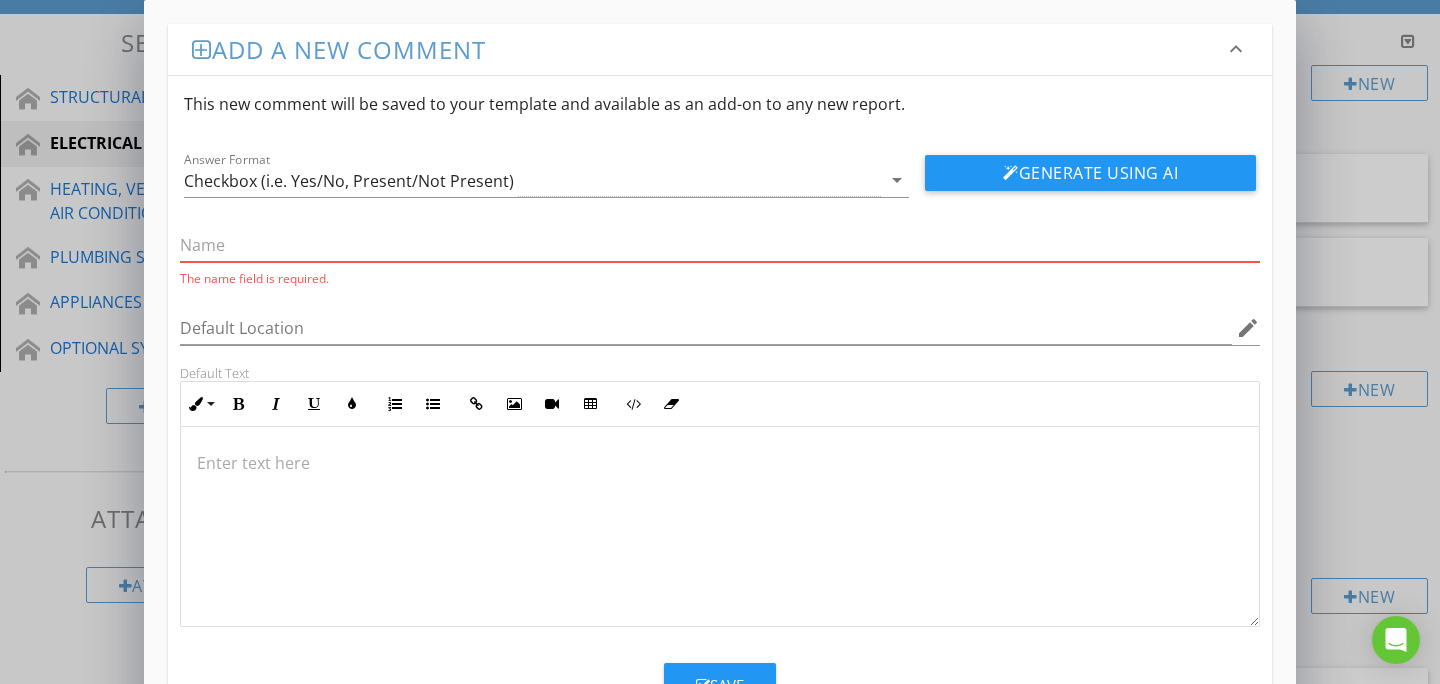 type on "A" 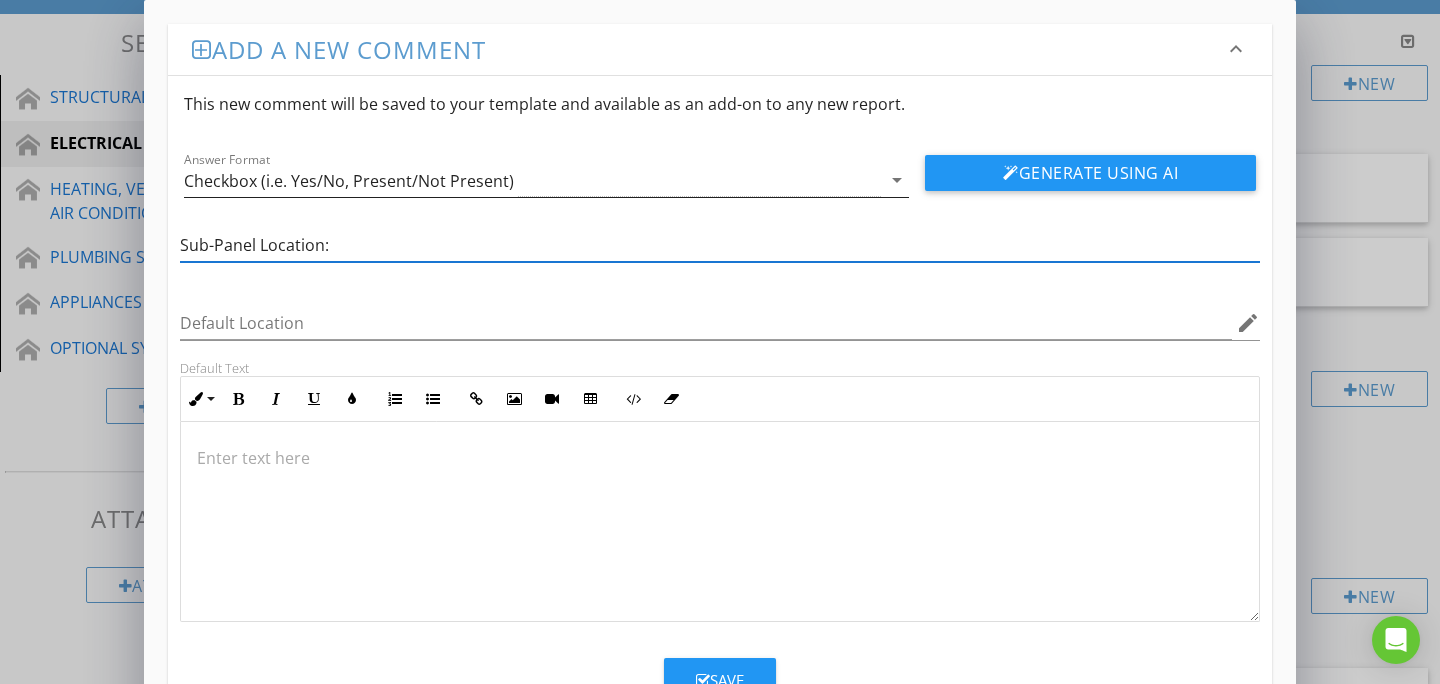 type on "Sub-Panel Location:" 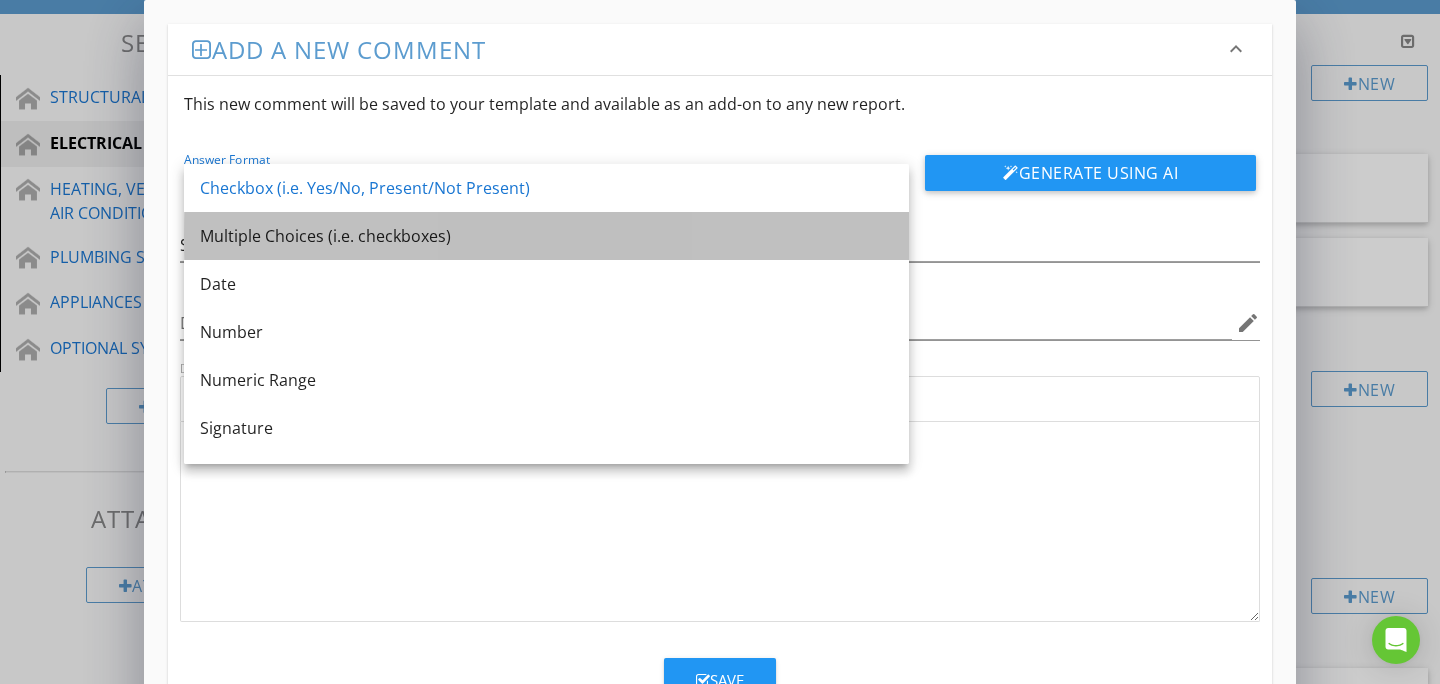 click on "Multiple Choices (i.e. checkboxes)" at bounding box center [546, 236] 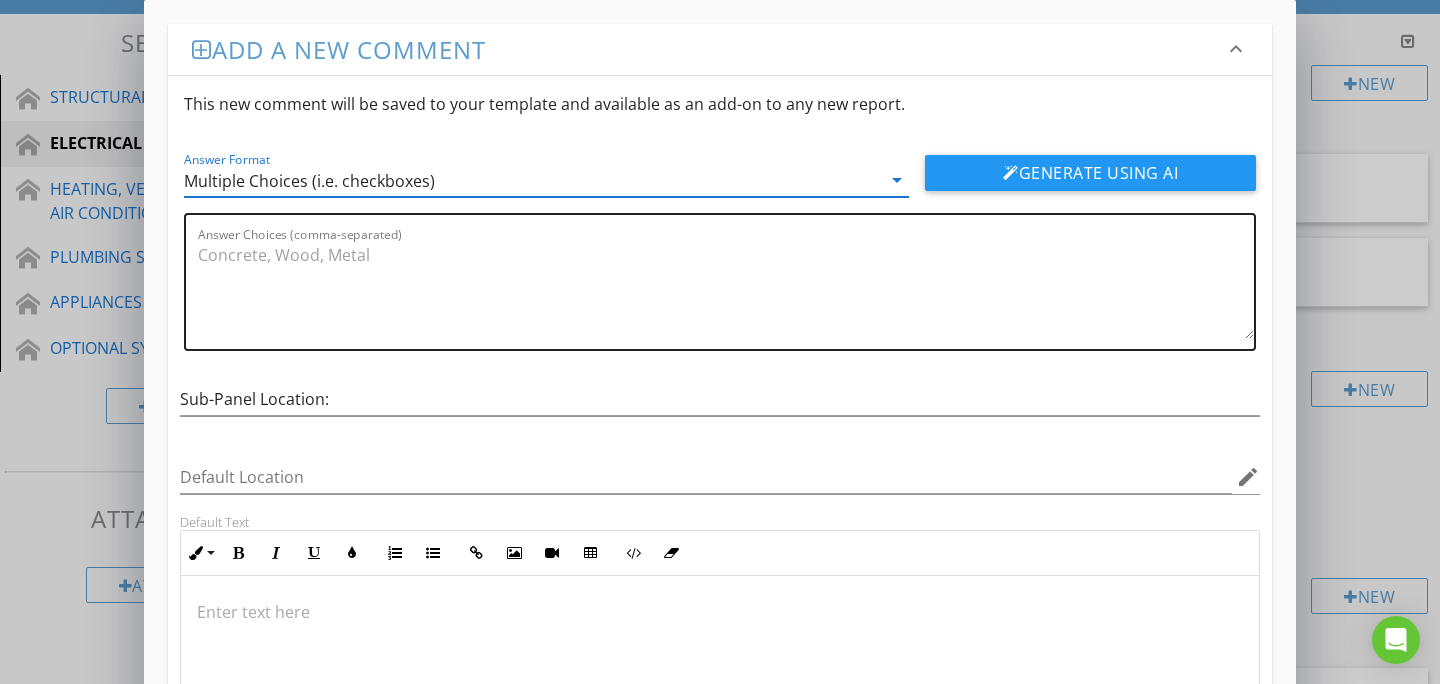 click on "Answer Choices (comma-separated)" at bounding box center [726, 289] 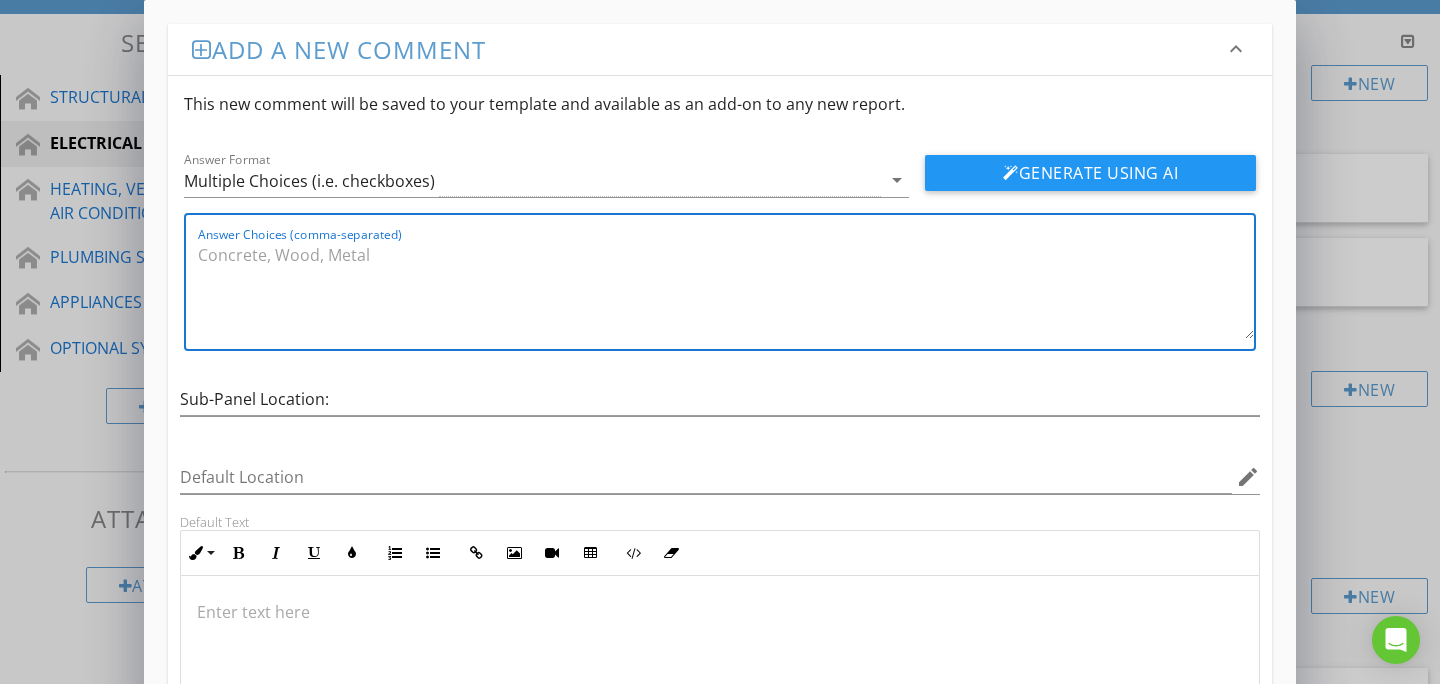 paste on "Front, Back, Left, Right, Front-left, Front-right, Back-left, Back-right, Garage, Bedroom, Bedroom Closet" 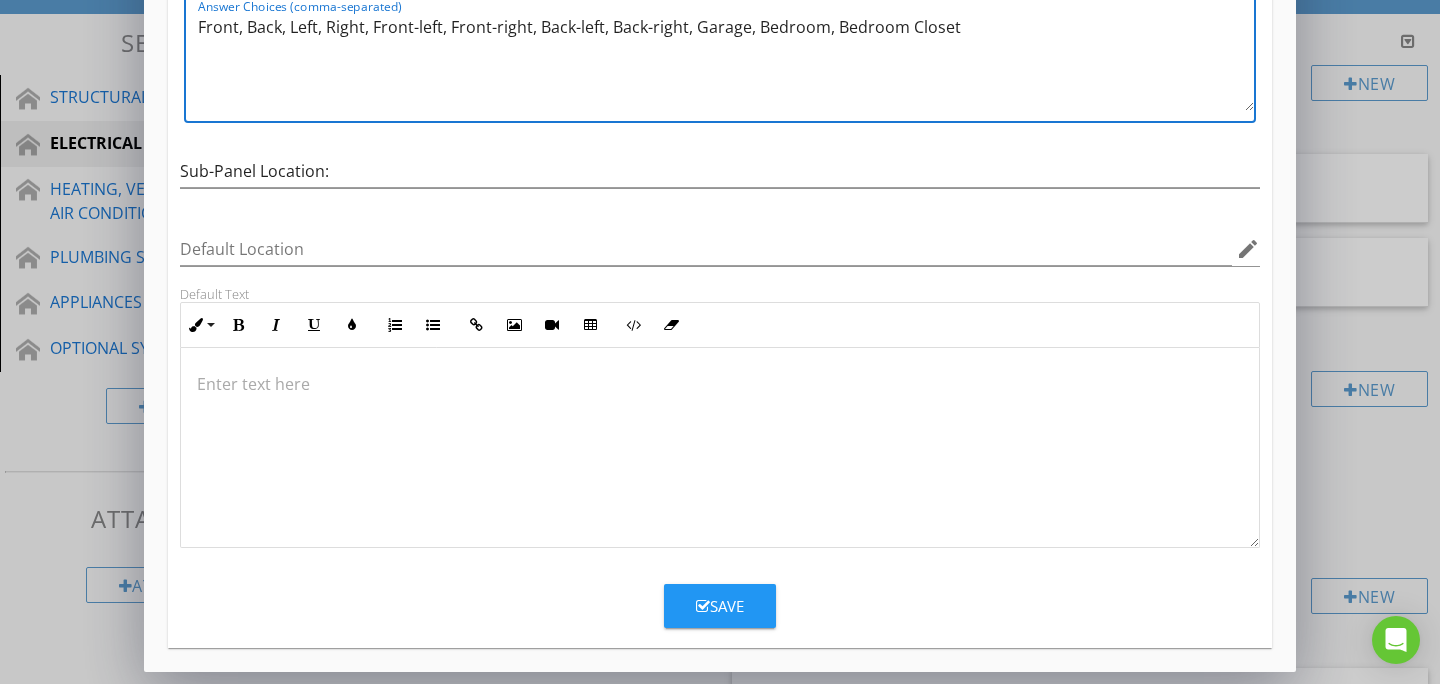 type on "Front, Back, Left, Right, Front-left, Front-right, Back-left, Back-right, Garage, Bedroom, Bedroom Closet" 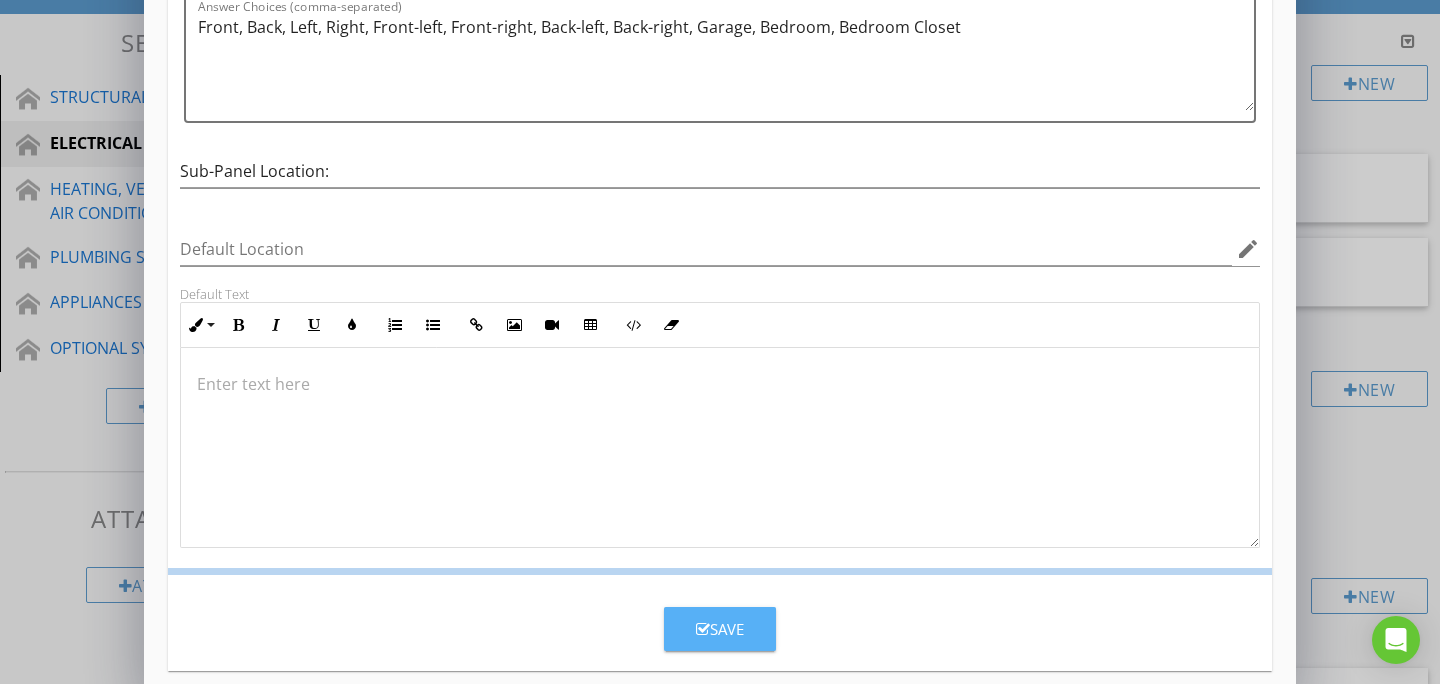 scroll, scrollTop: 131, scrollLeft: 0, axis: vertical 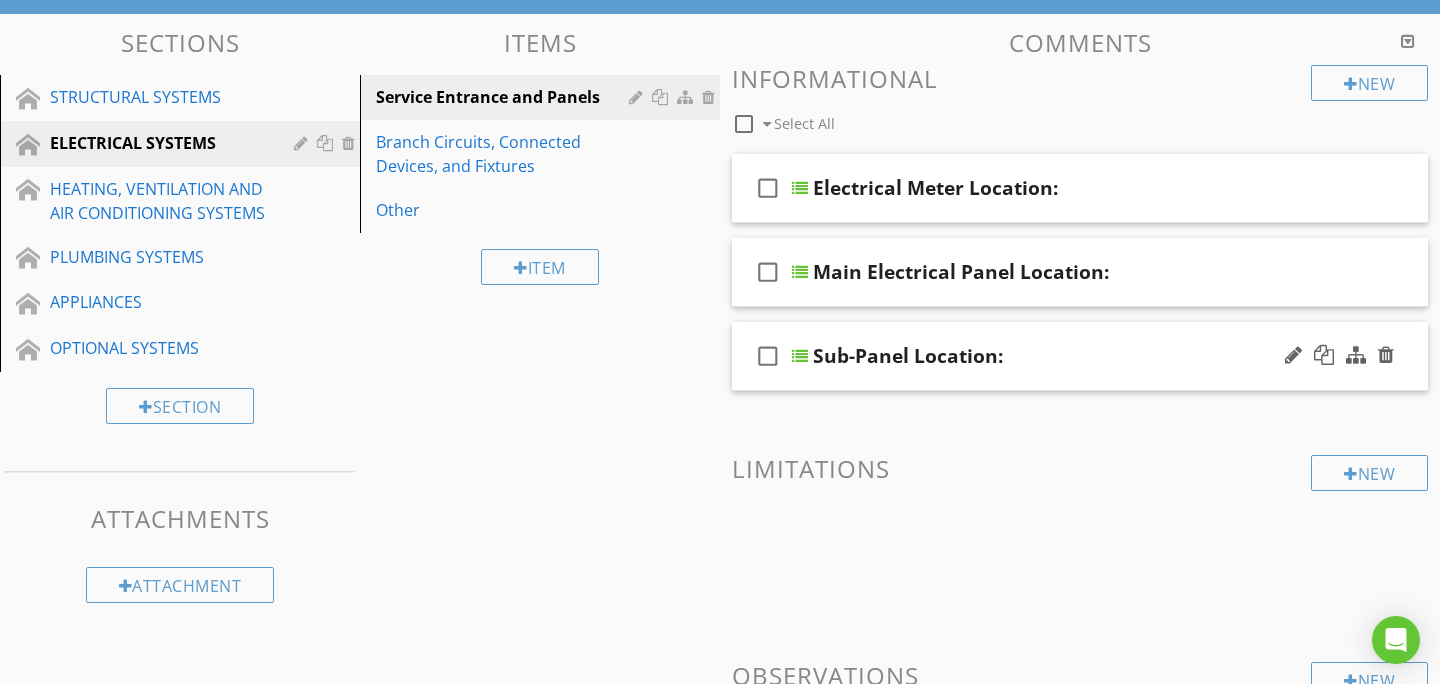 click on "check_box_outline_blank
Sub-Panel Location:" at bounding box center (1080, 356) 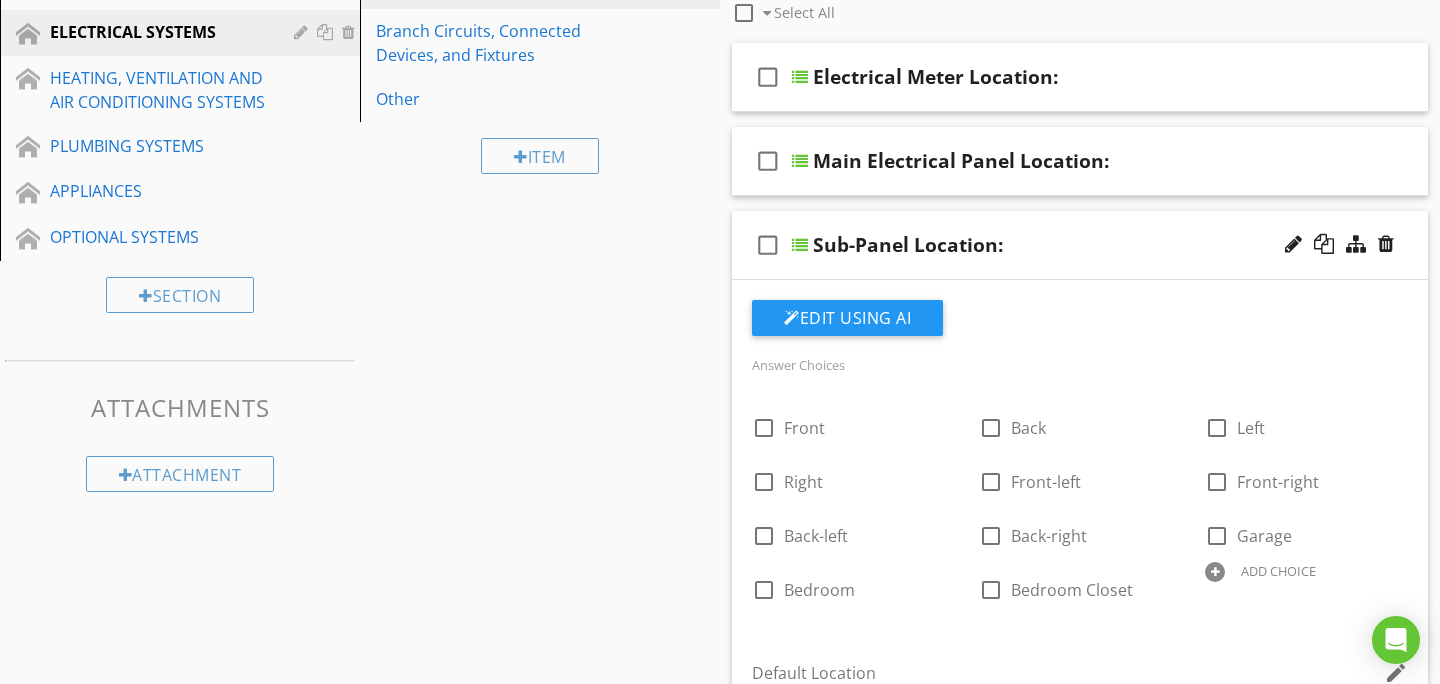 scroll, scrollTop: 260, scrollLeft: 0, axis: vertical 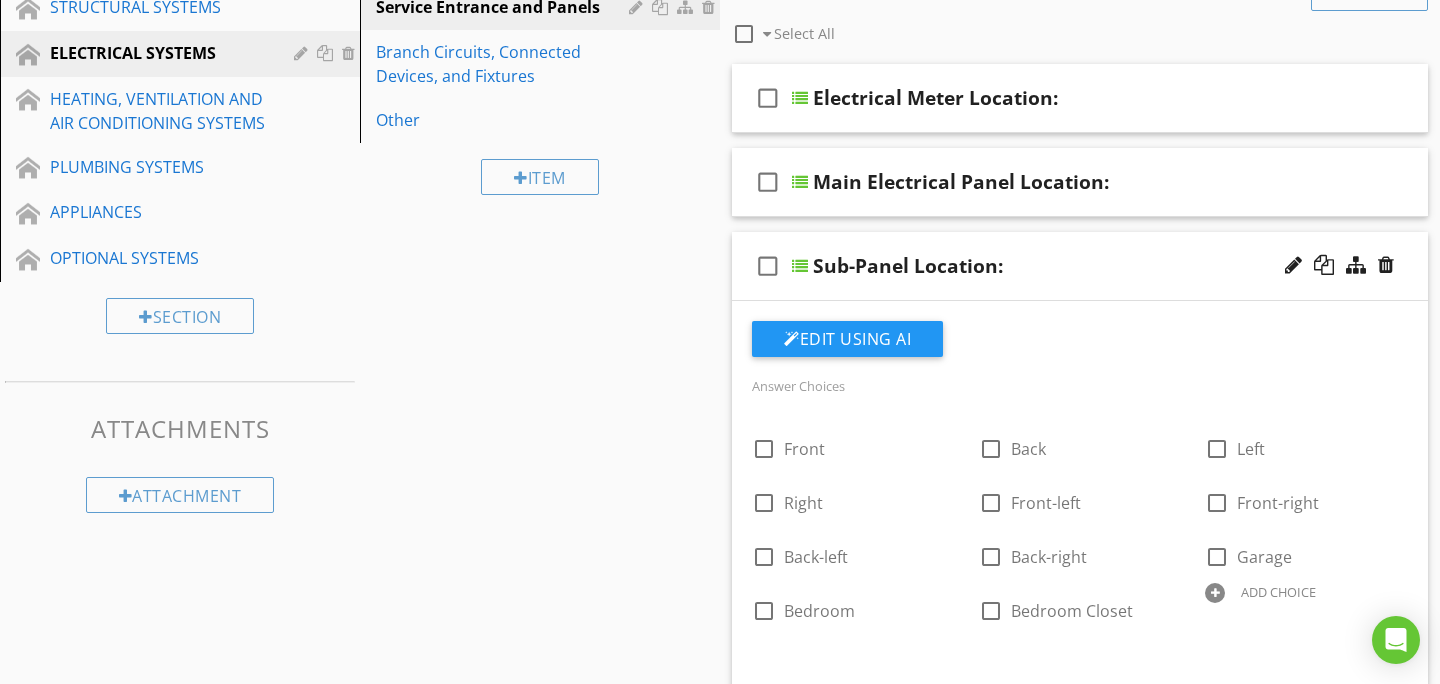 click on "check_box_outline_blank
Sub-Panel Location:" at bounding box center [1080, 266] 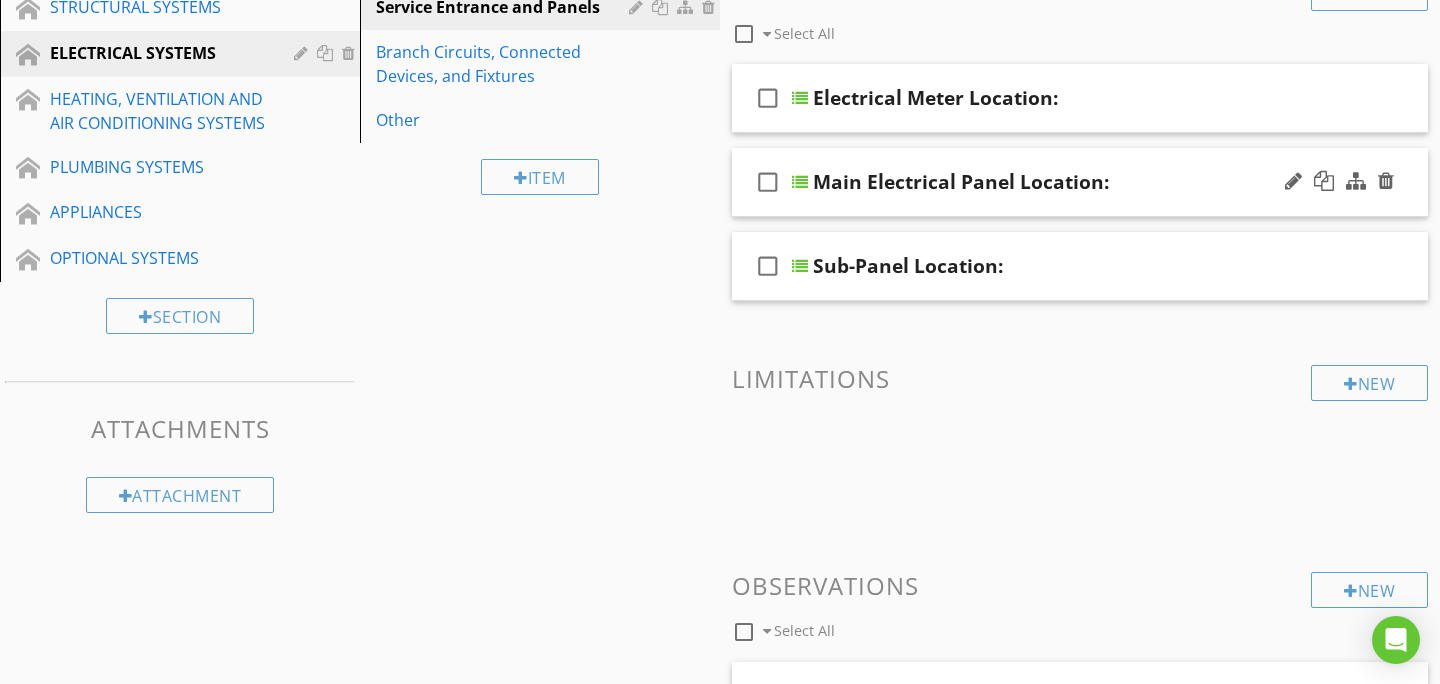 click on "check_box_outline_blank
Main Electrical Panel Location:" at bounding box center [1080, 182] 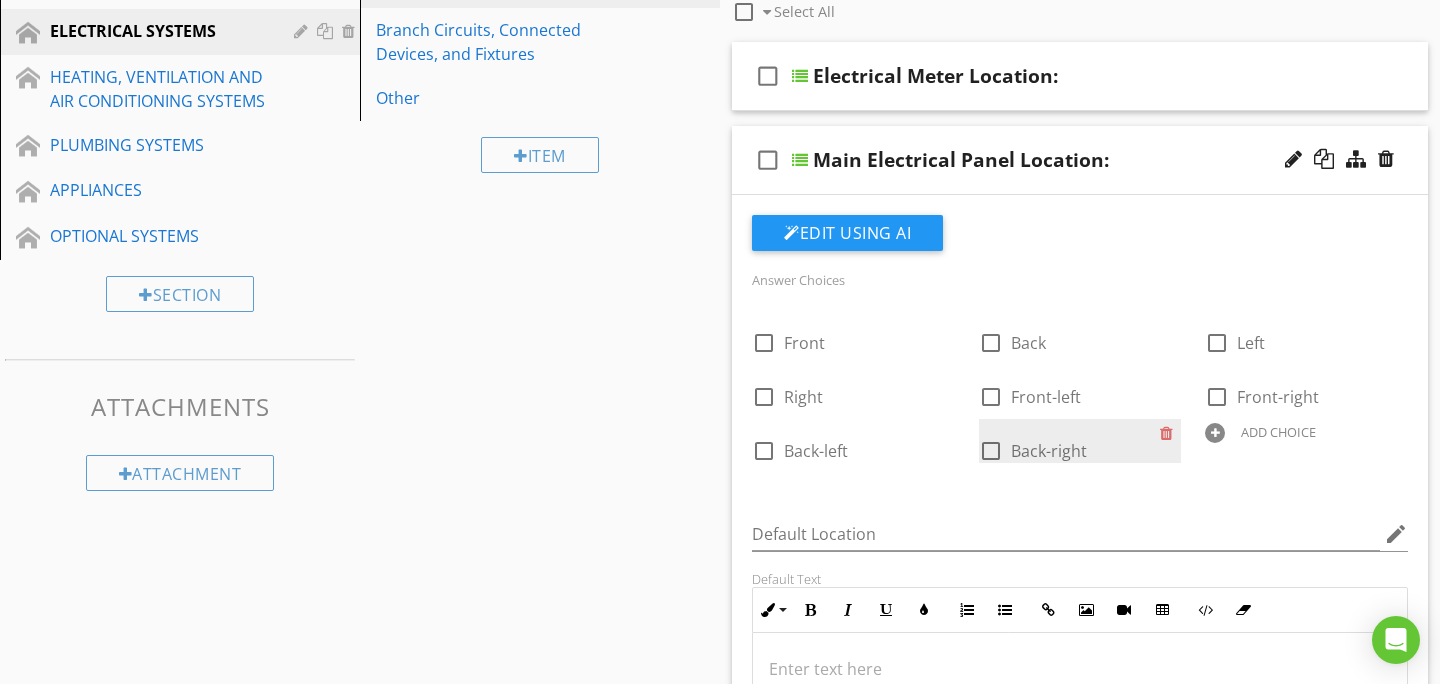scroll, scrollTop: 306, scrollLeft: 0, axis: vertical 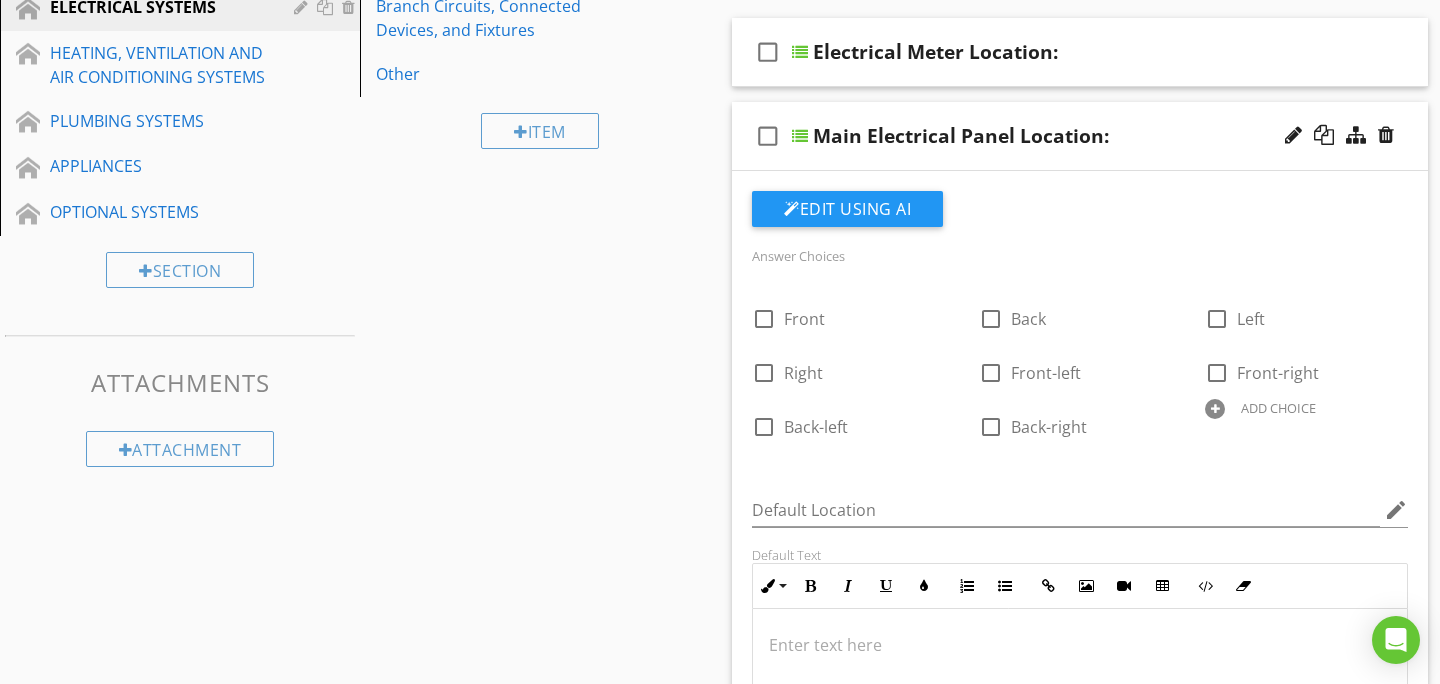 click on "ADD CHOICE" at bounding box center (1306, 407) 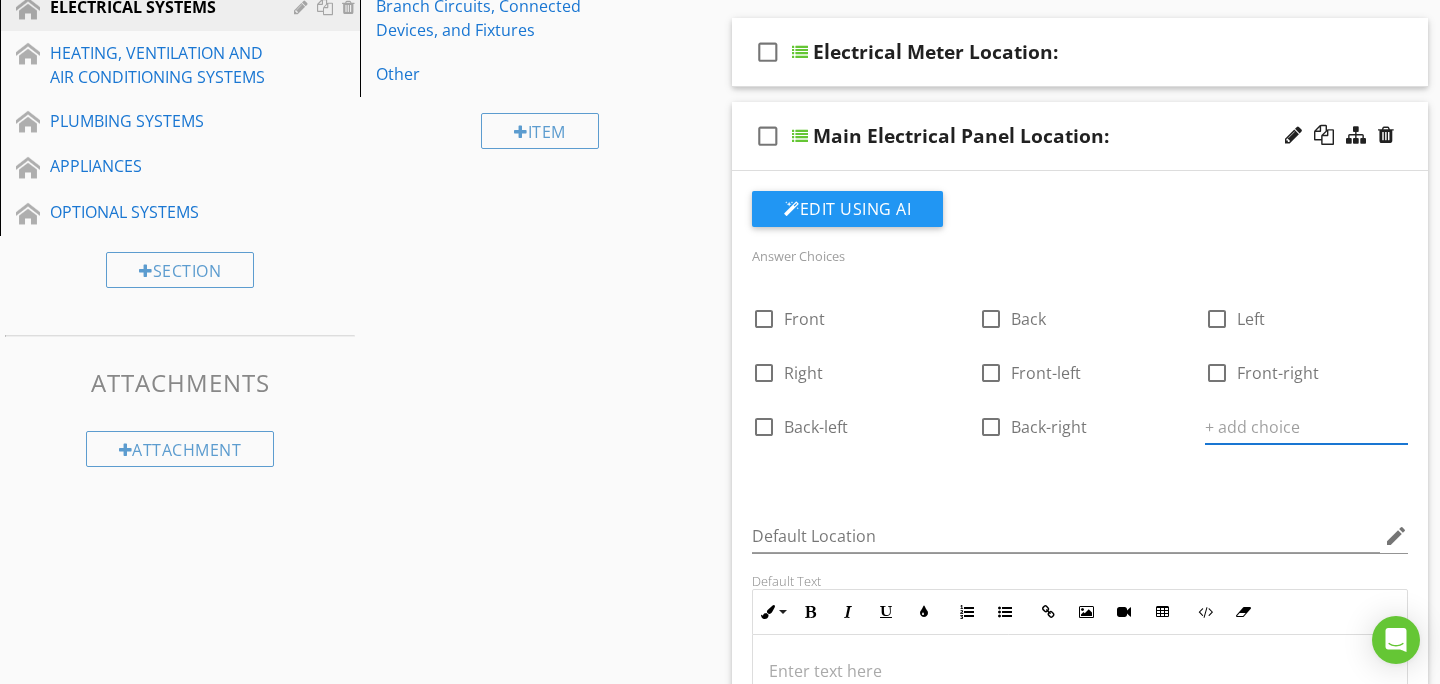 type on "F" 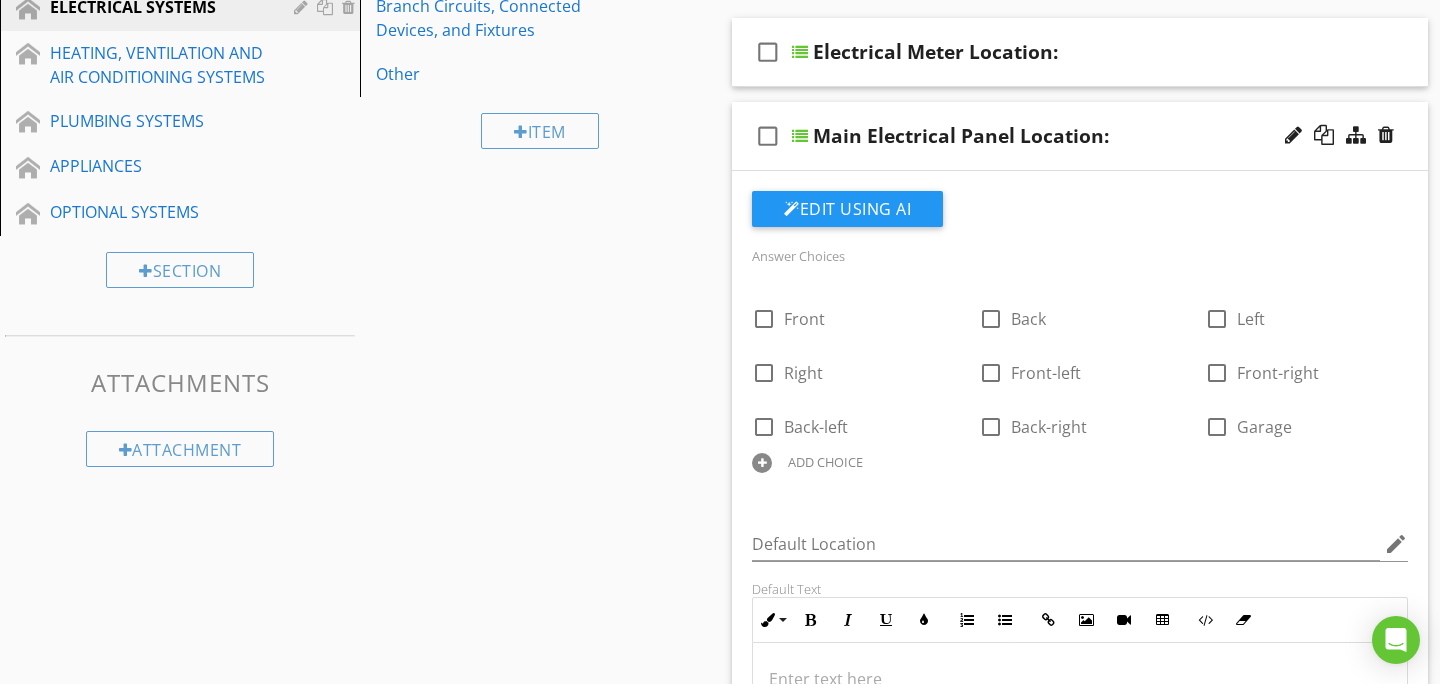 click on "ADD CHOICE" at bounding box center (825, 462) 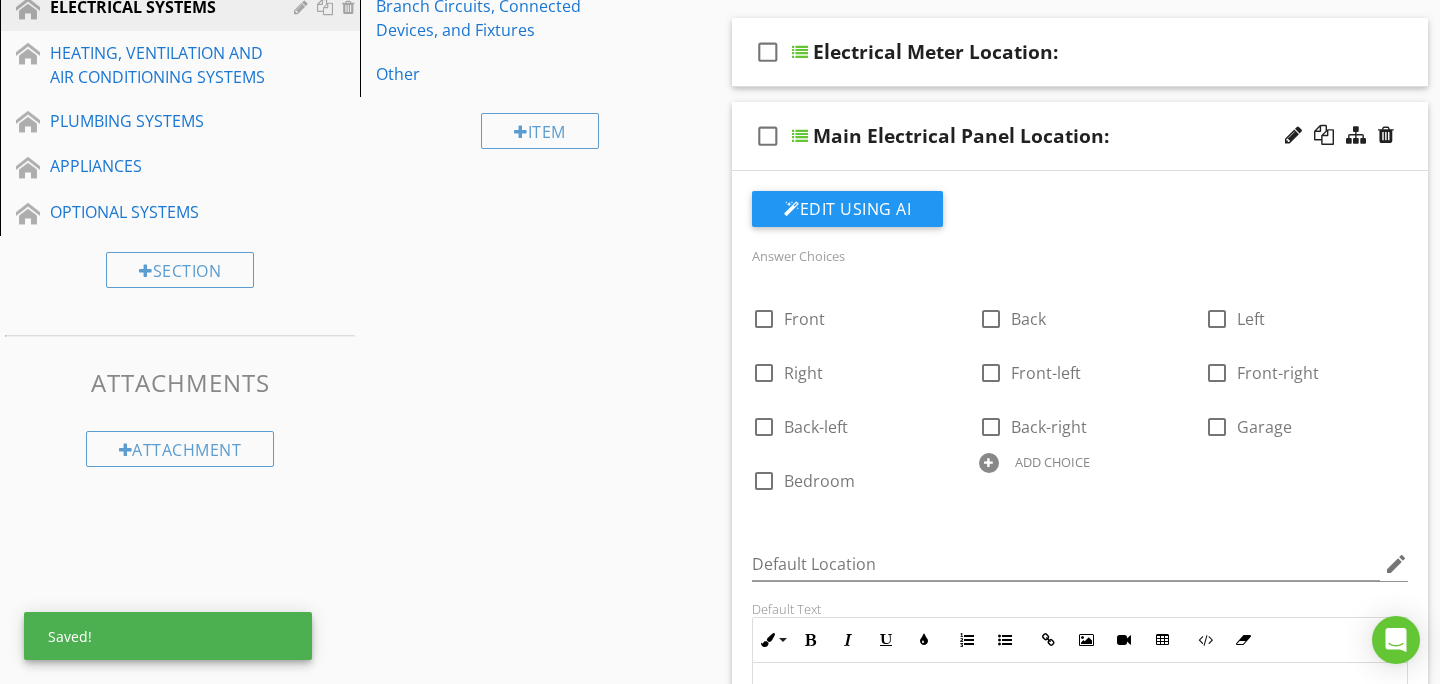 click at bounding box center (989, 463) 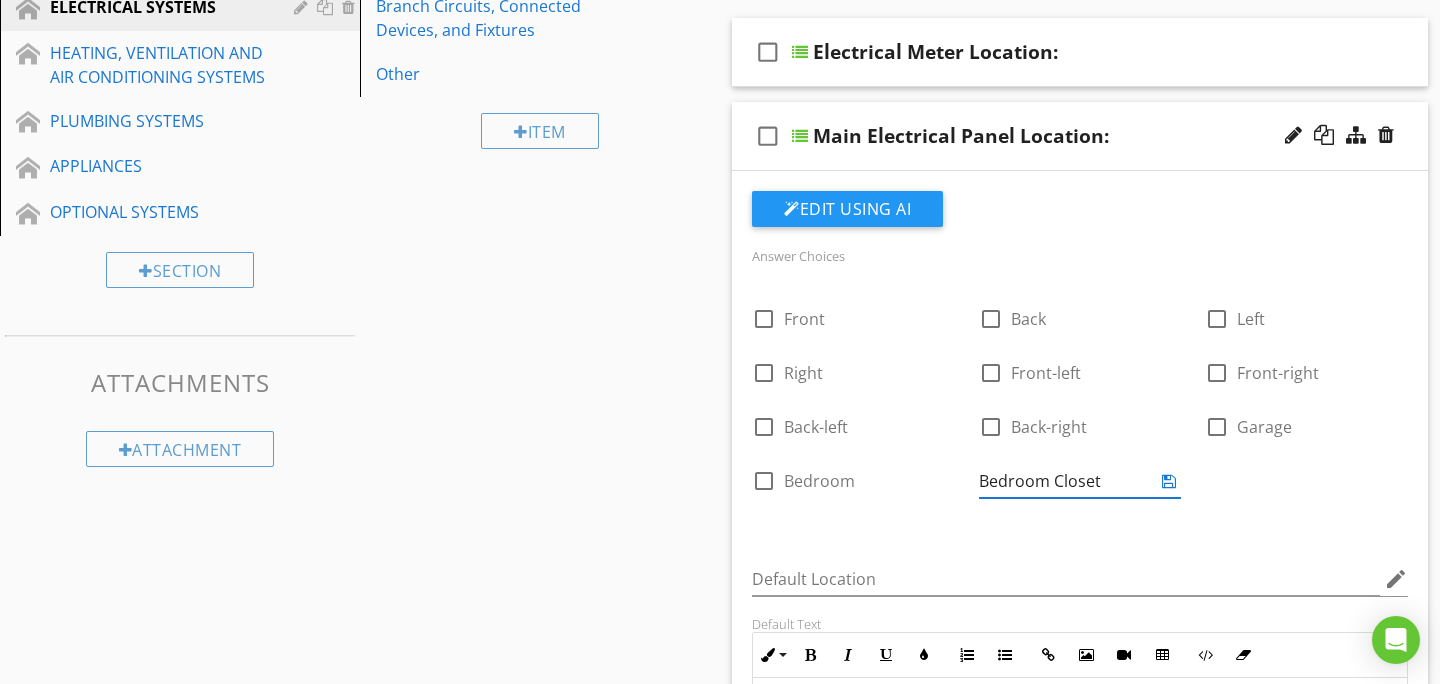 type on "Bedroom Closet" 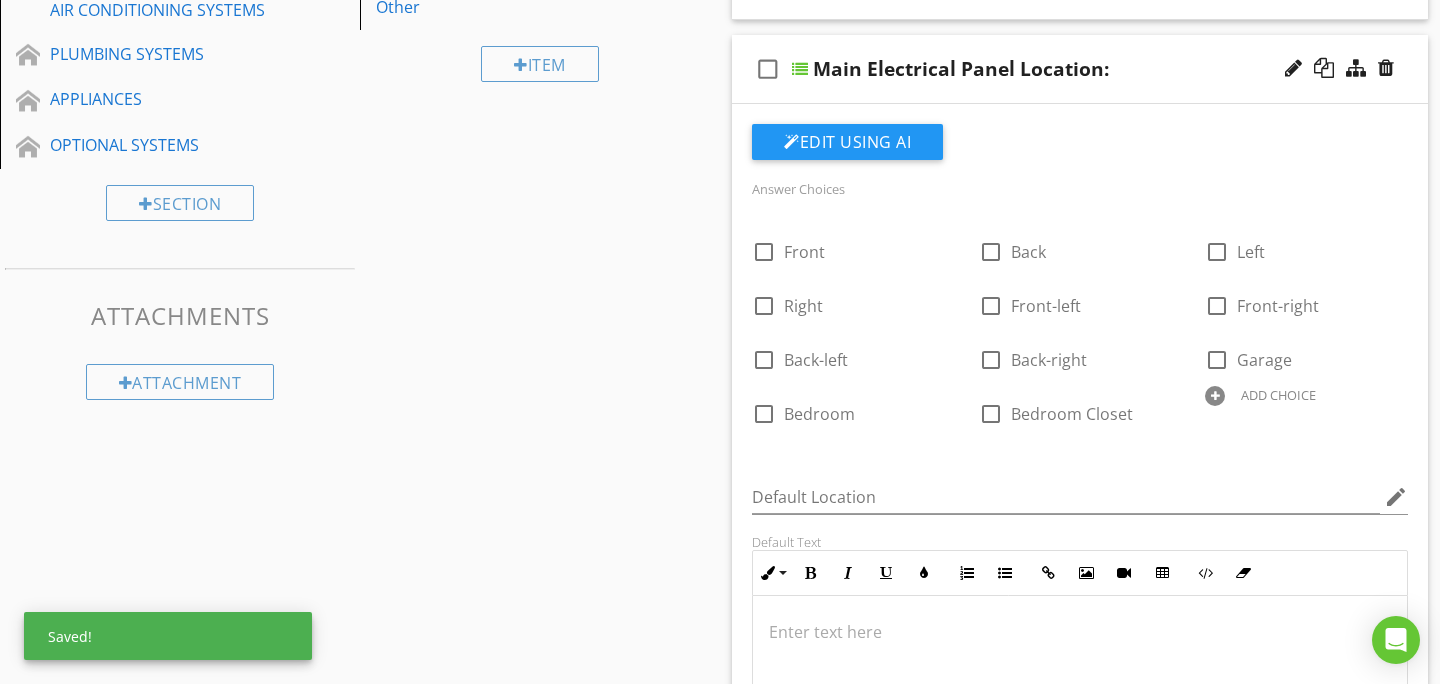 scroll, scrollTop: 376, scrollLeft: 0, axis: vertical 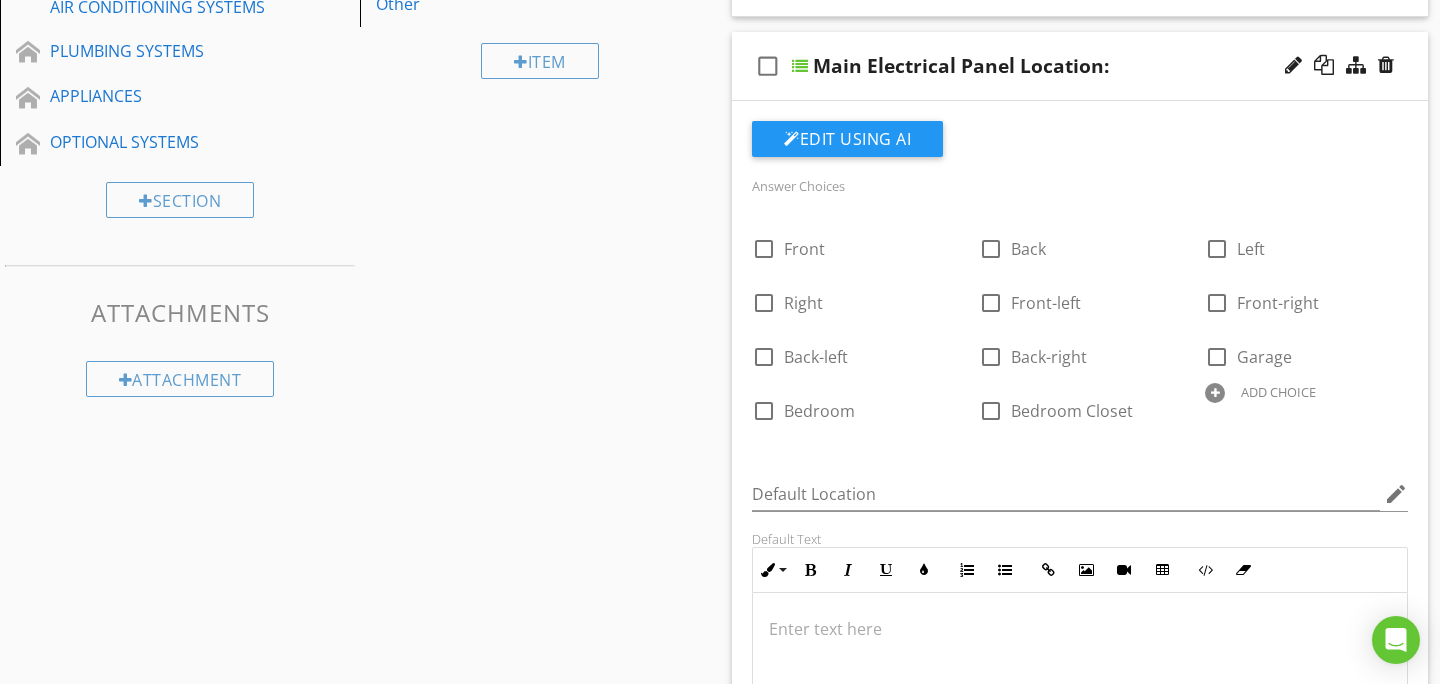 click on "check_box_outline_blank
Main Electrical Panel Location:" at bounding box center [1080, 66] 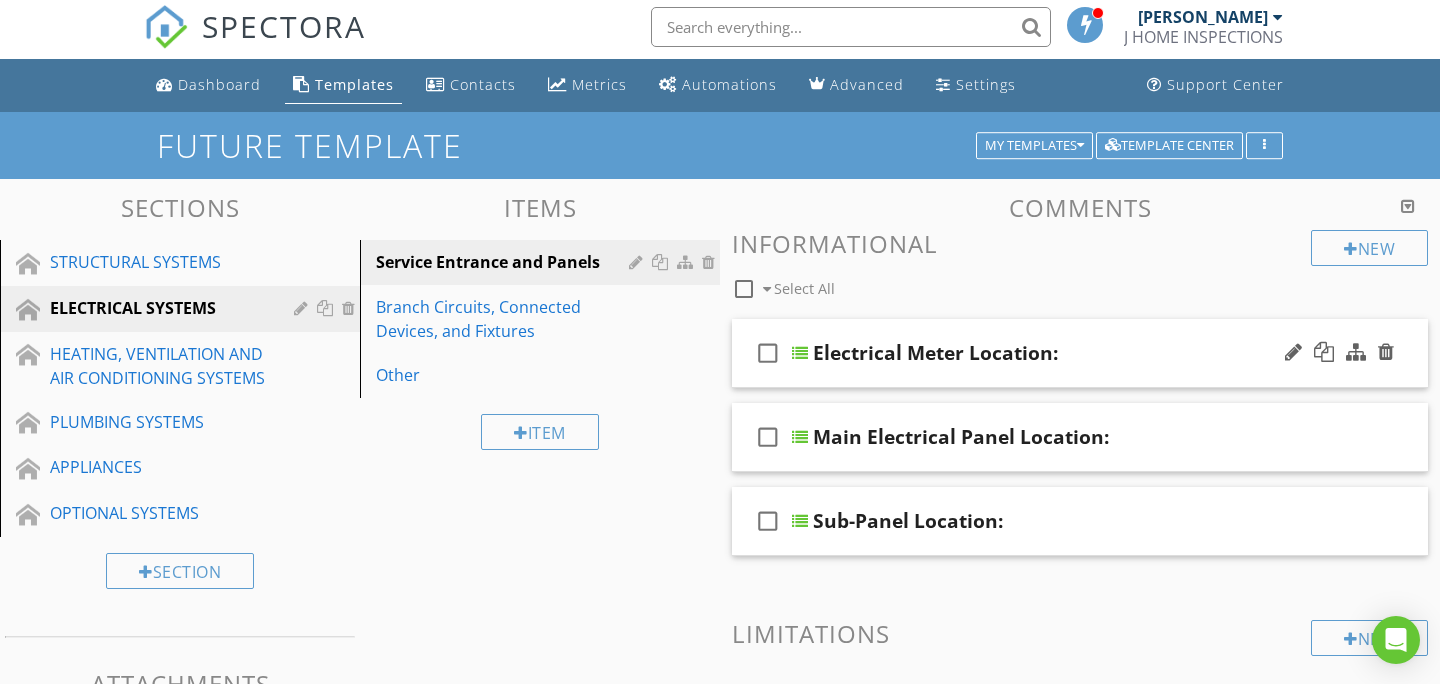 scroll, scrollTop: 3, scrollLeft: 0, axis: vertical 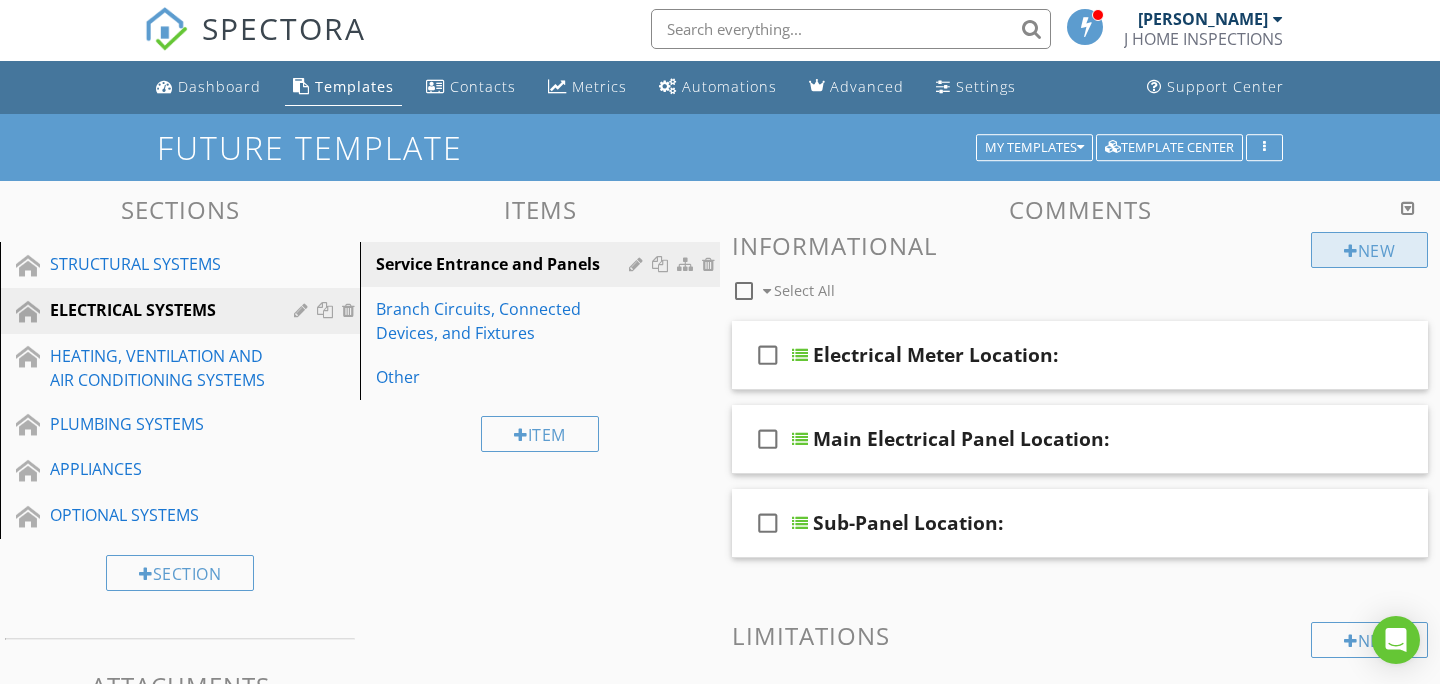 click on "New" at bounding box center [1369, 250] 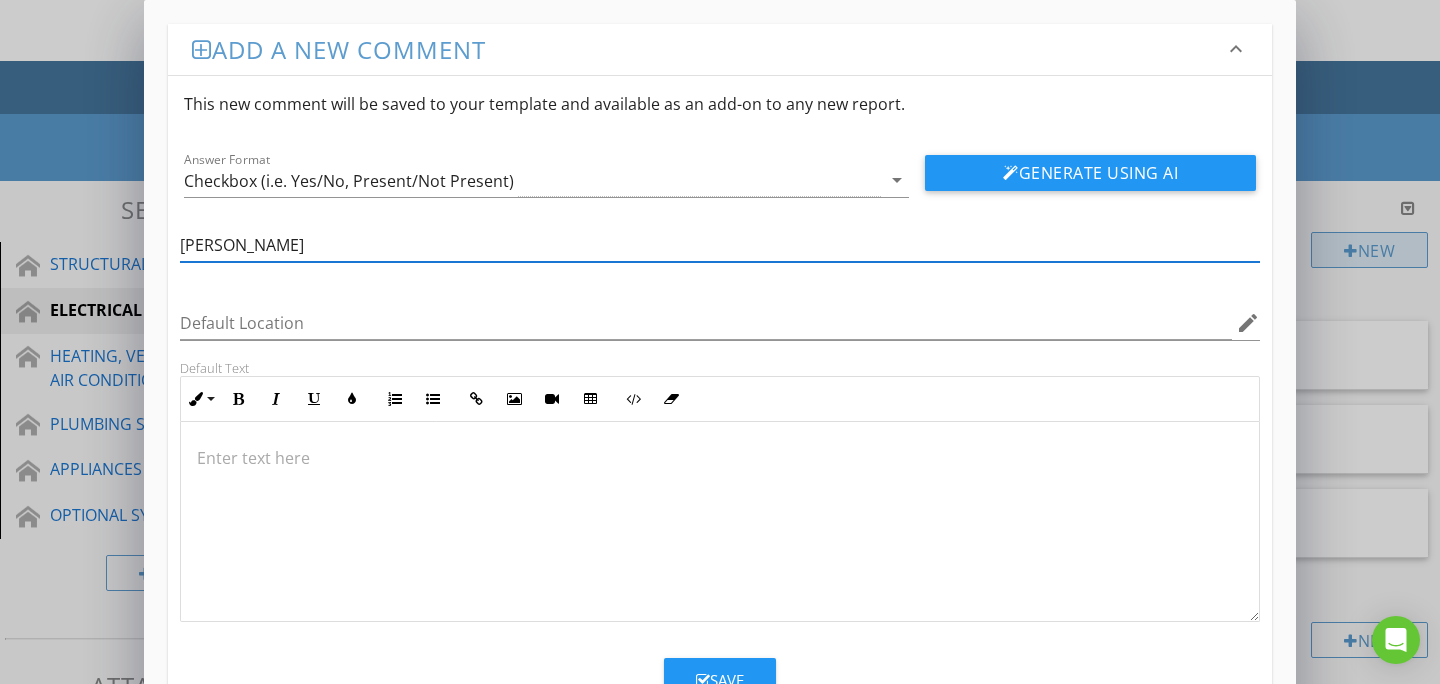 type on "T" 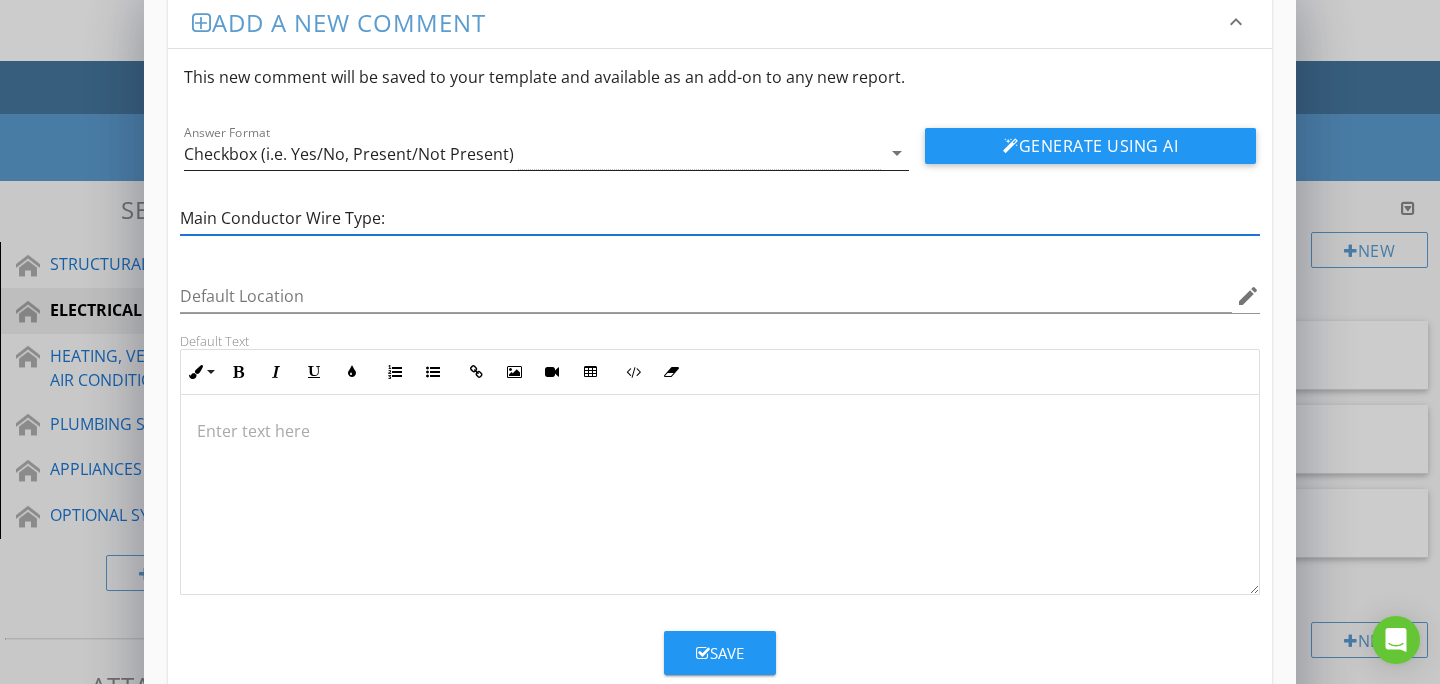 type on "Main Conductor Wire Type:" 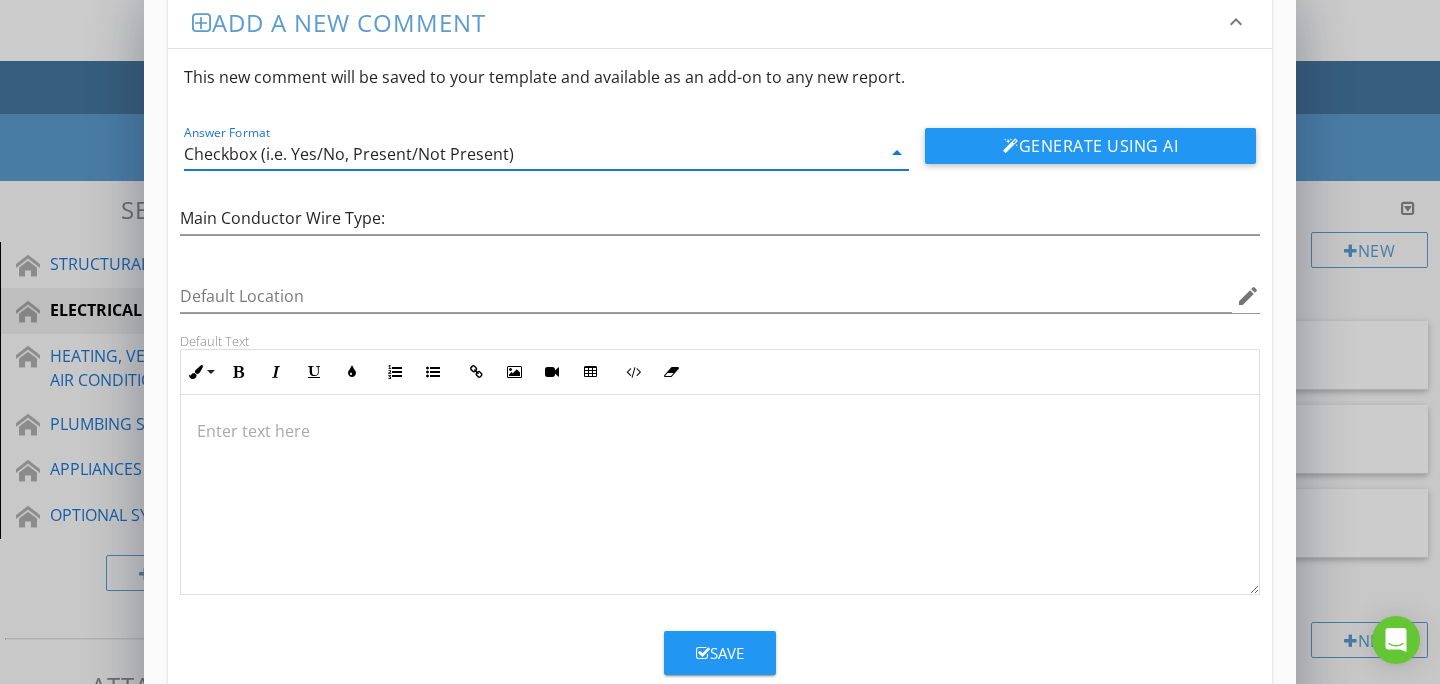 scroll, scrollTop: 25, scrollLeft: 0, axis: vertical 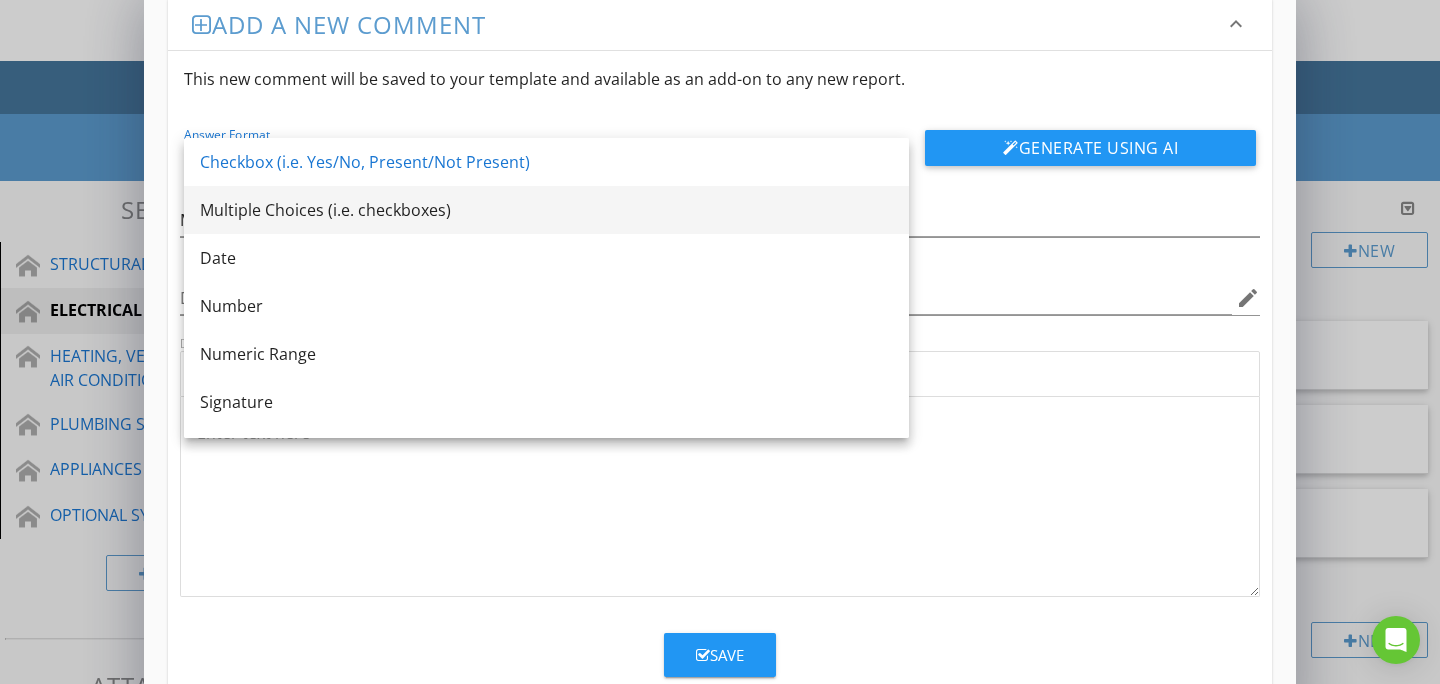 click on "Multiple Choices (i.e. checkboxes)" at bounding box center [546, 210] 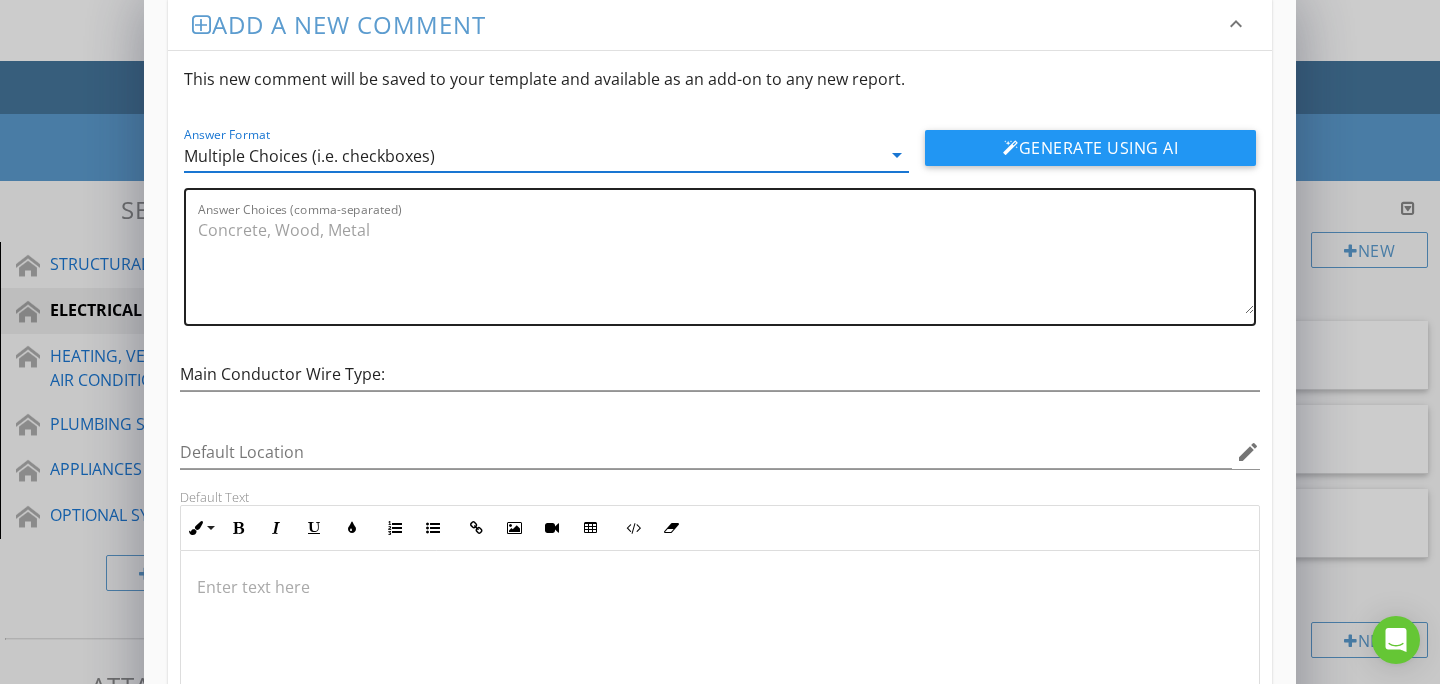 click on "Answer Choices (comma-separated)" at bounding box center (726, 264) 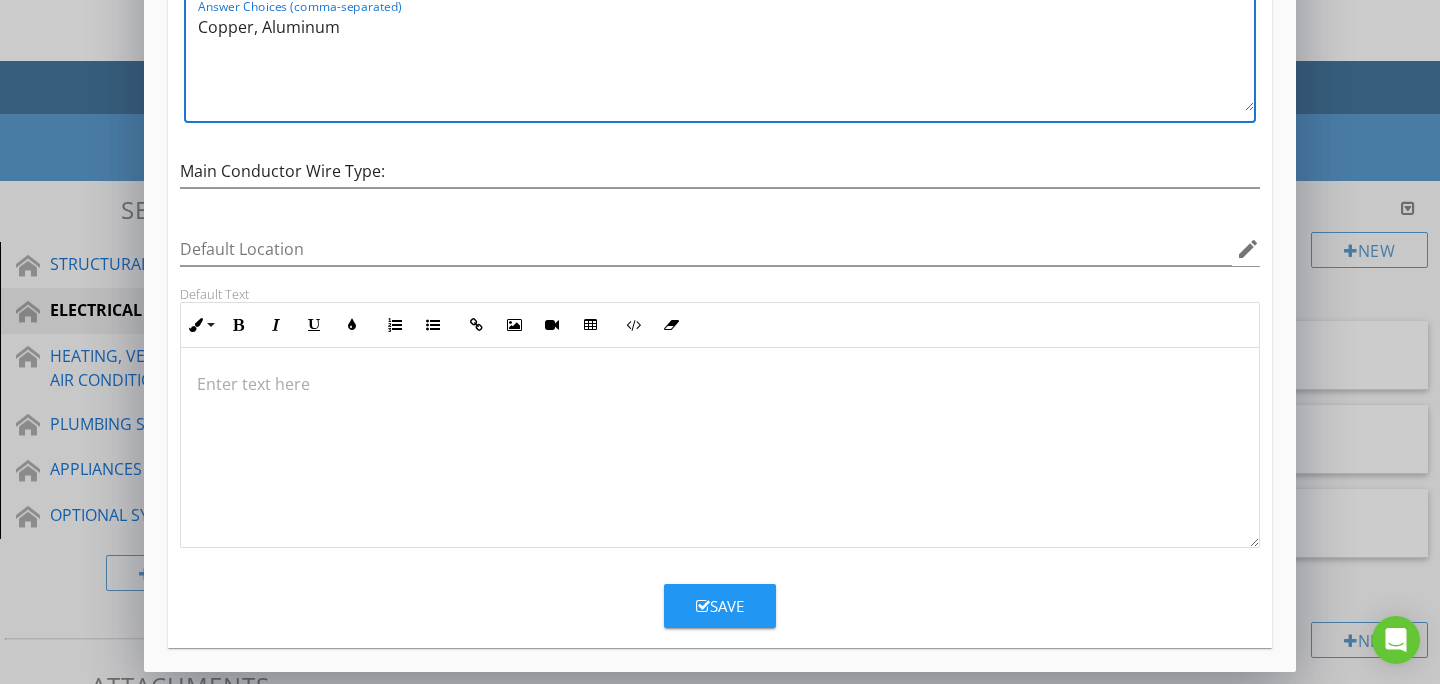type on "Copper, Aluminum" 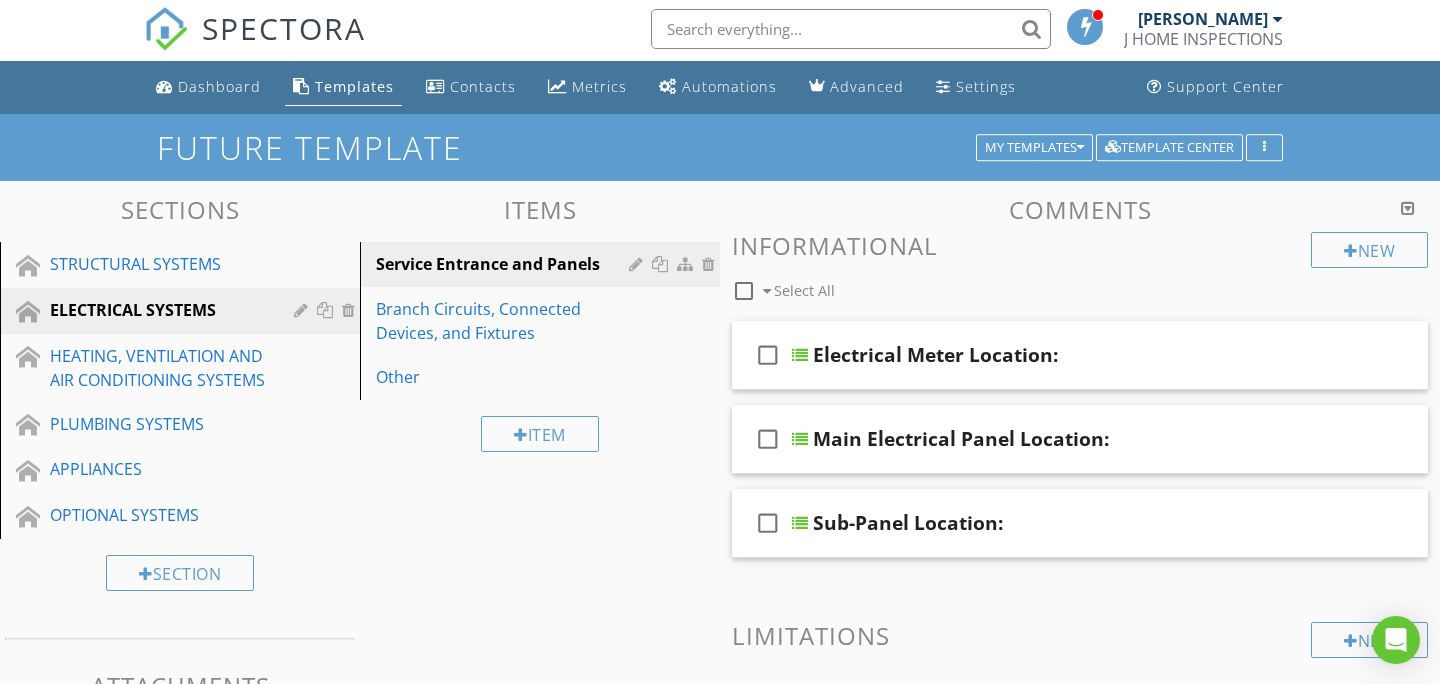 scroll, scrollTop: 131, scrollLeft: 0, axis: vertical 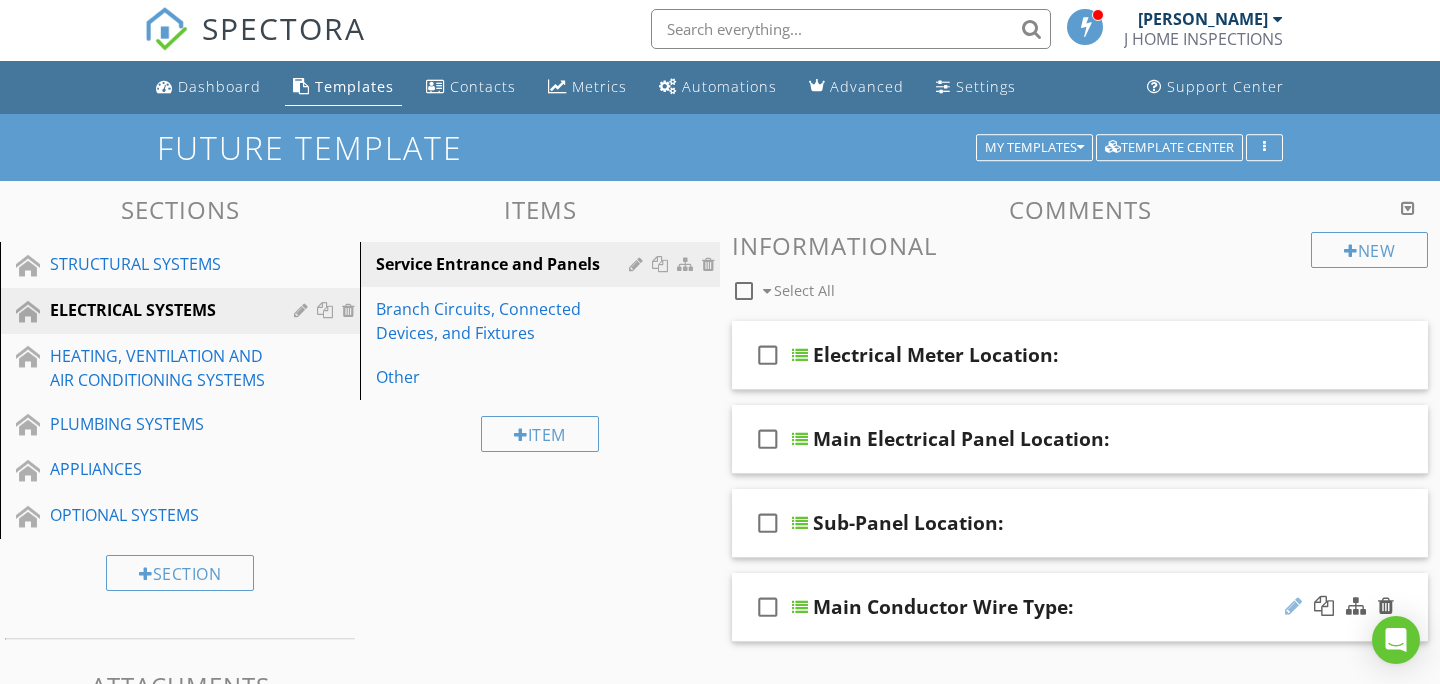 click at bounding box center [1293, 606] 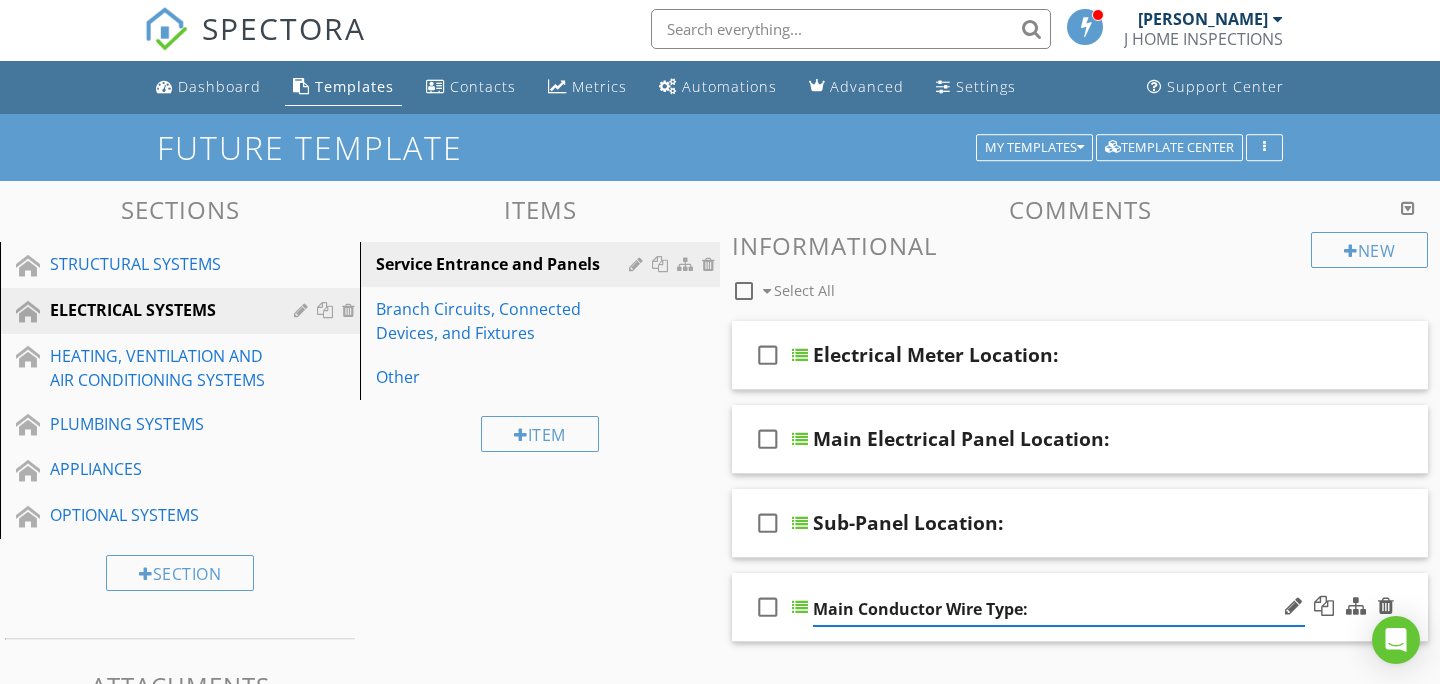 drag, startPoint x: 937, startPoint y: 605, endPoint x: 983, endPoint y: 610, distance: 46.270943 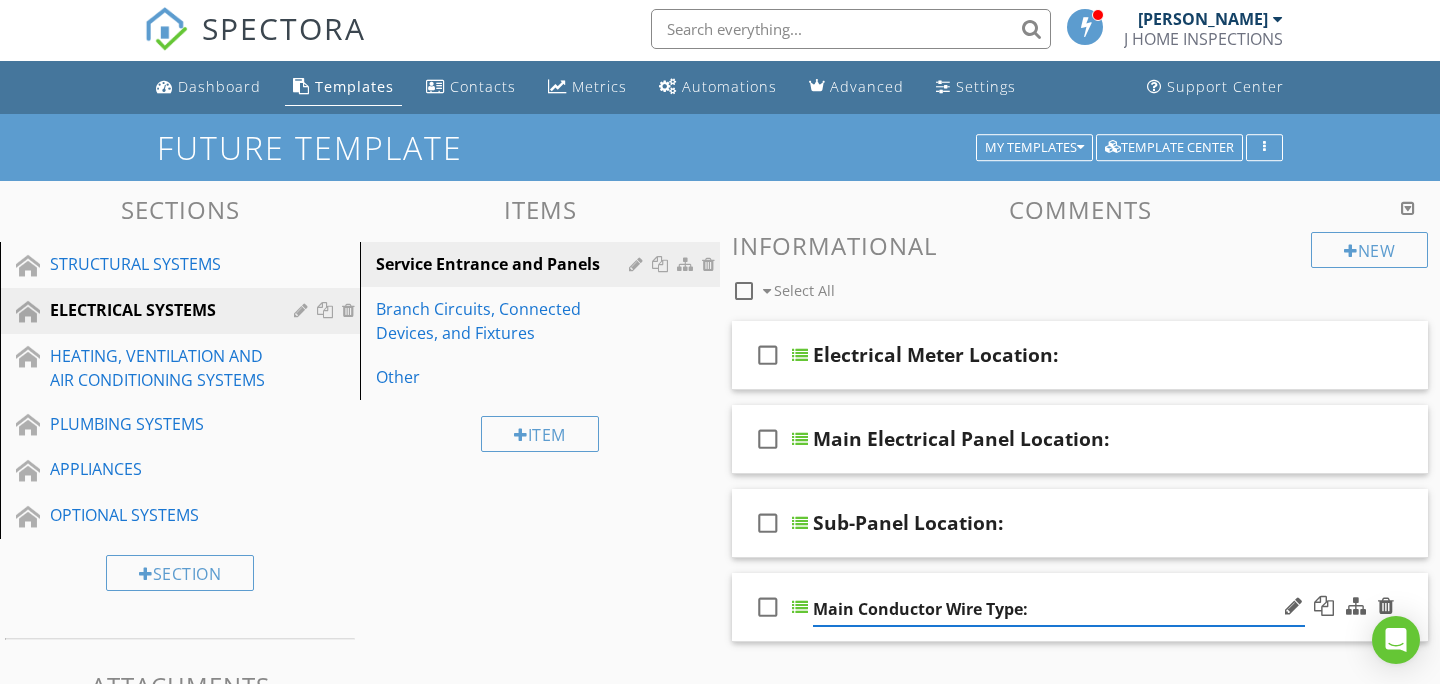 type on "Main Conductors Wire Type:" 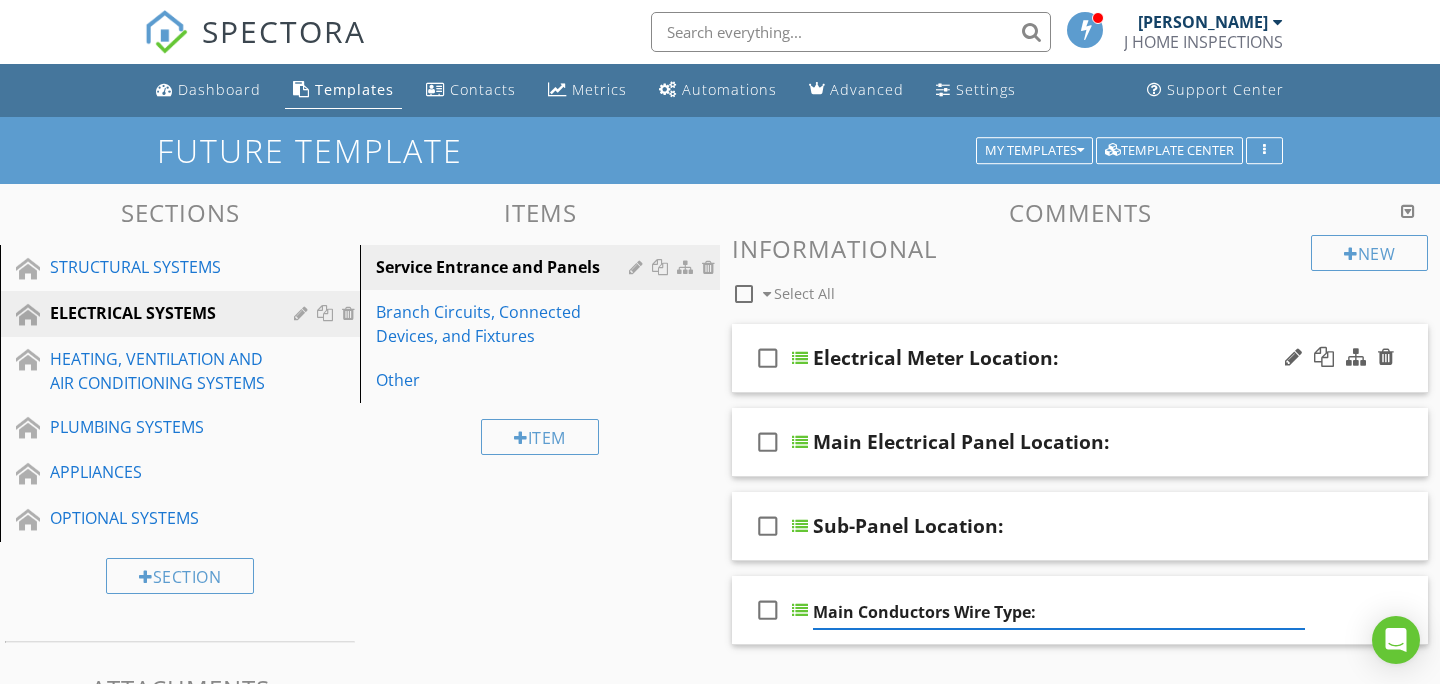 scroll, scrollTop: 0, scrollLeft: 0, axis: both 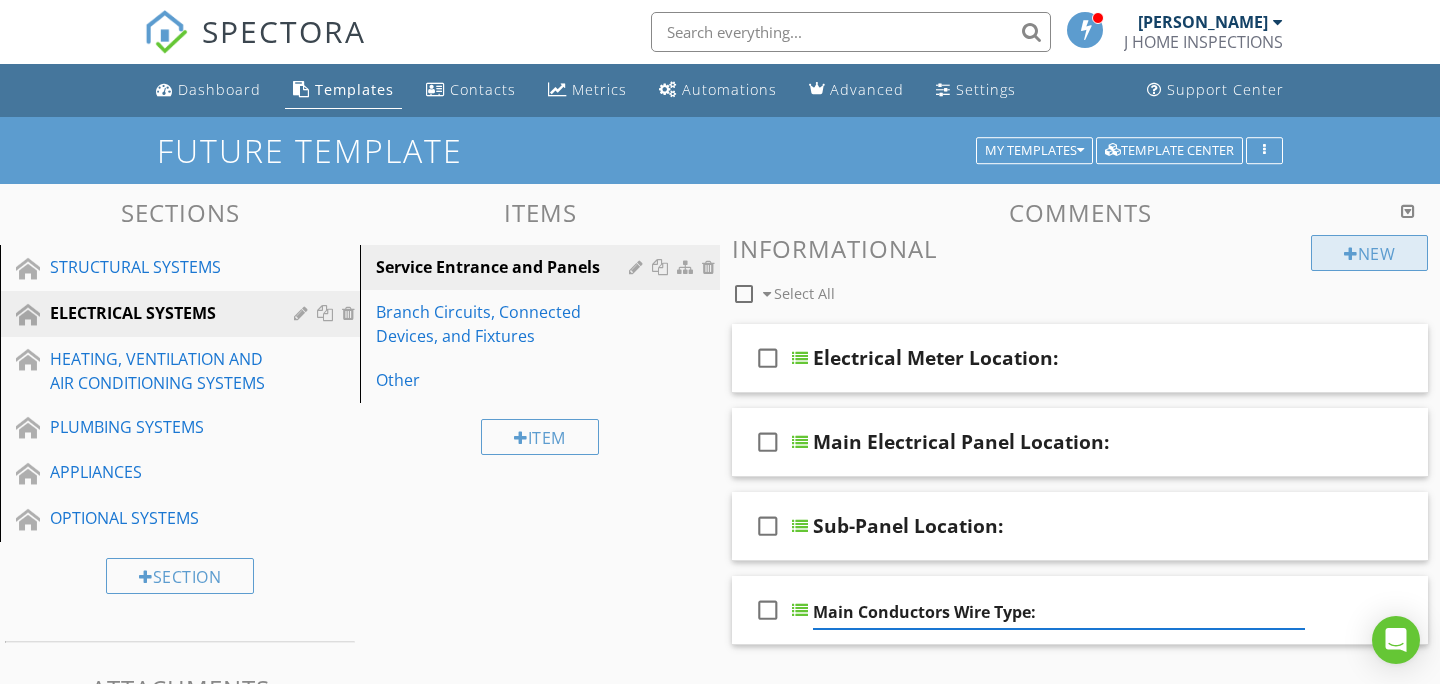 click at bounding box center (1351, 254) 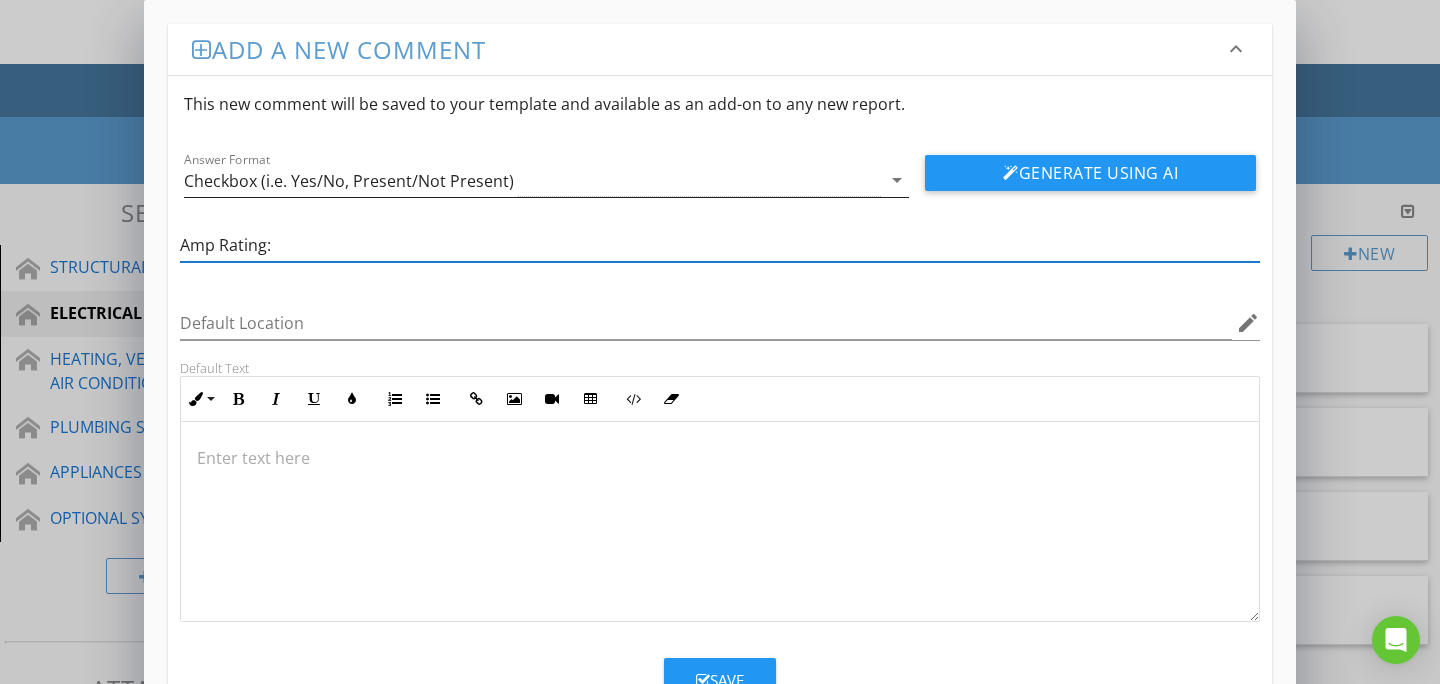 type on "Amp Rating:" 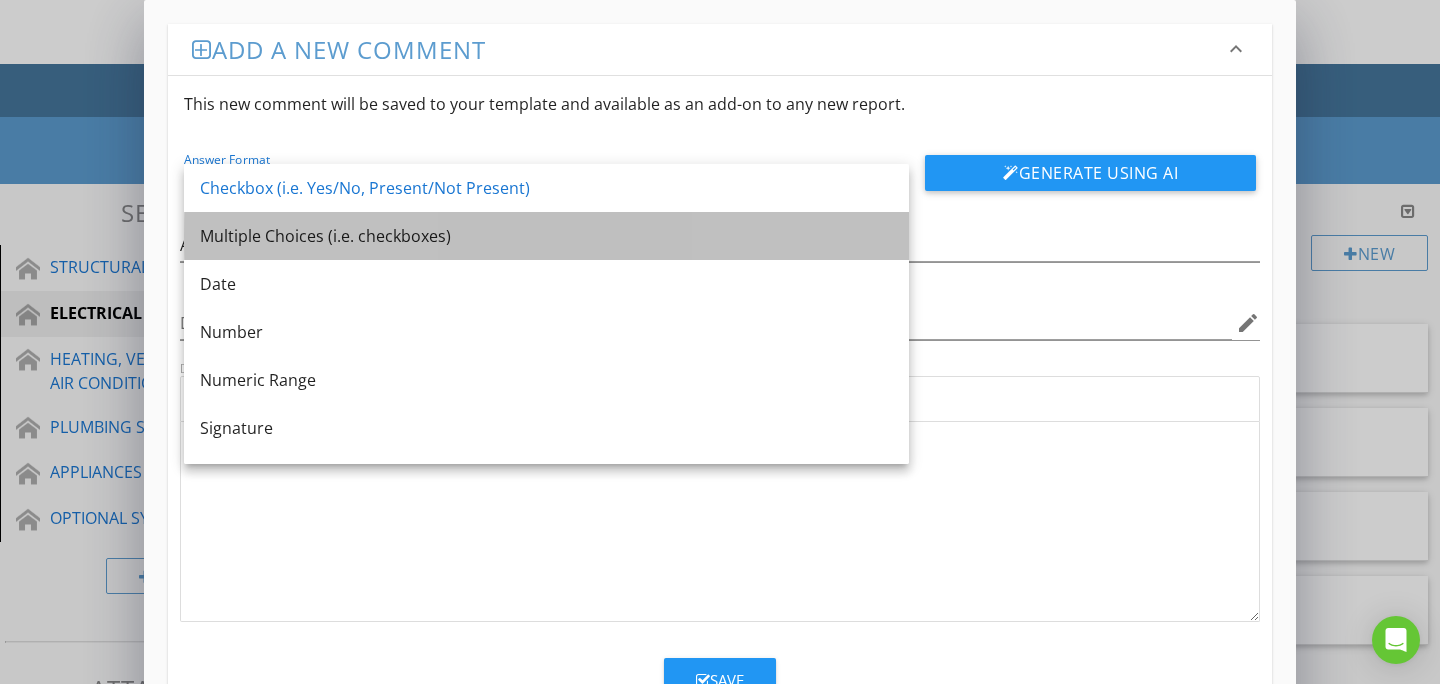 click on "Multiple Choices (i.e. checkboxes)" at bounding box center [546, 236] 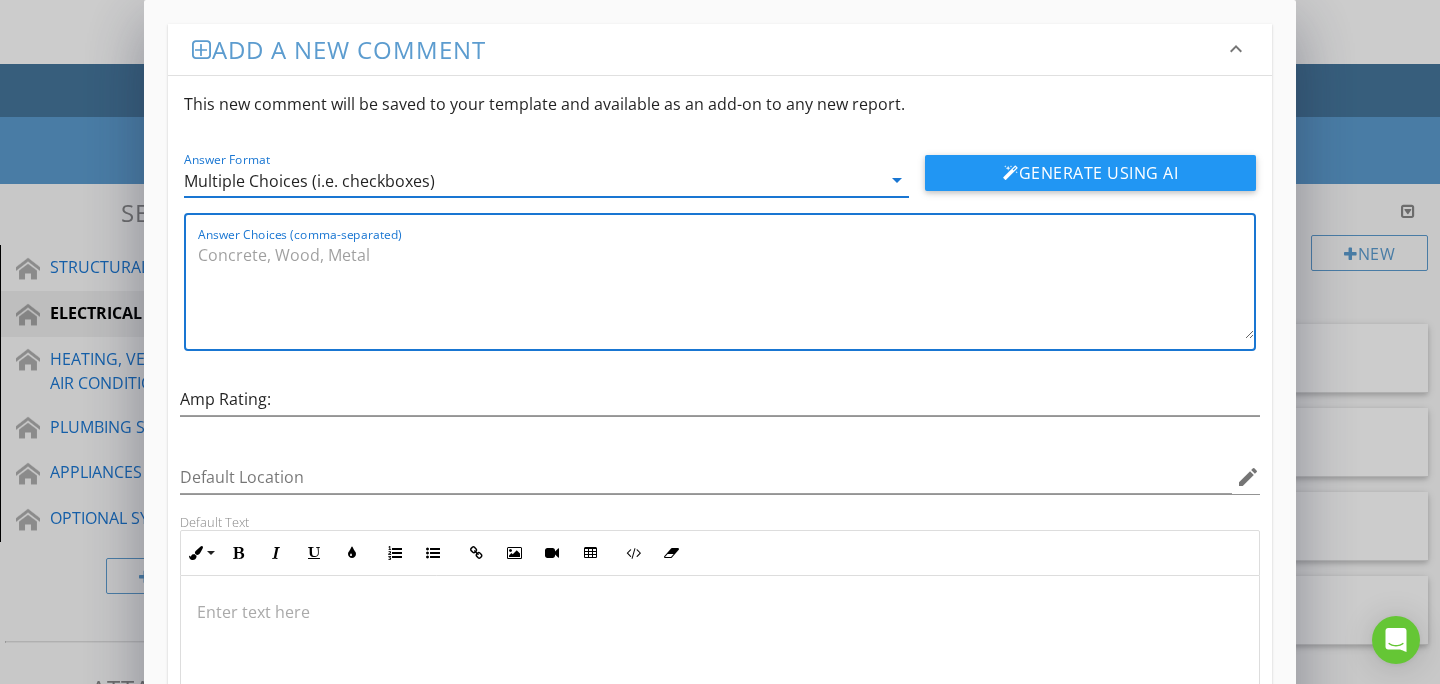 click on "Answer Choices (comma-separated)" at bounding box center [726, 289] 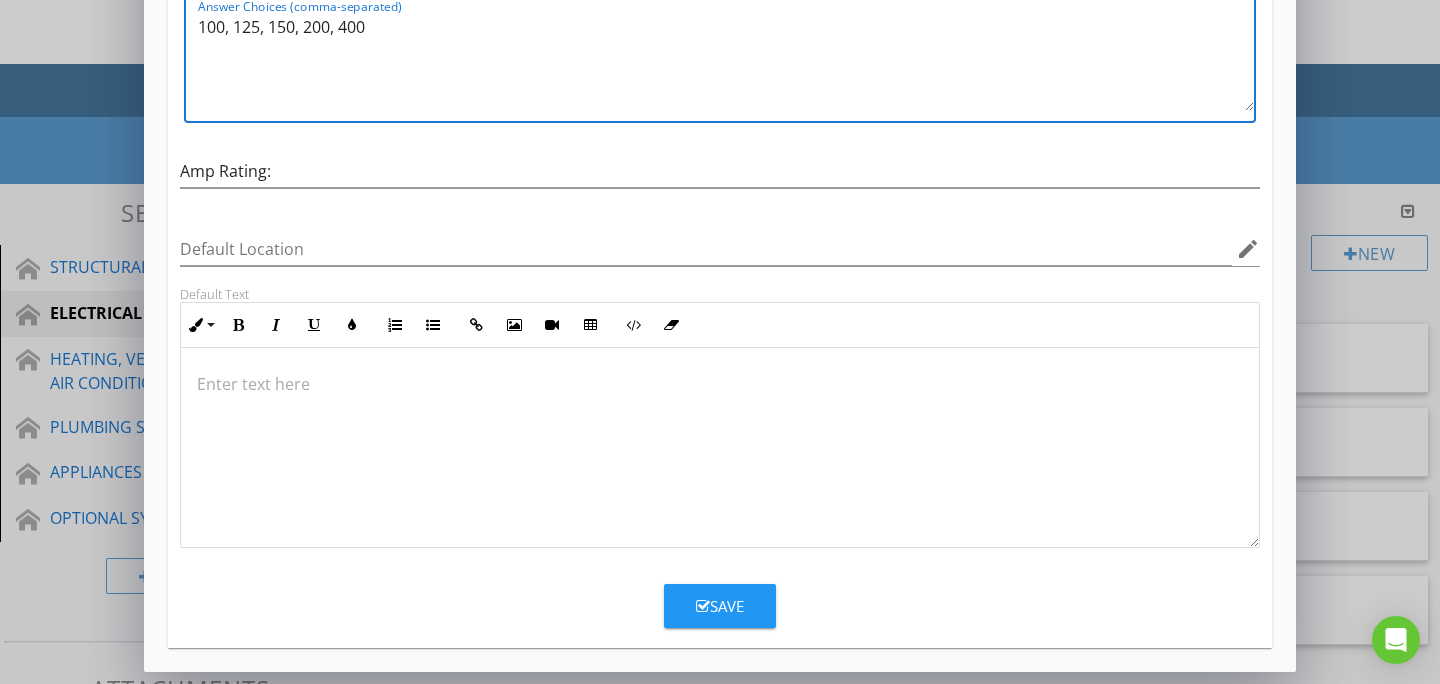 type on "100, 125, 150, 200, 400" 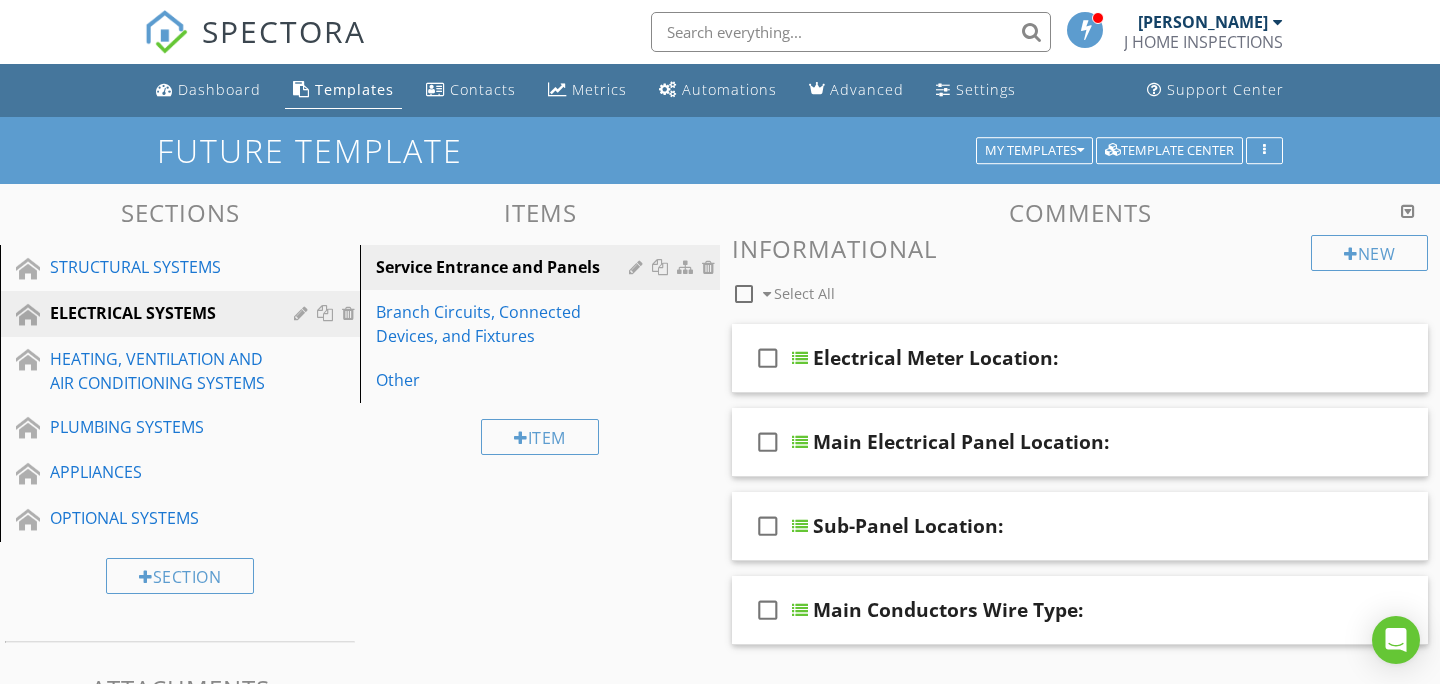 scroll, scrollTop: 131, scrollLeft: 0, axis: vertical 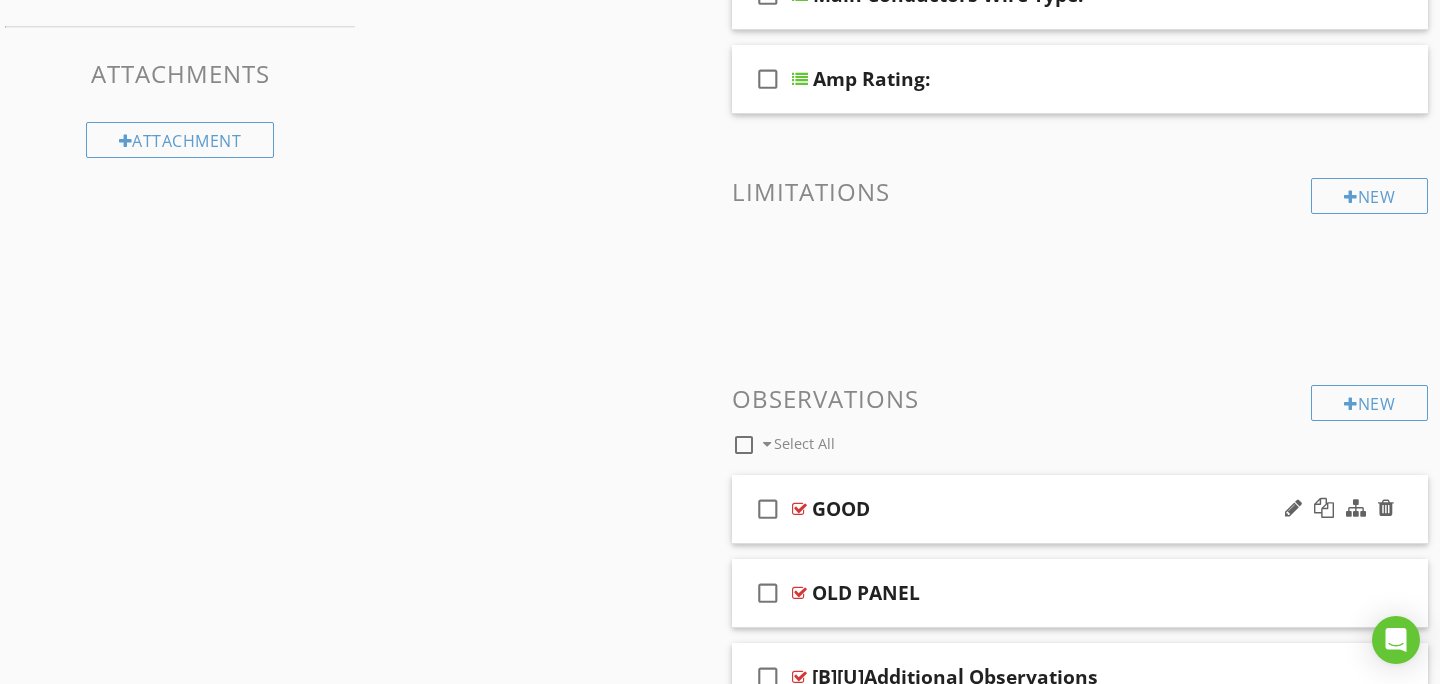 type 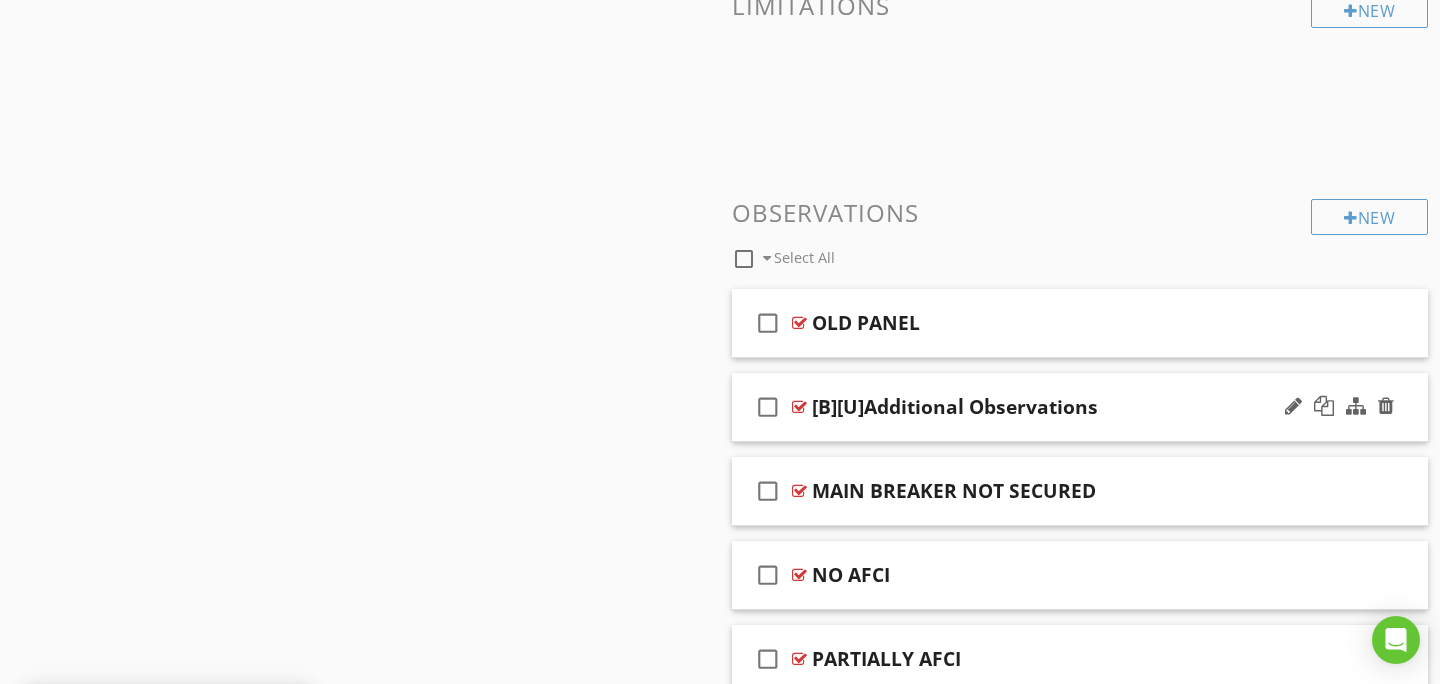 scroll, scrollTop: 884, scrollLeft: 0, axis: vertical 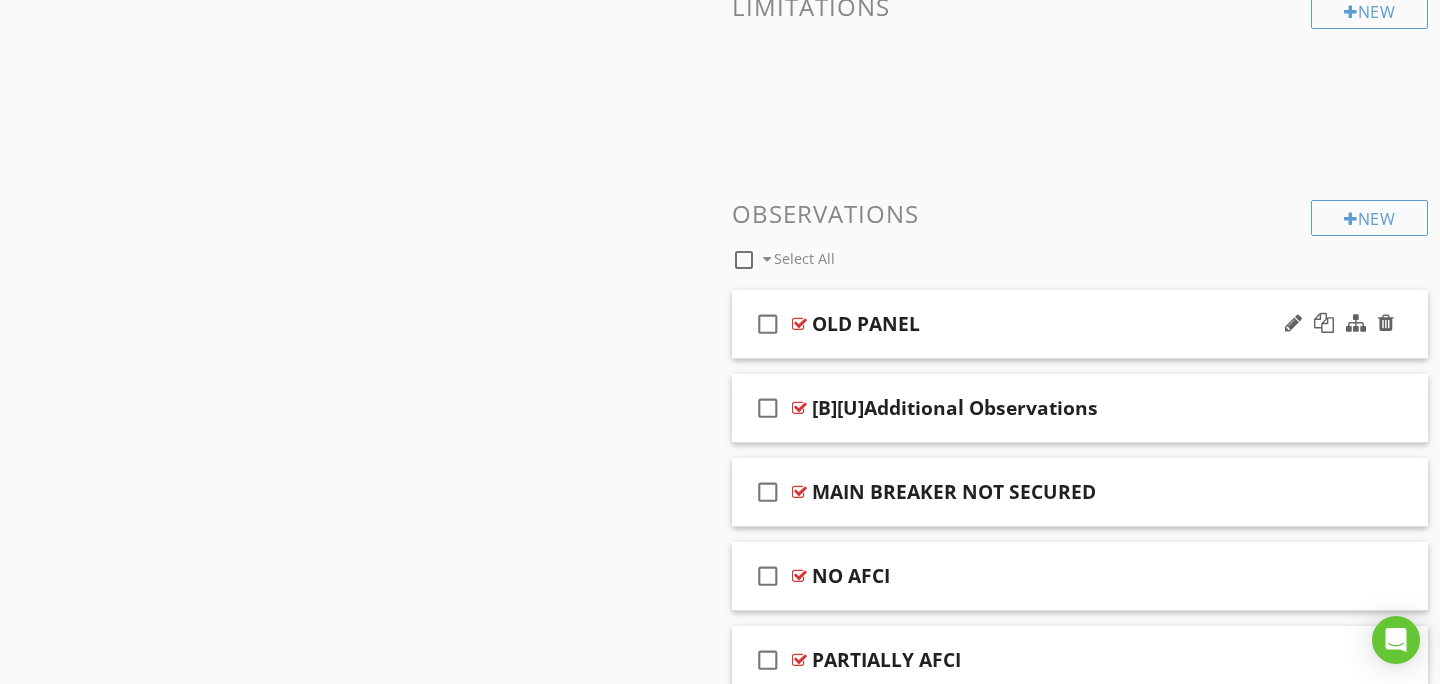 click on "check_box_outline_blank
OLD PANEL" at bounding box center (1080, 324) 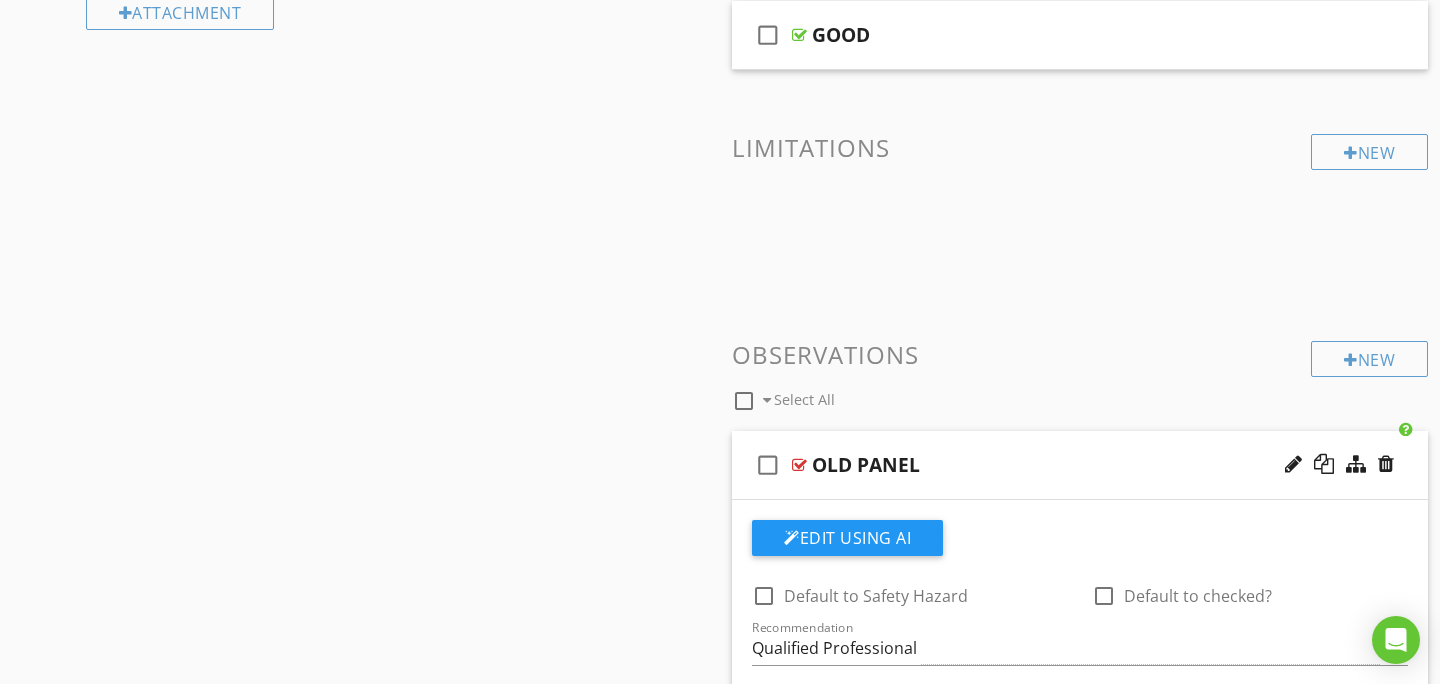 scroll, scrollTop: 634, scrollLeft: 0, axis: vertical 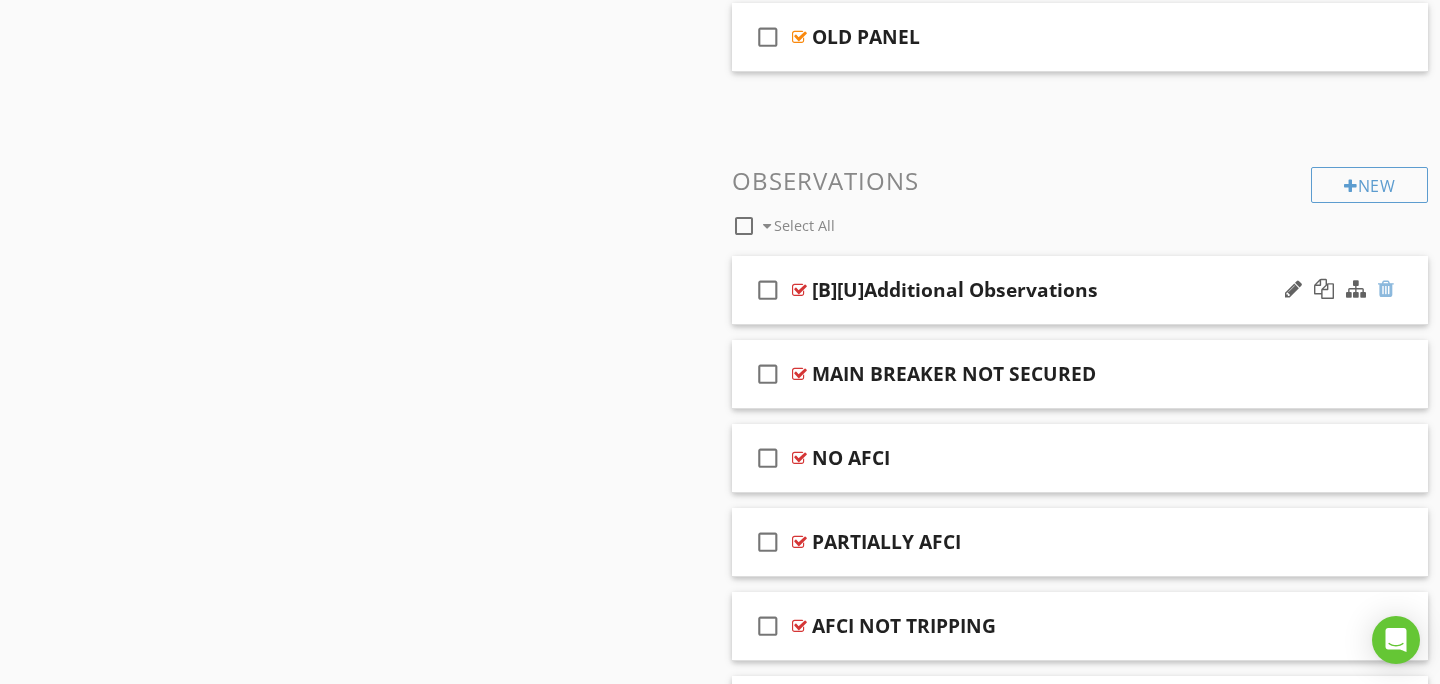 click at bounding box center (1386, 289) 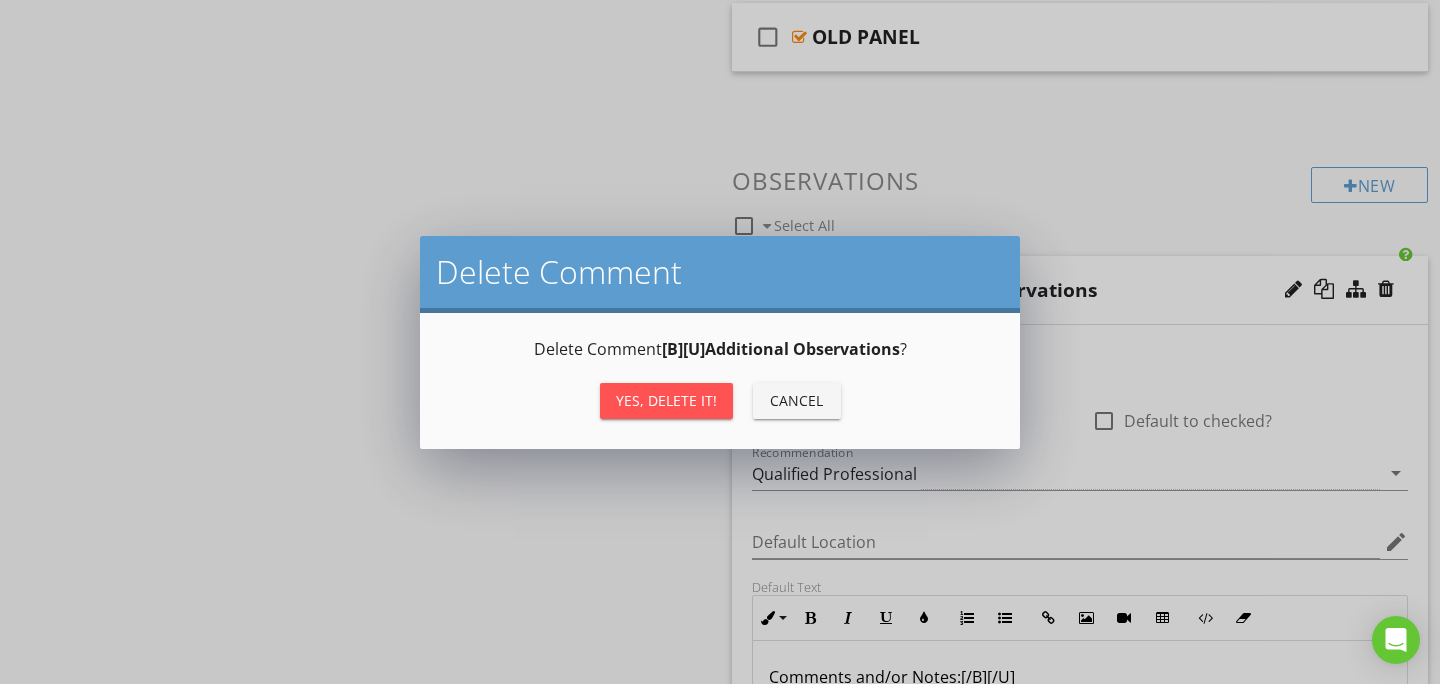 click on "Yes, Delete it!" at bounding box center [666, 400] 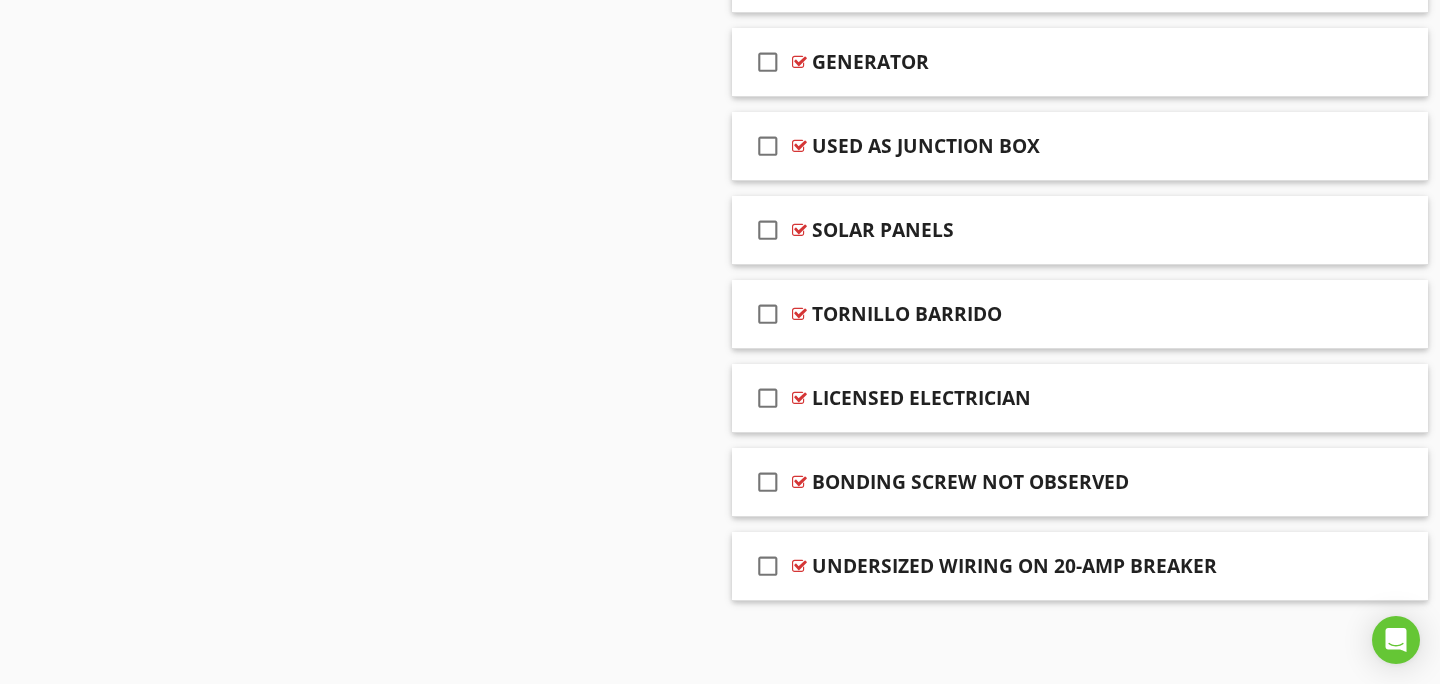 scroll, scrollTop: 7239, scrollLeft: 0, axis: vertical 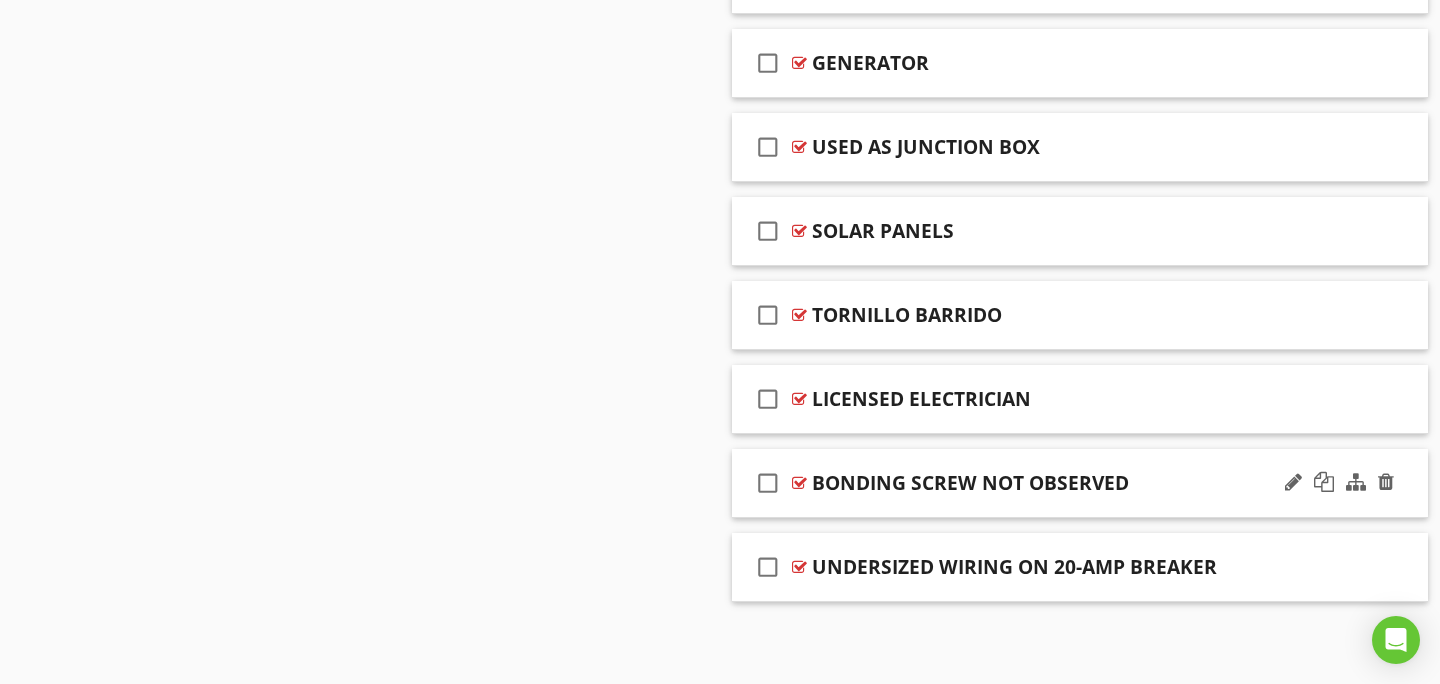 click on "check_box_outline_blank
BONDING SCREW NOT OBSERVED" at bounding box center (1080, 483) 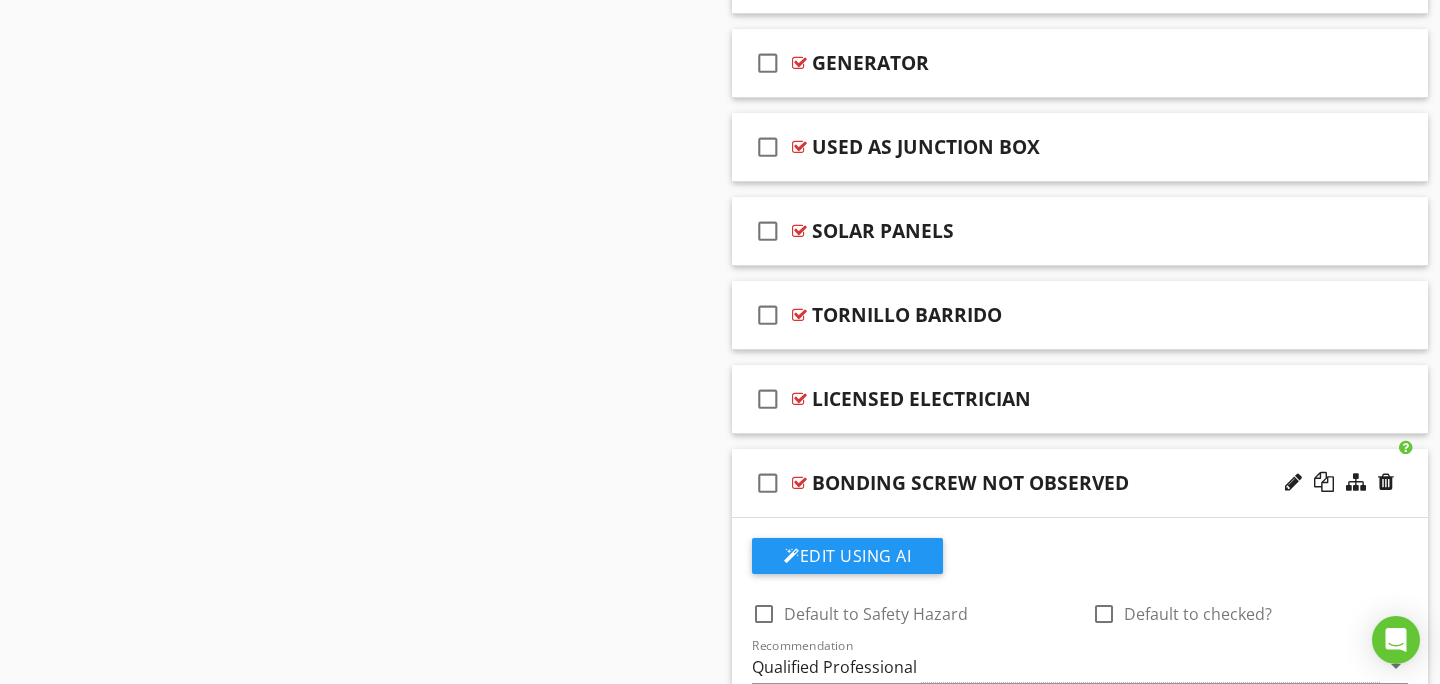 click on "check_box_outline_blank
BONDING SCREW NOT OBSERVED" at bounding box center [1080, 483] 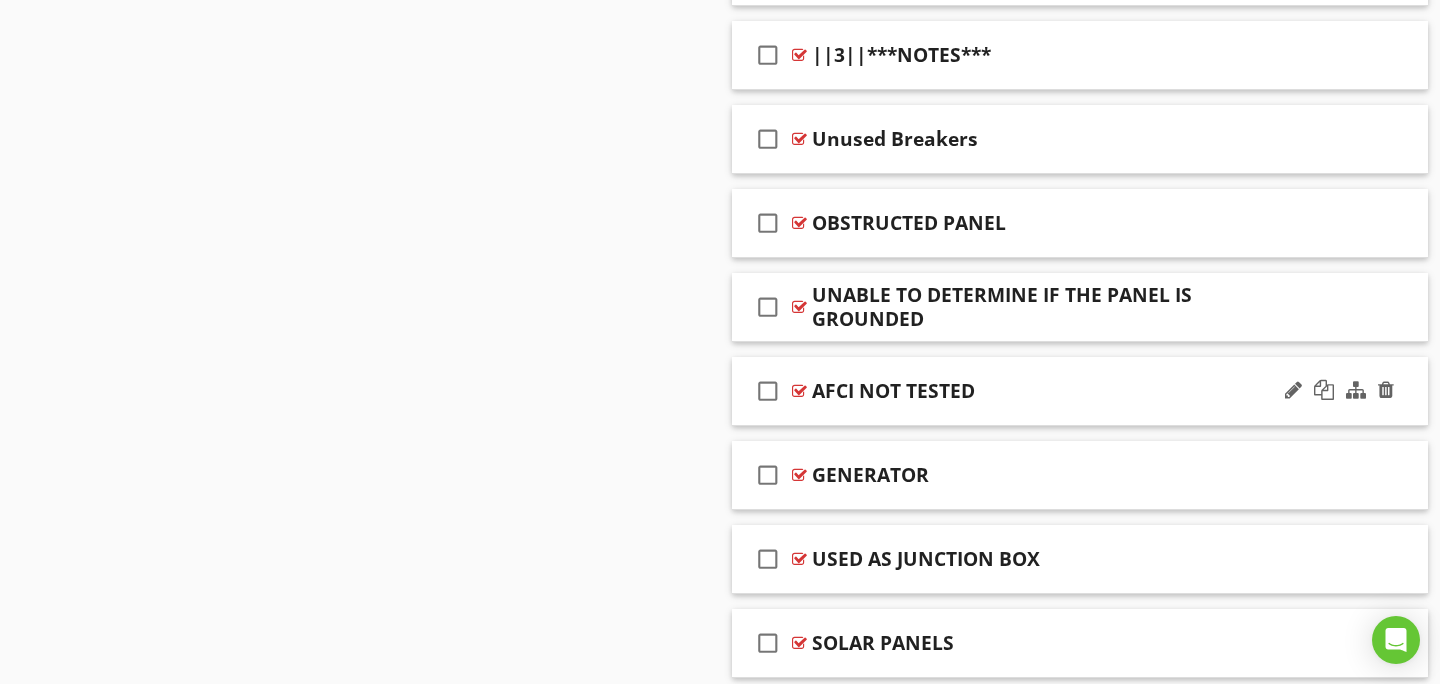 scroll, scrollTop: 6826, scrollLeft: 0, axis: vertical 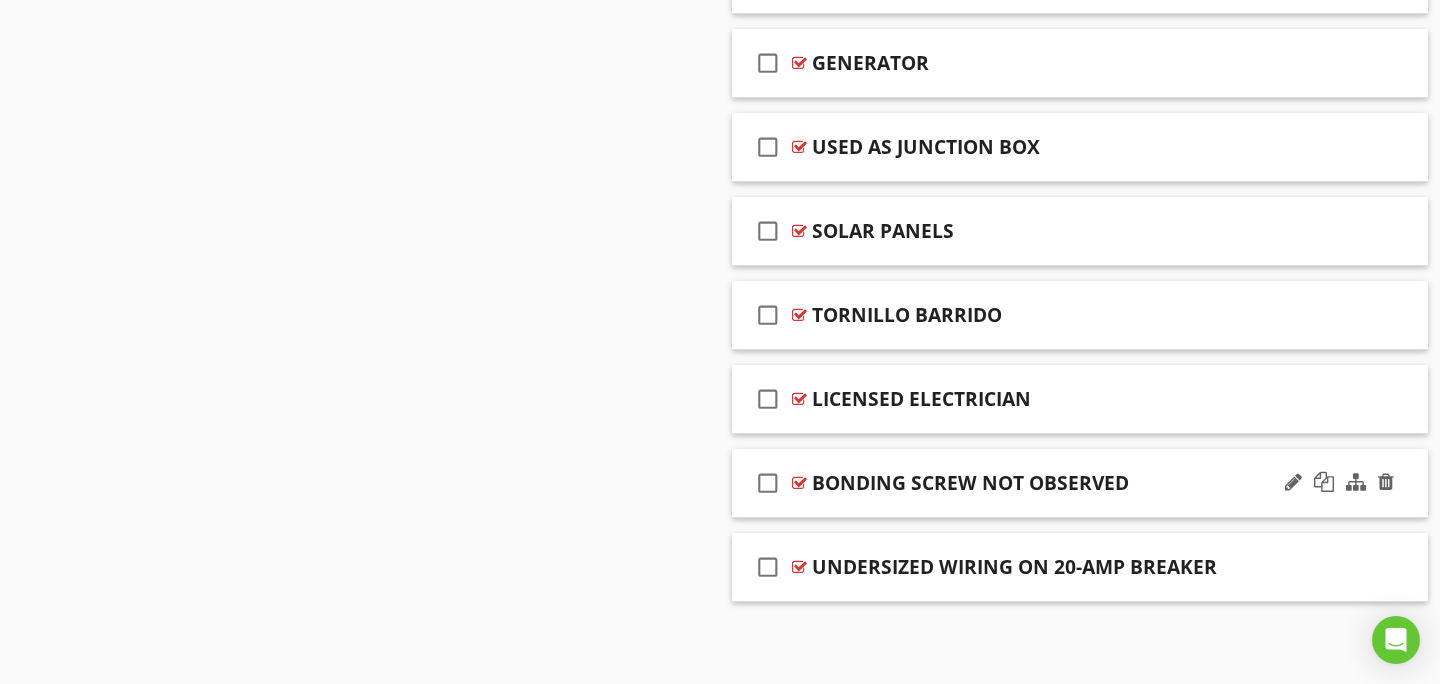 drag, startPoint x: 947, startPoint y: 559, endPoint x: 932, endPoint y: 513, distance: 48.38388 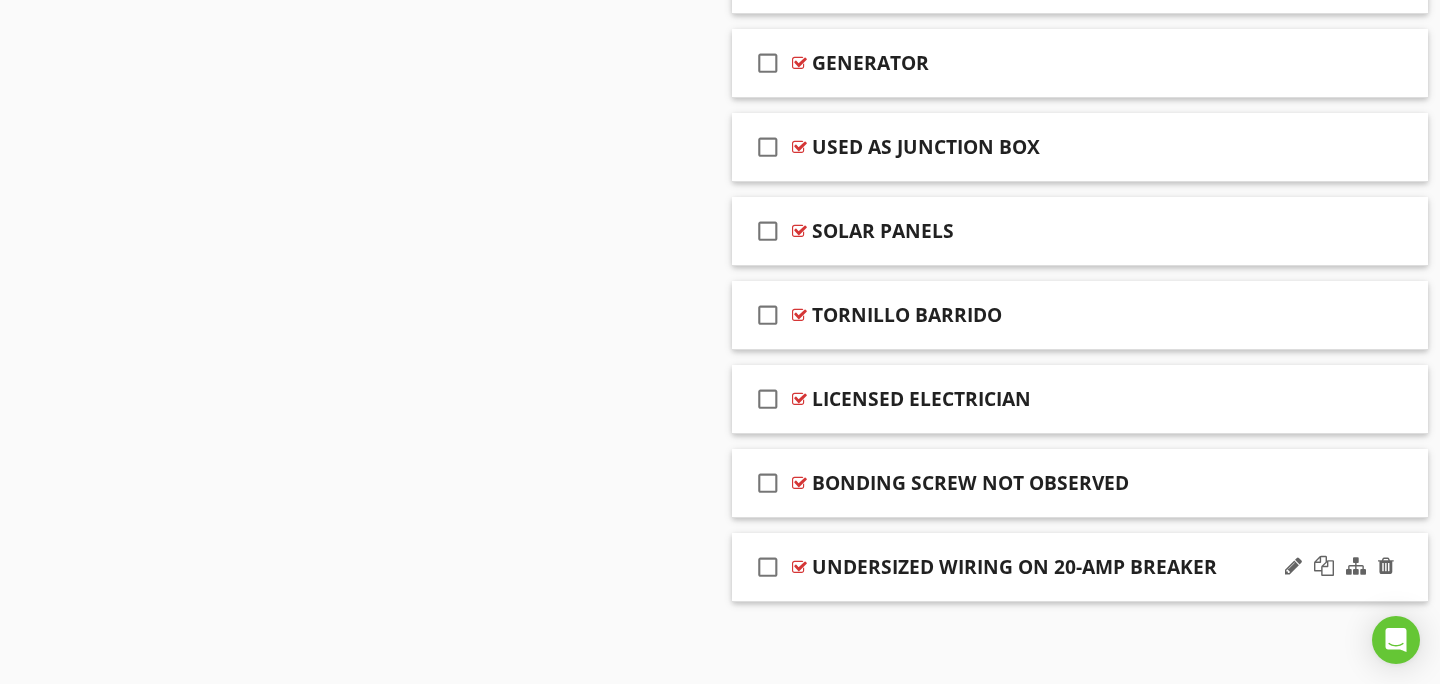 click at bounding box center (799, 567) 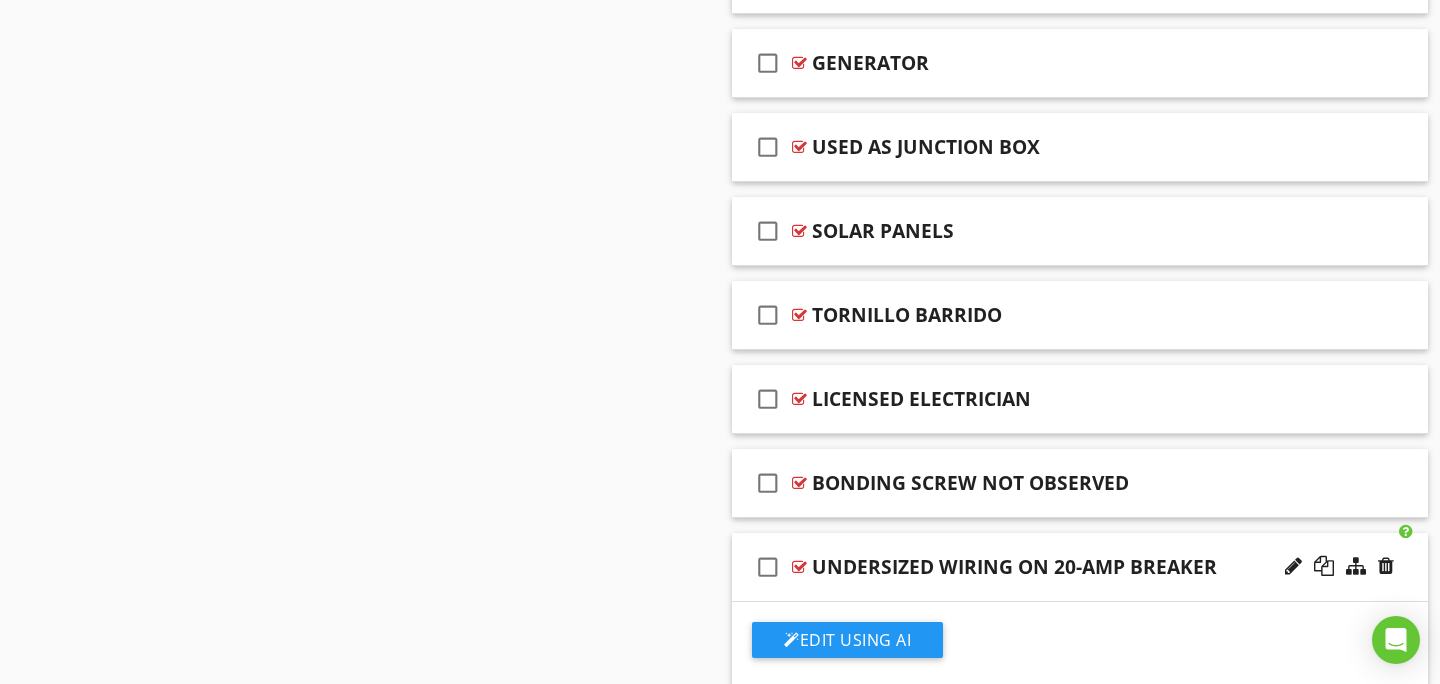 click at bounding box center (799, 567) 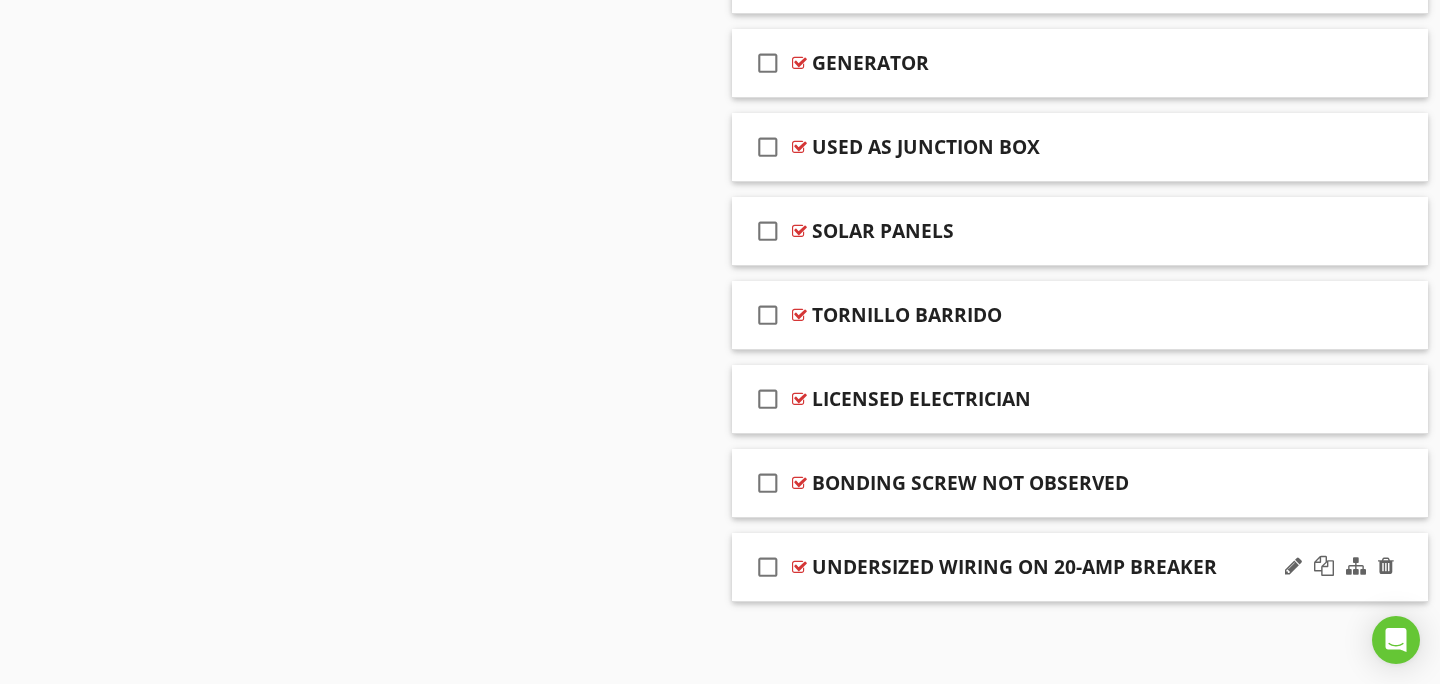 click on "check_box_outline_blank" at bounding box center (768, 567) 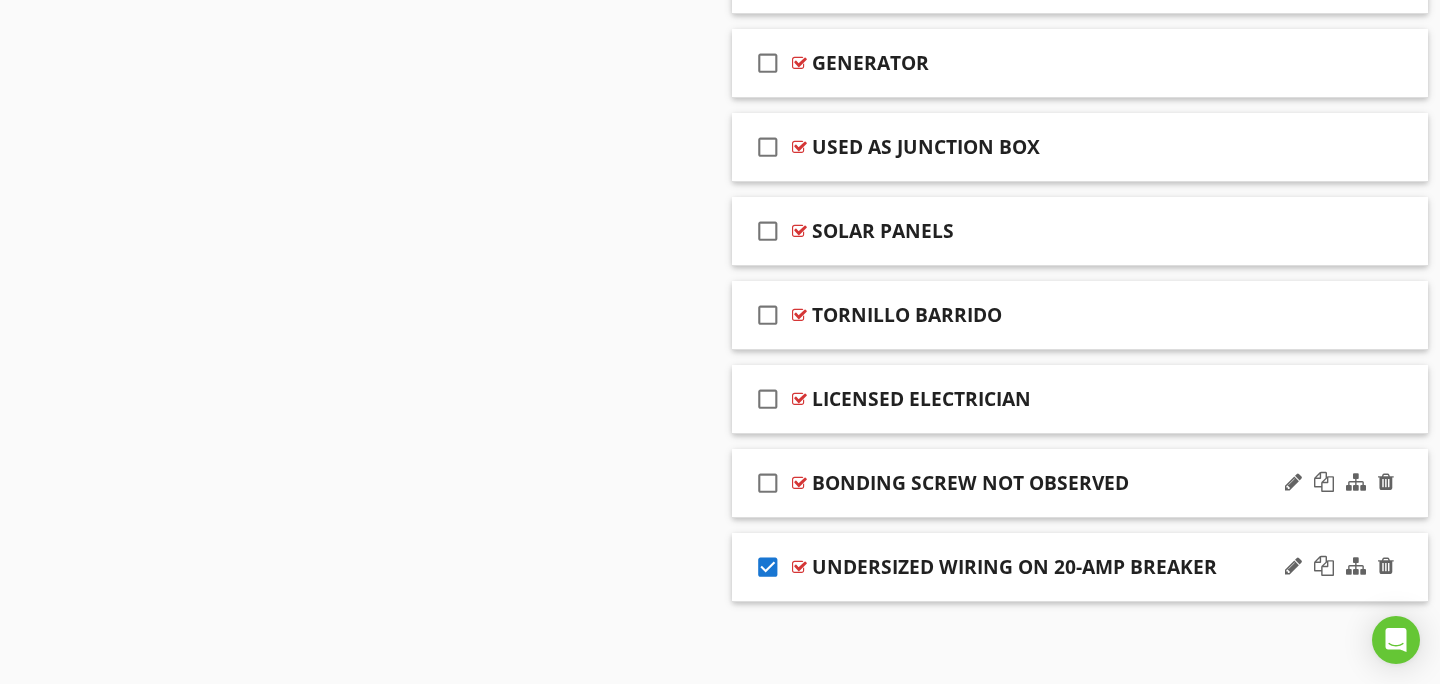 click on "check_box_outline_blank" at bounding box center (768, 483) 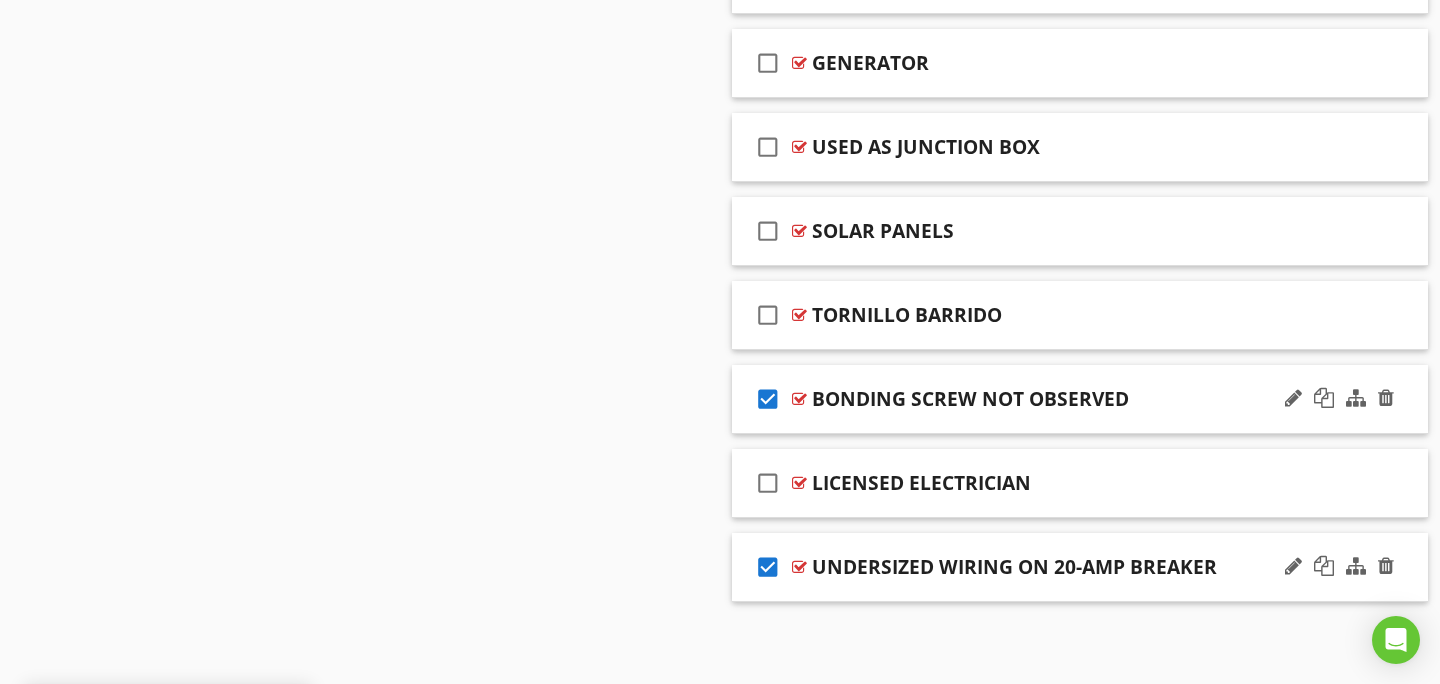 click on "check_box" at bounding box center [768, 399] 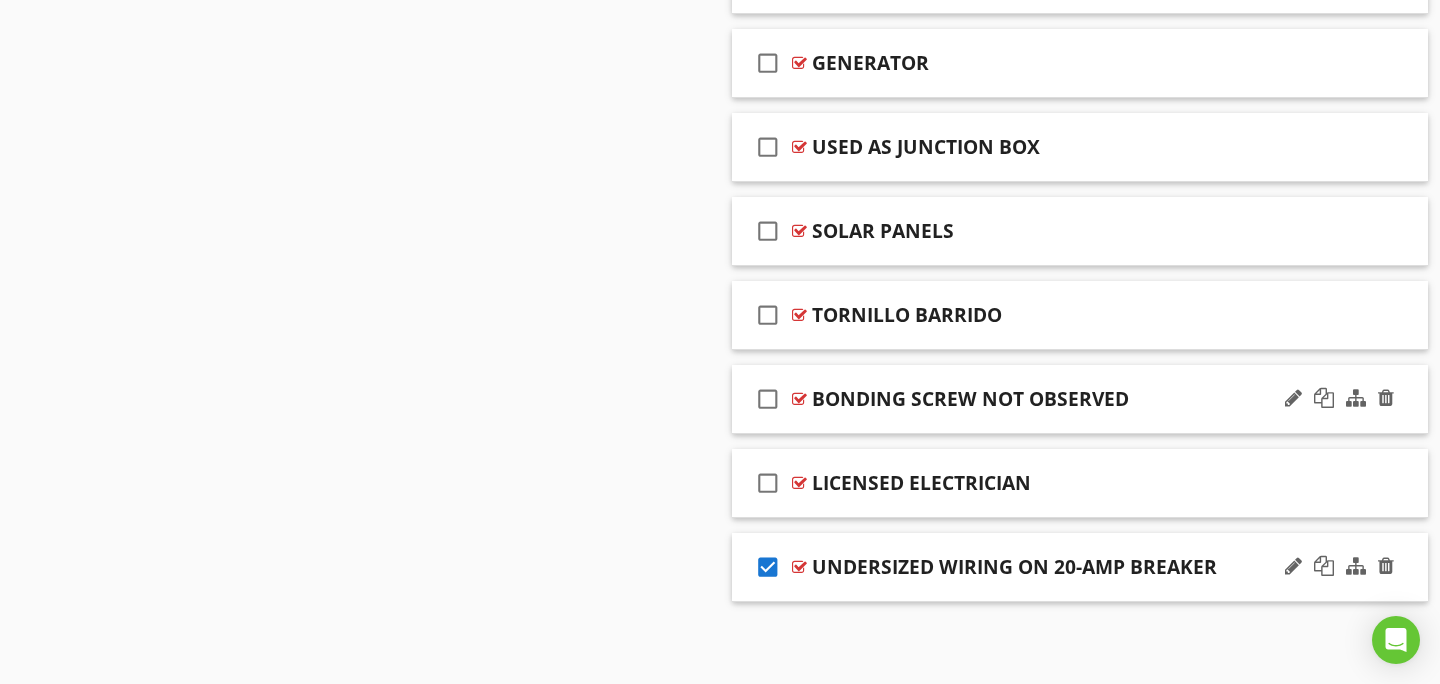 click on "check_box_outline_blank
BONDING SCREW NOT OBSERVED" at bounding box center (1080, 399) 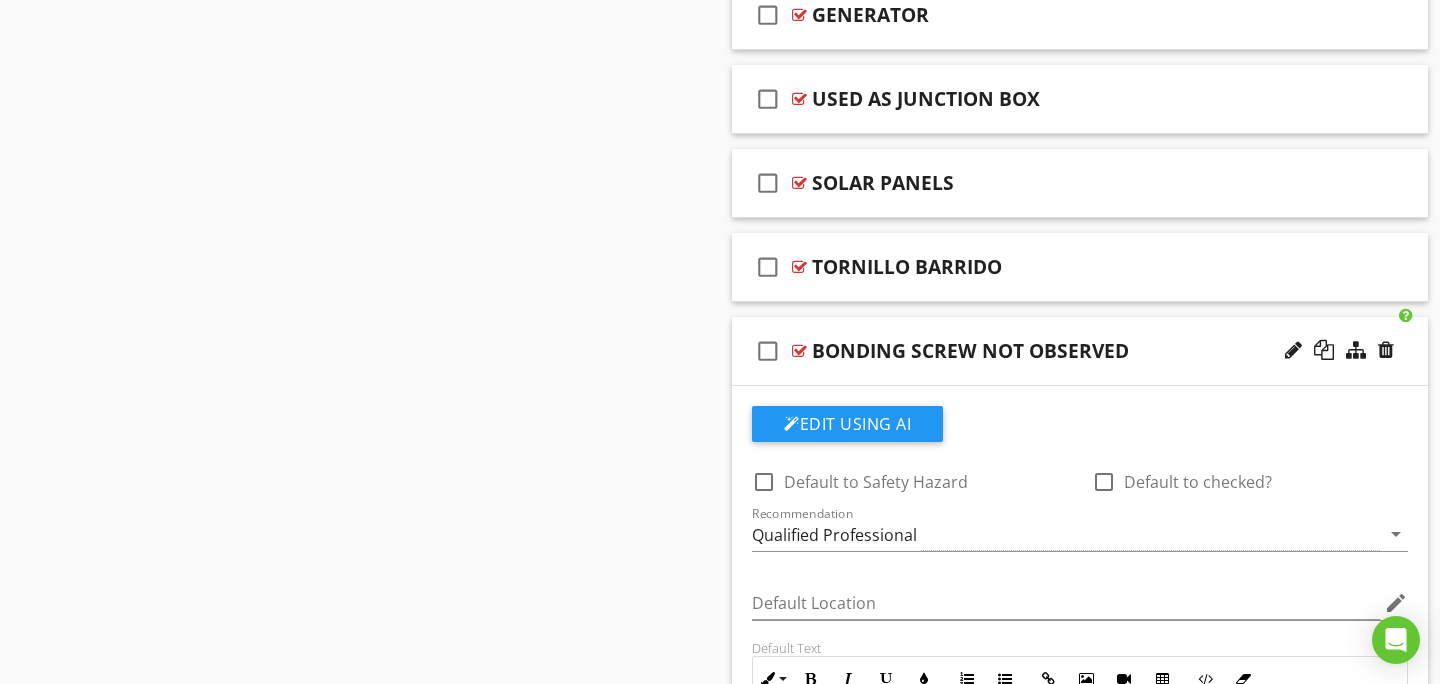 scroll, scrollTop: 7247, scrollLeft: 0, axis: vertical 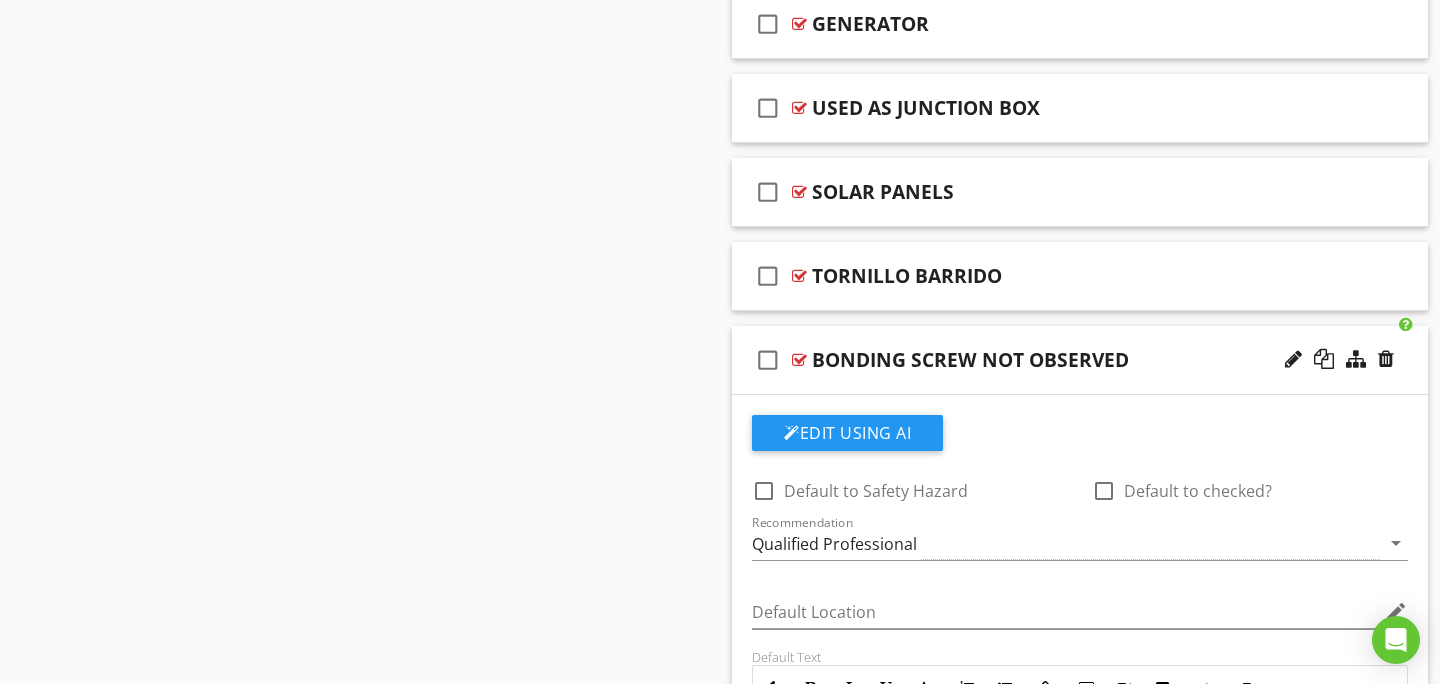 click on "check_box_outline_blank
BONDING SCREW NOT OBSERVED" at bounding box center [1080, 360] 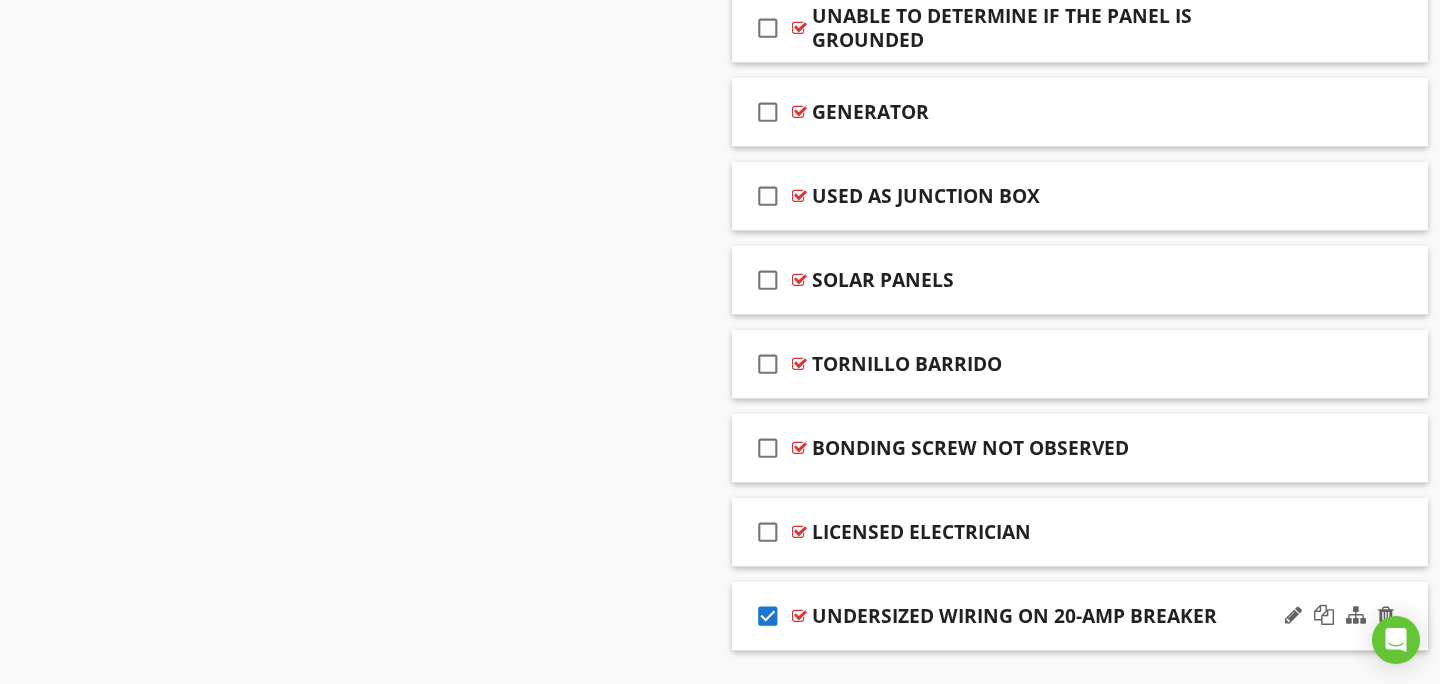 scroll, scrollTop: 7156, scrollLeft: 0, axis: vertical 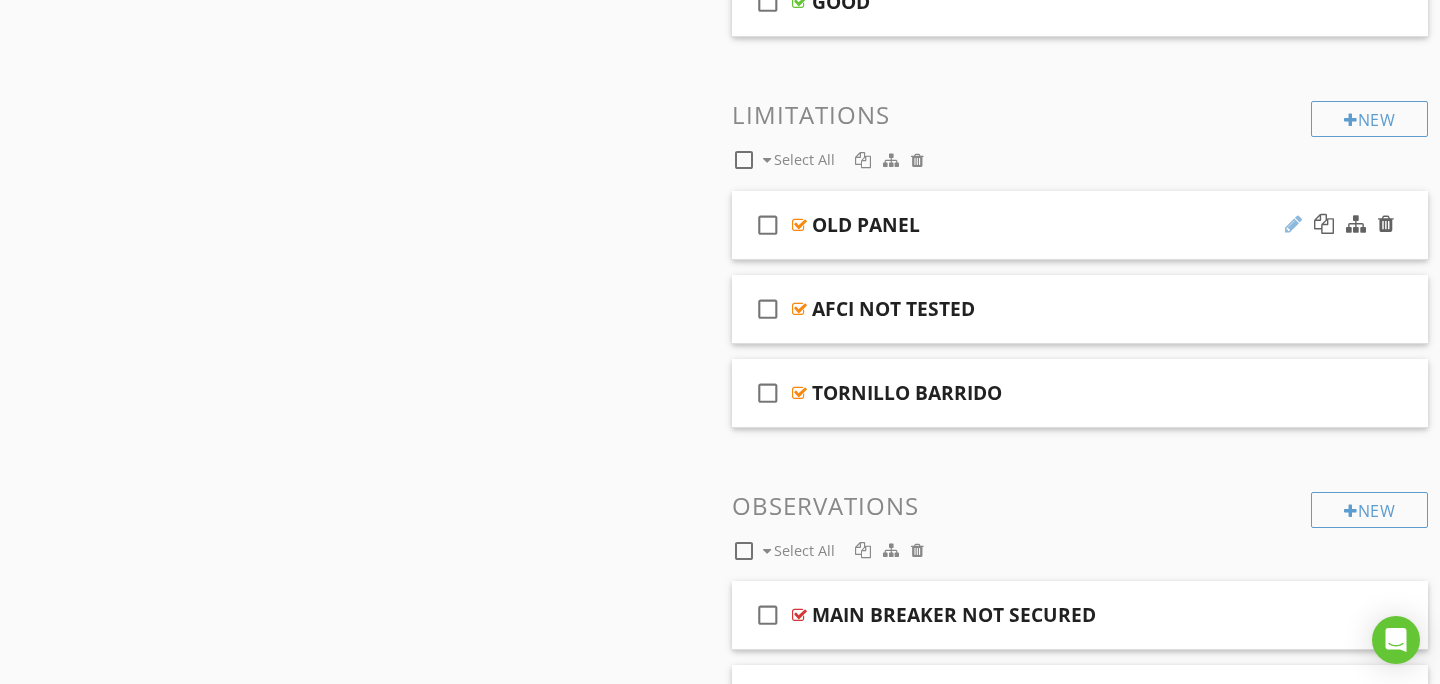 click at bounding box center [1293, 224] 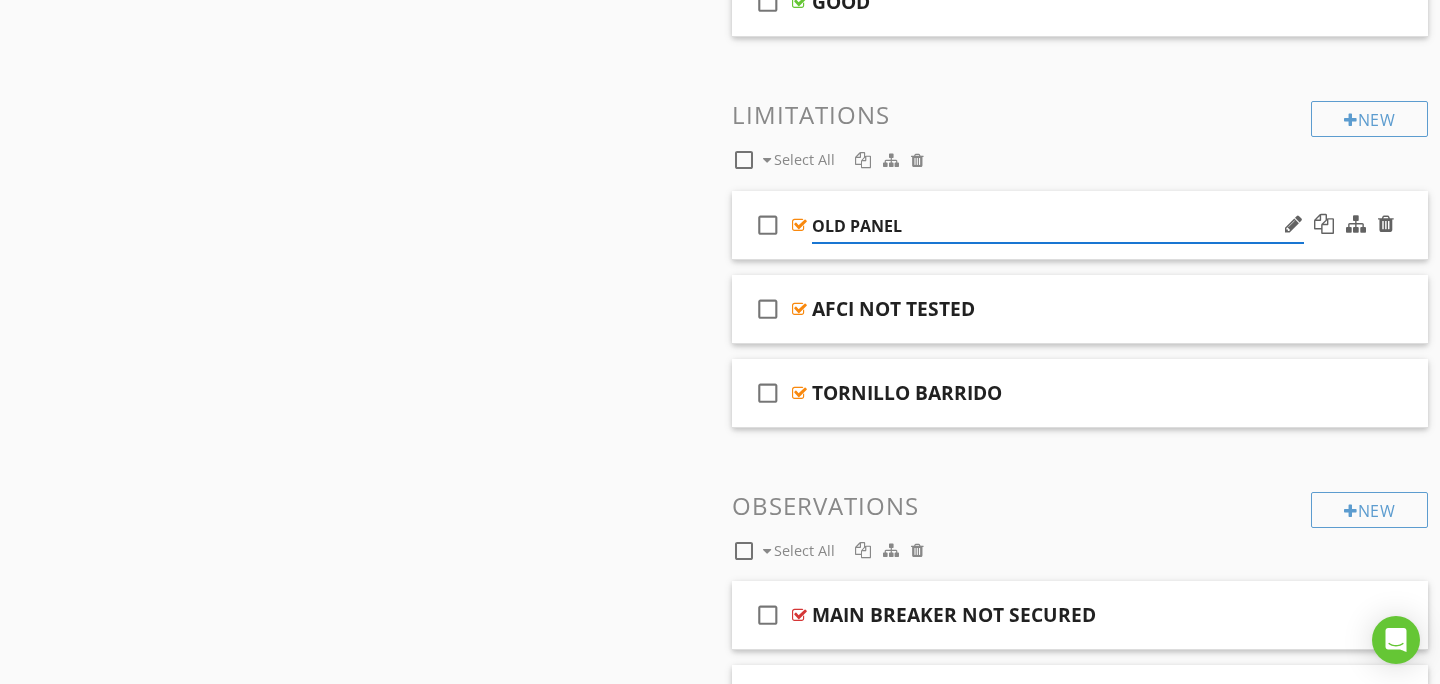 click on "OLD PANEL" at bounding box center [1058, 226] 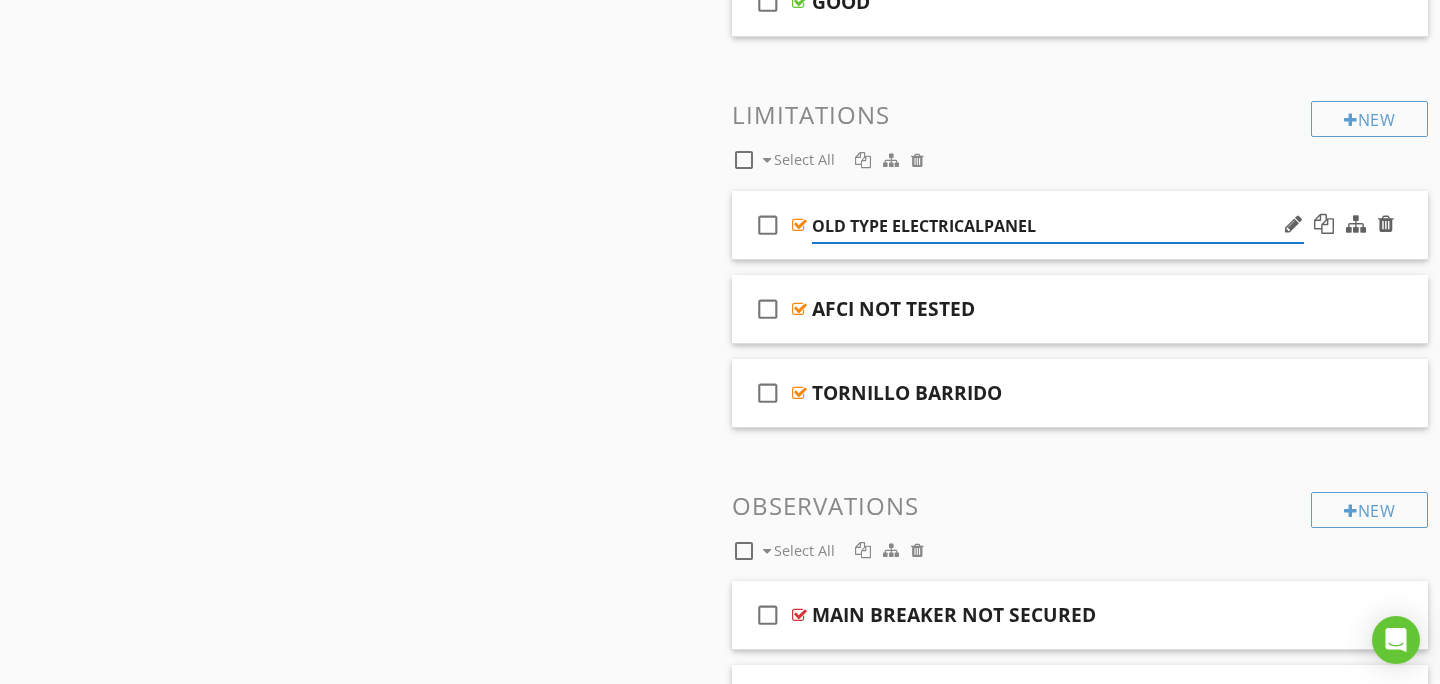 type on "OLD TYPE ELECTRICAL PANEL" 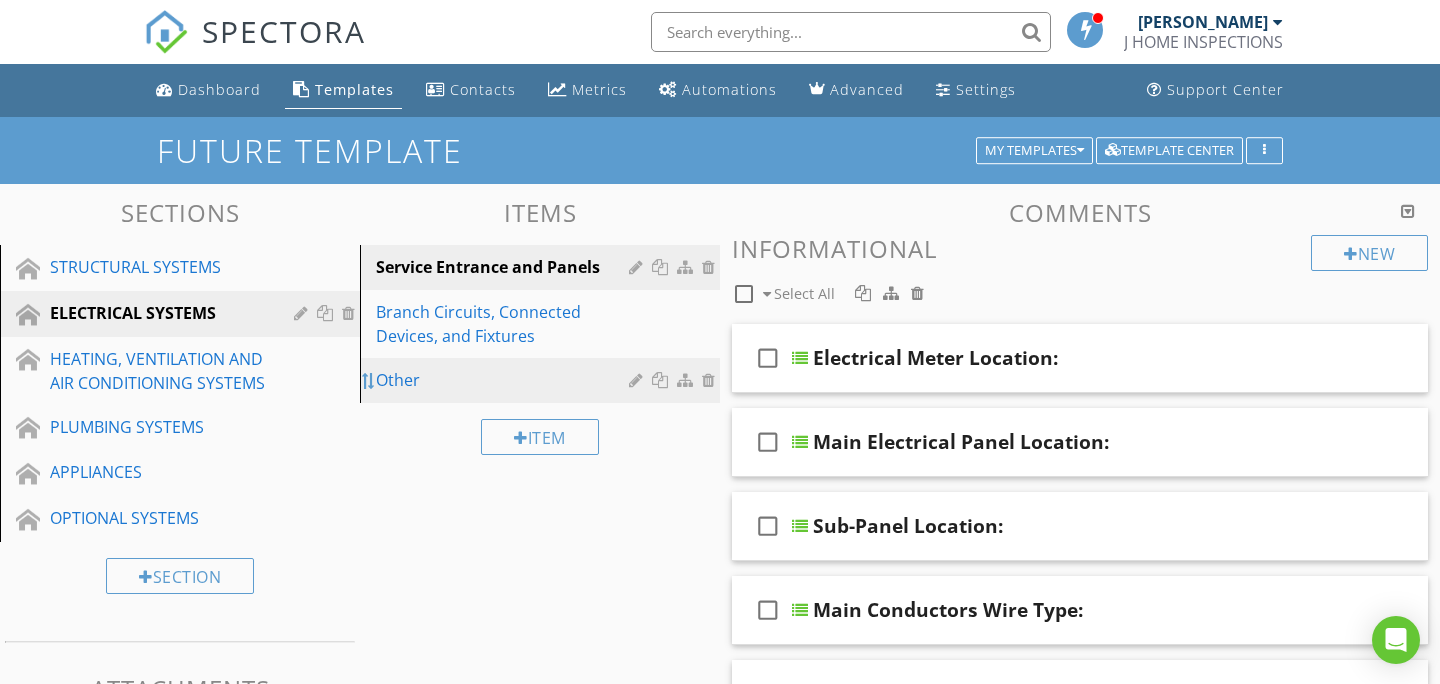 scroll, scrollTop: 0, scrollLeft: 0, axis: both 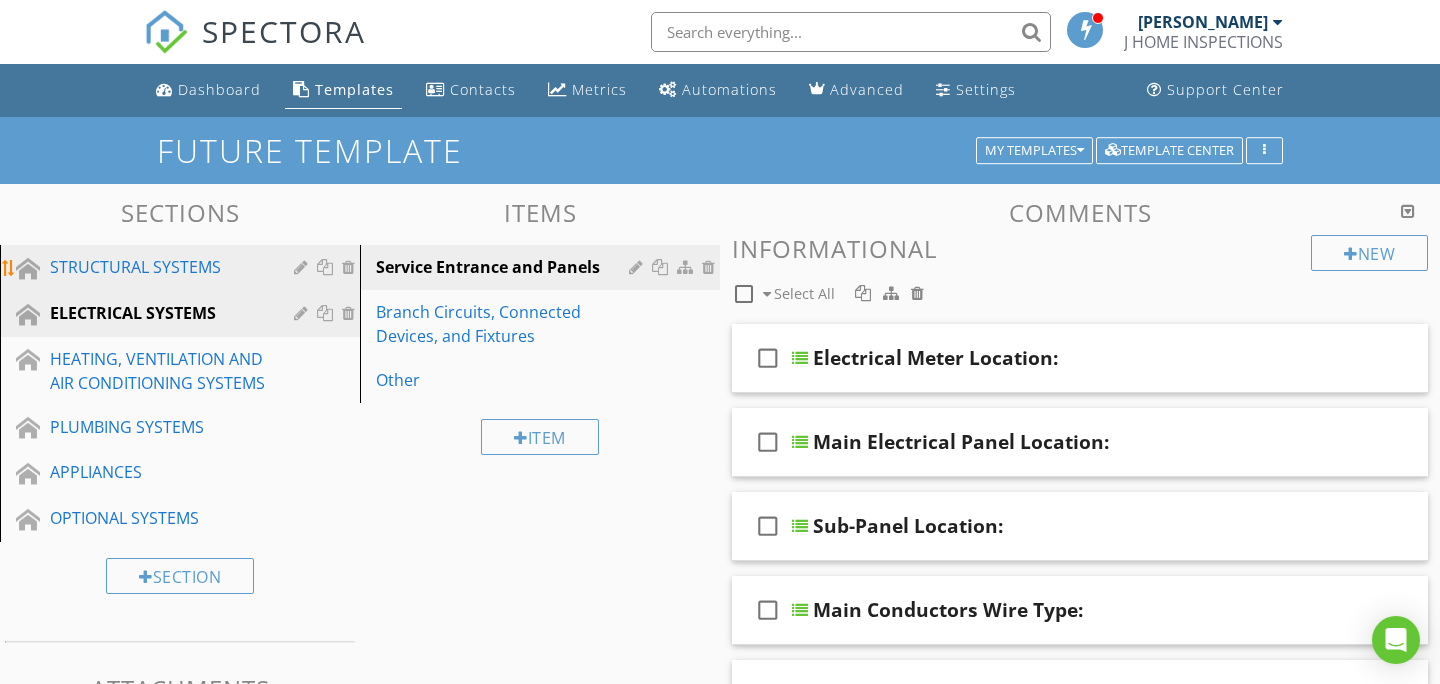 click on "STRUCTURAL SYSTEMS" at bounding box center [157, 267] 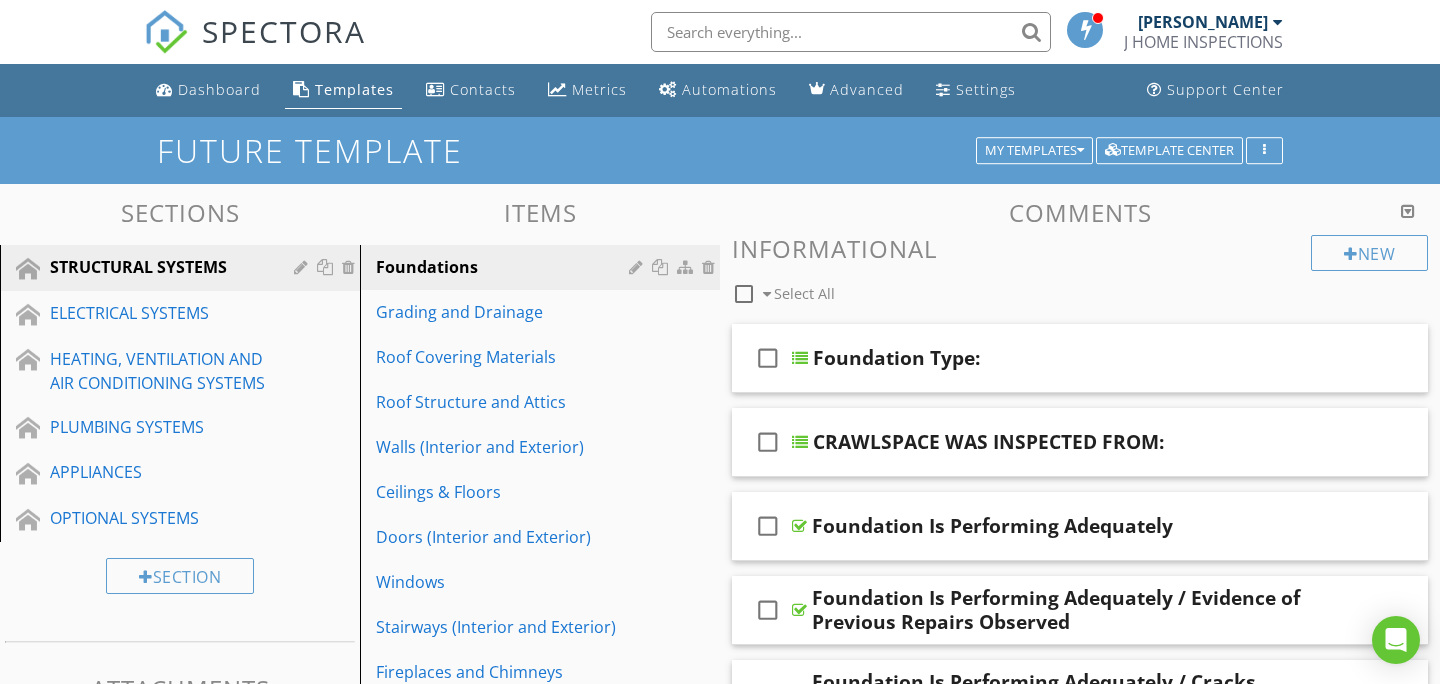 scroll, scrollTop: 0, scrollLeft: 0, axis: both 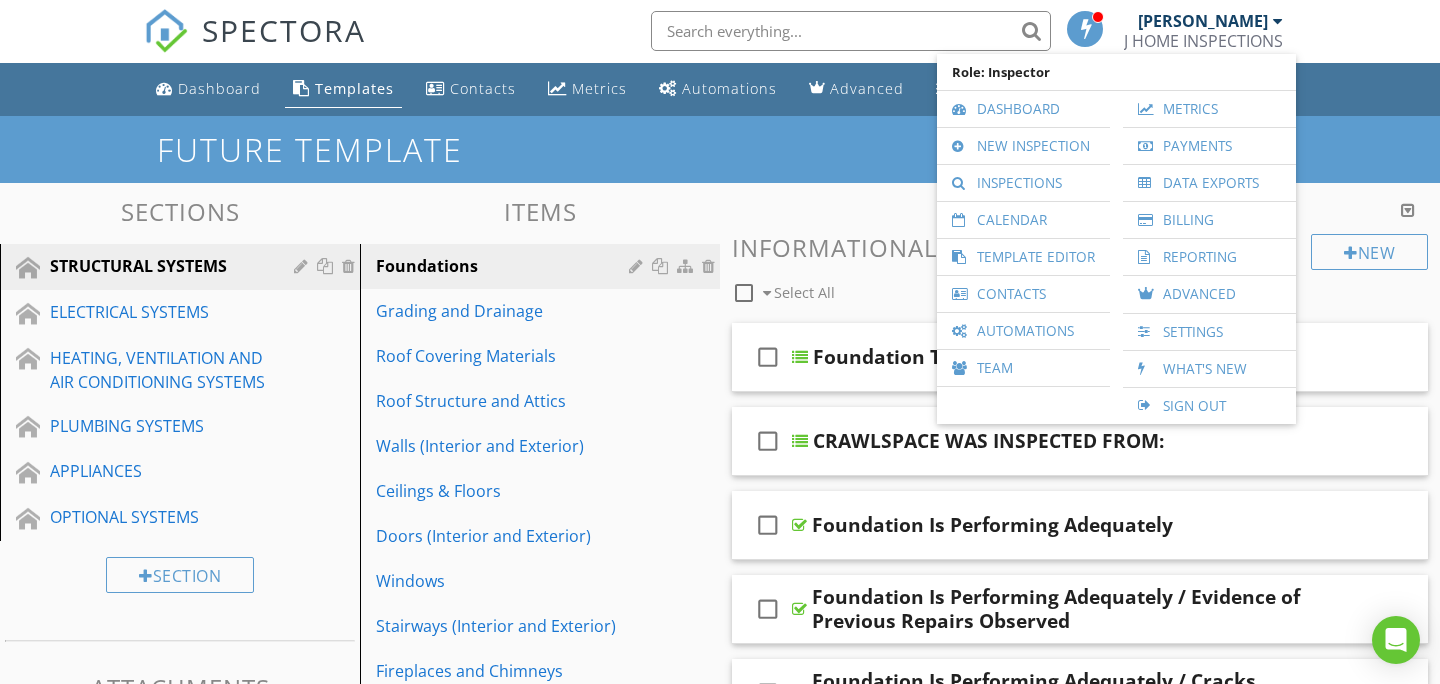 click on "[PERSON_NAME]" at bounding box center (1210, 21) 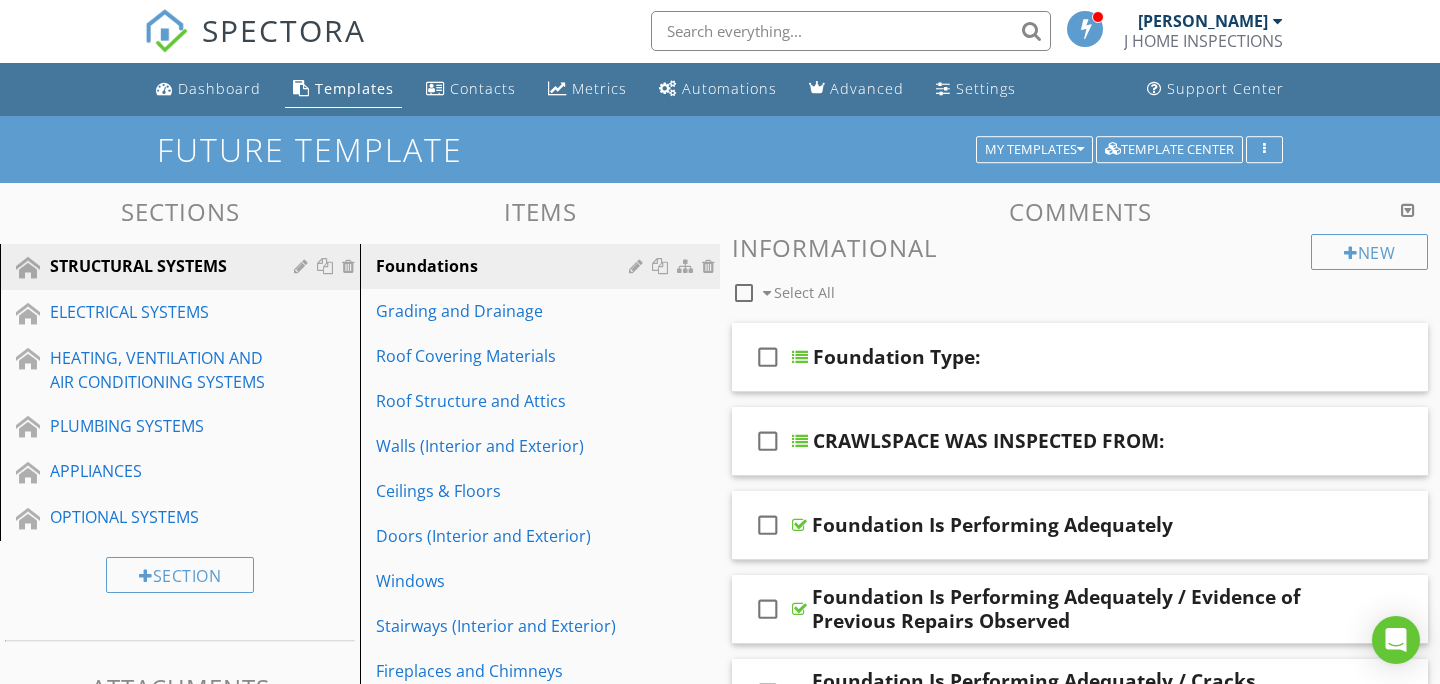 click on "[PERSON_NAME]" at bounding box center (1210, 21) 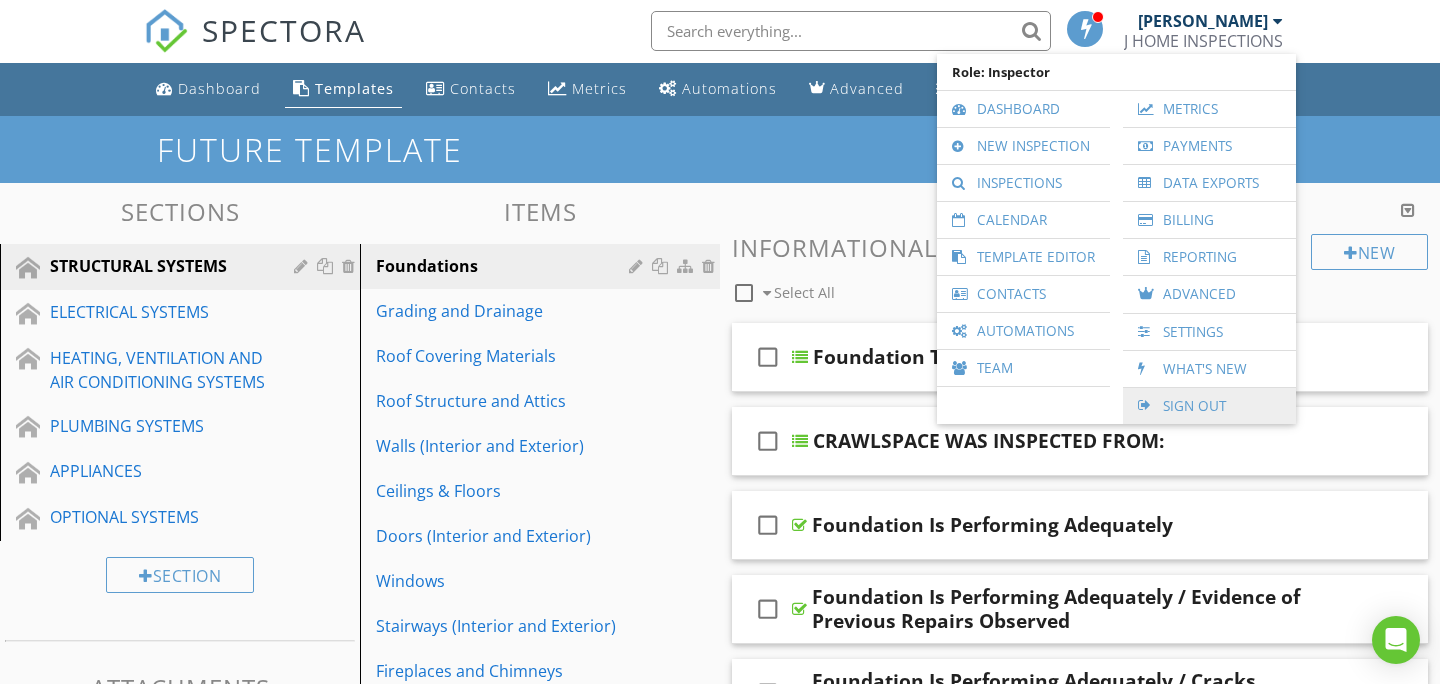 click on "Sign Out" at bounding box center [1209, 406] 